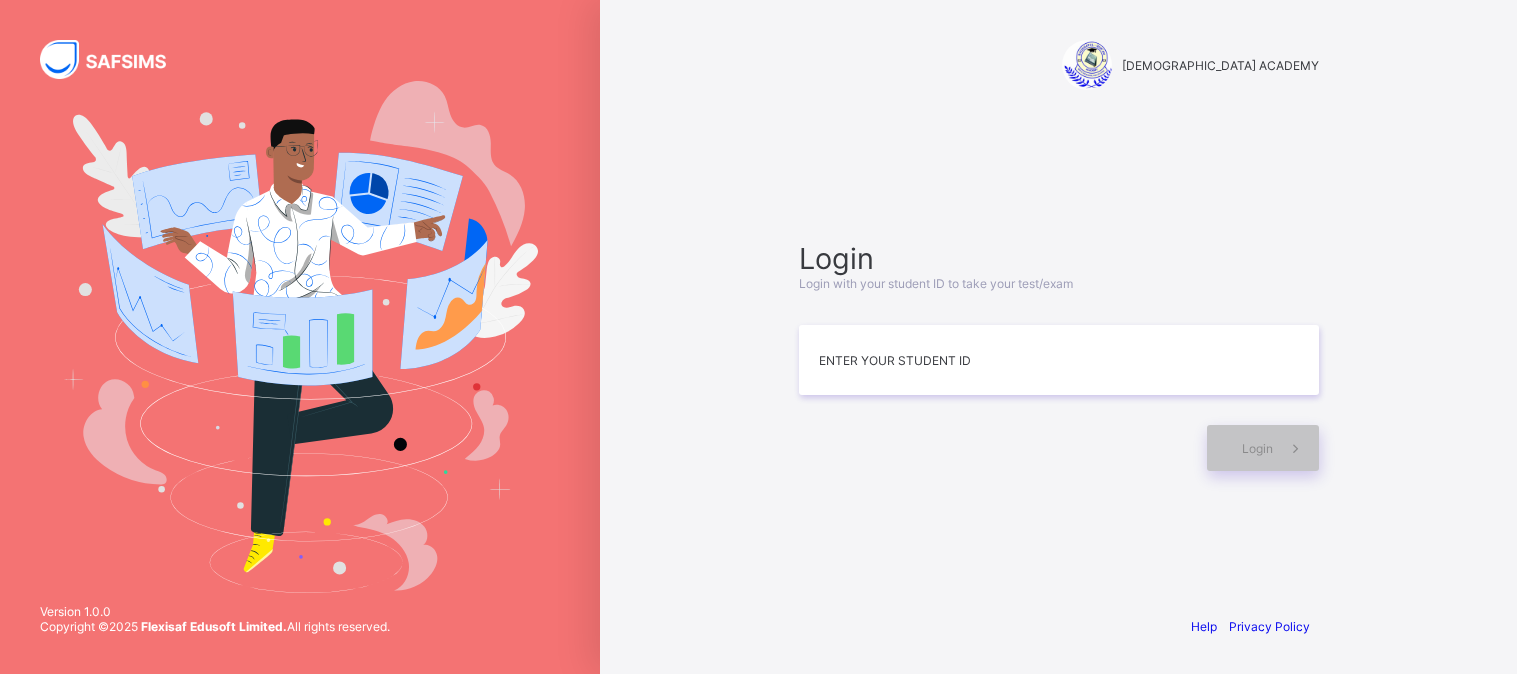 scroll, scrollTop: 0, scrollLeft: 0, axis: both 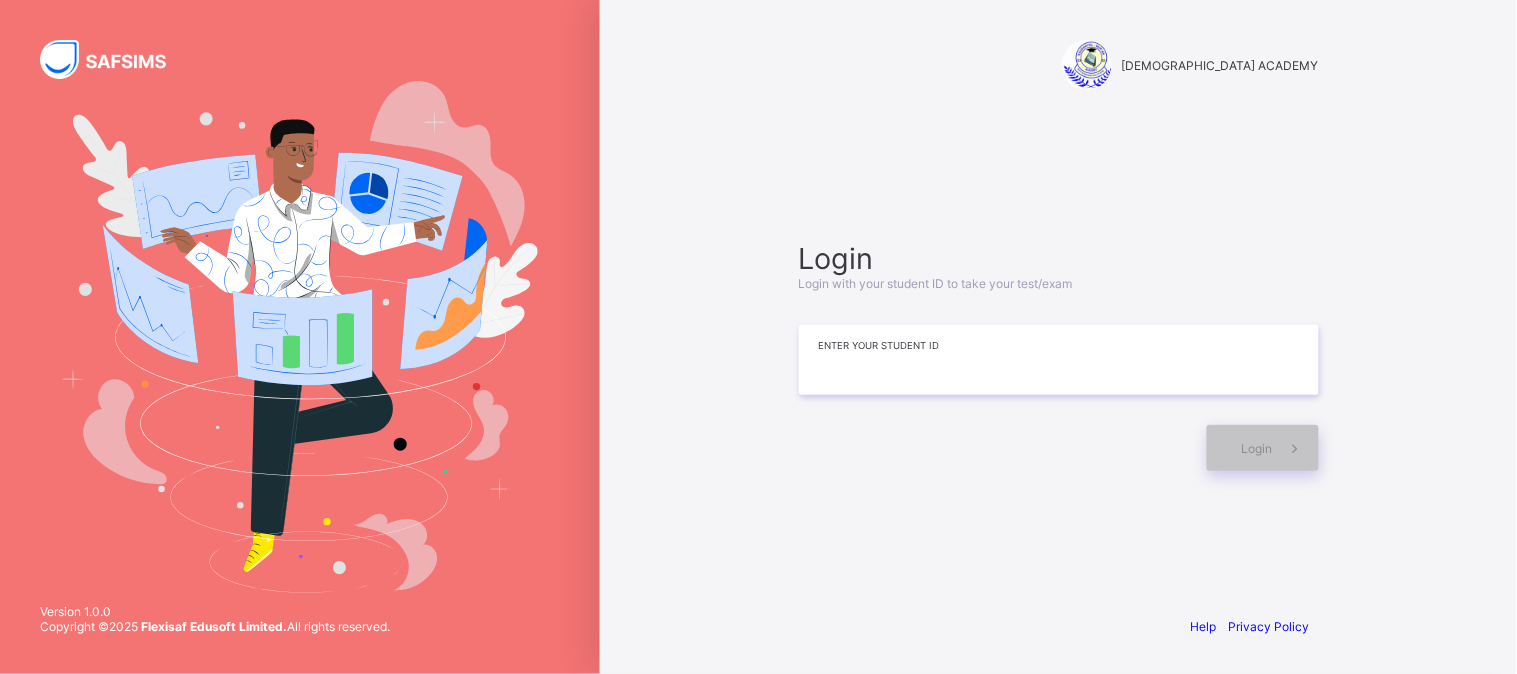 click at bounding box center [1059, 360] 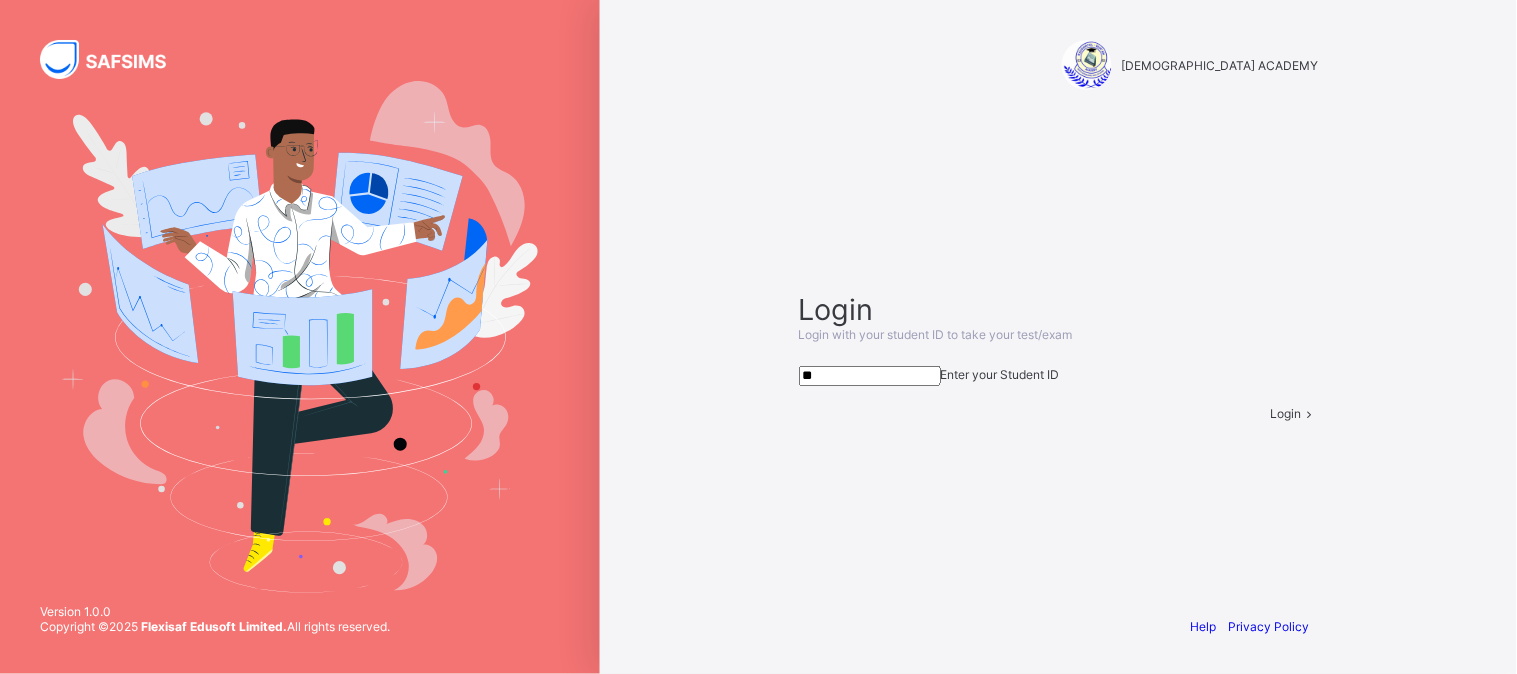 type on "***" 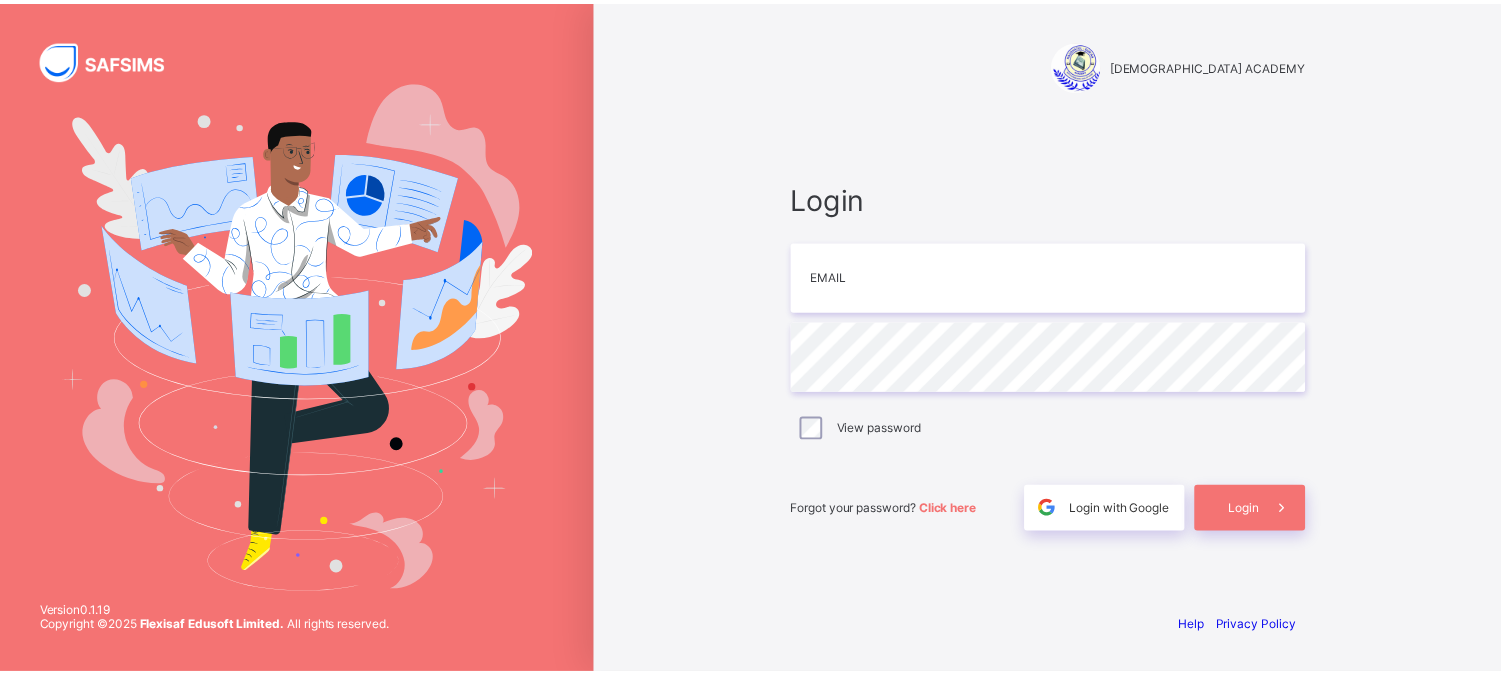 scroll, scrollTop: 0, scrollLeft: 0, axis: both 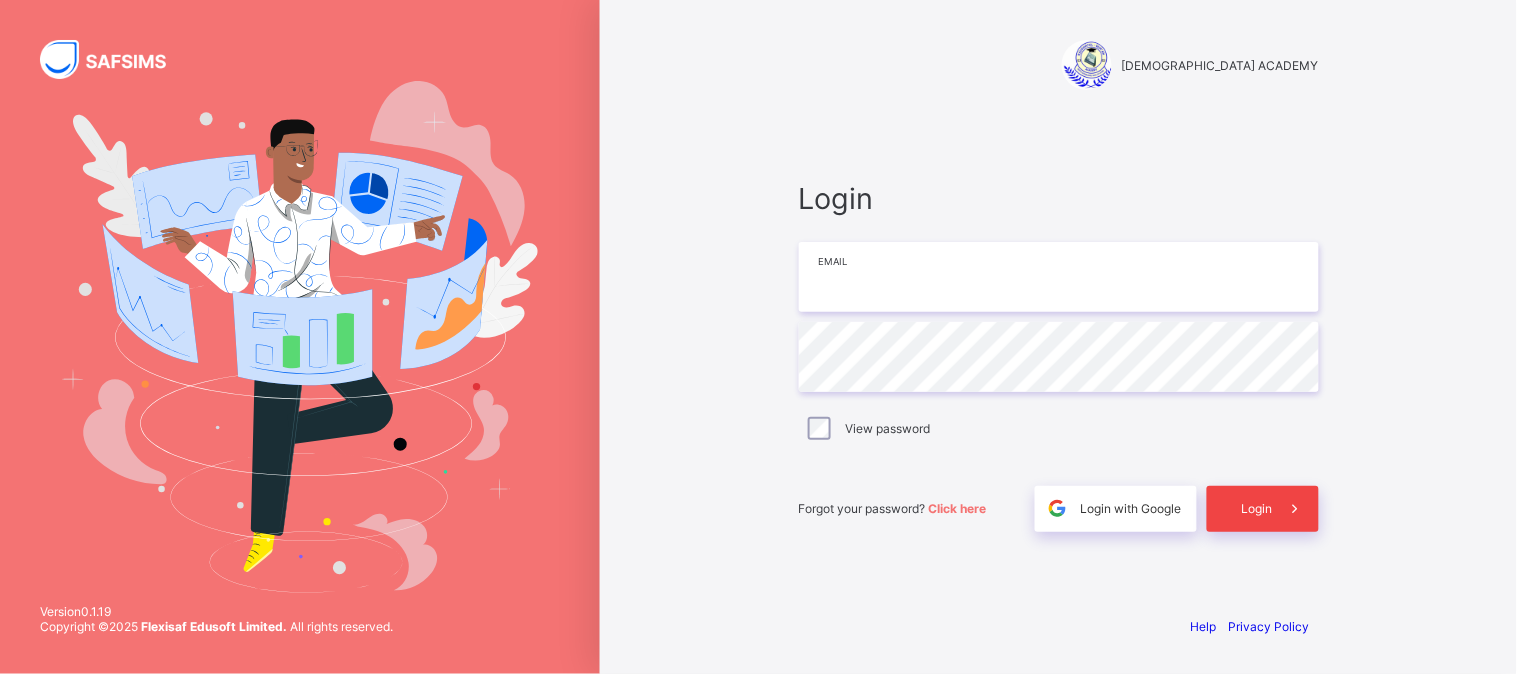 type on "**********" 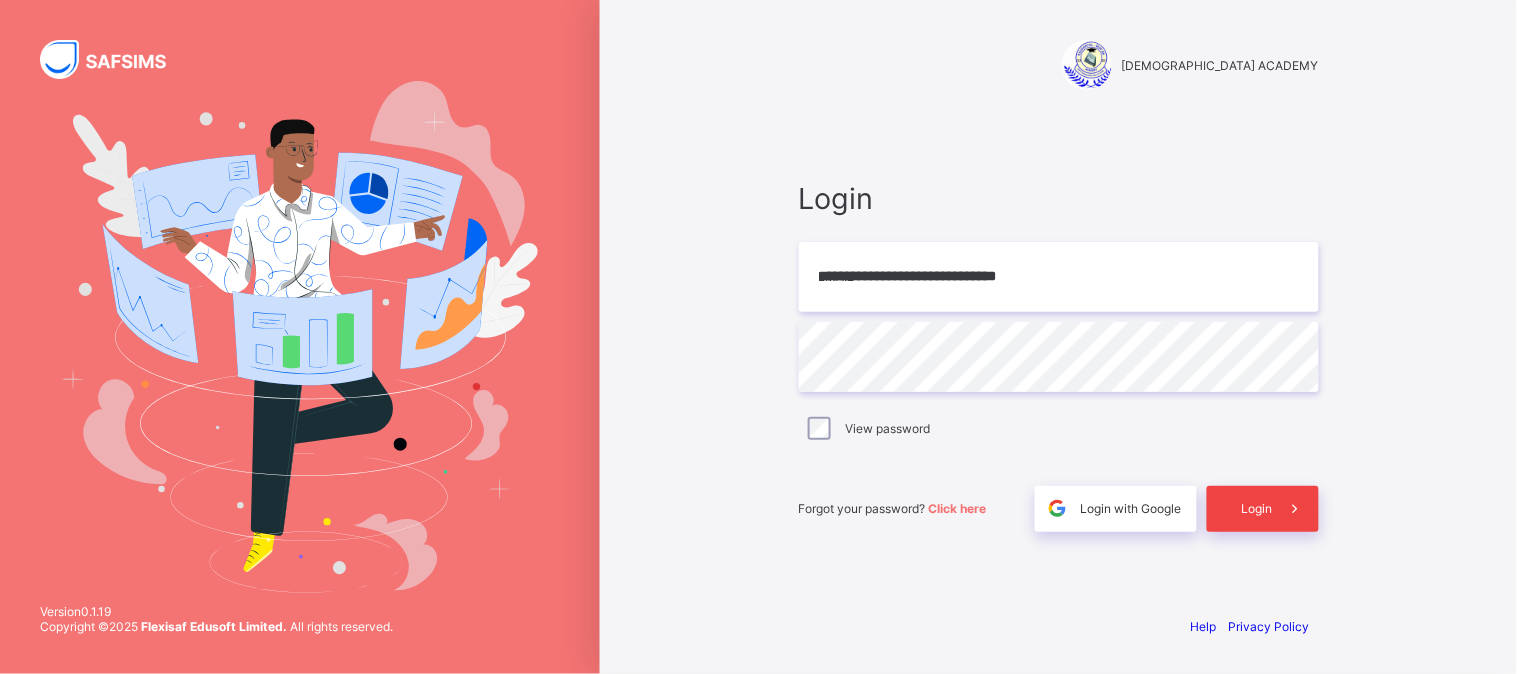 click at bounding box center (1296, 509) 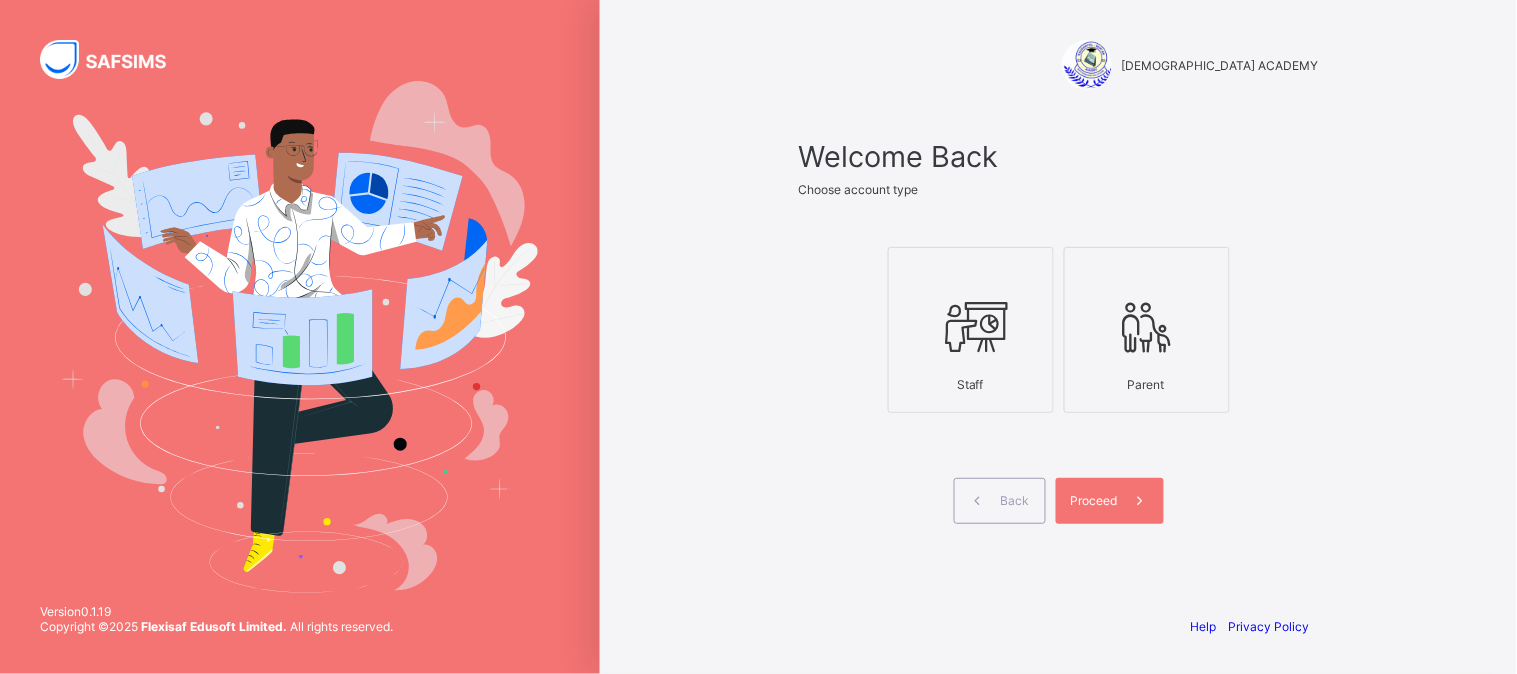 click at bounding box center [971, 327] 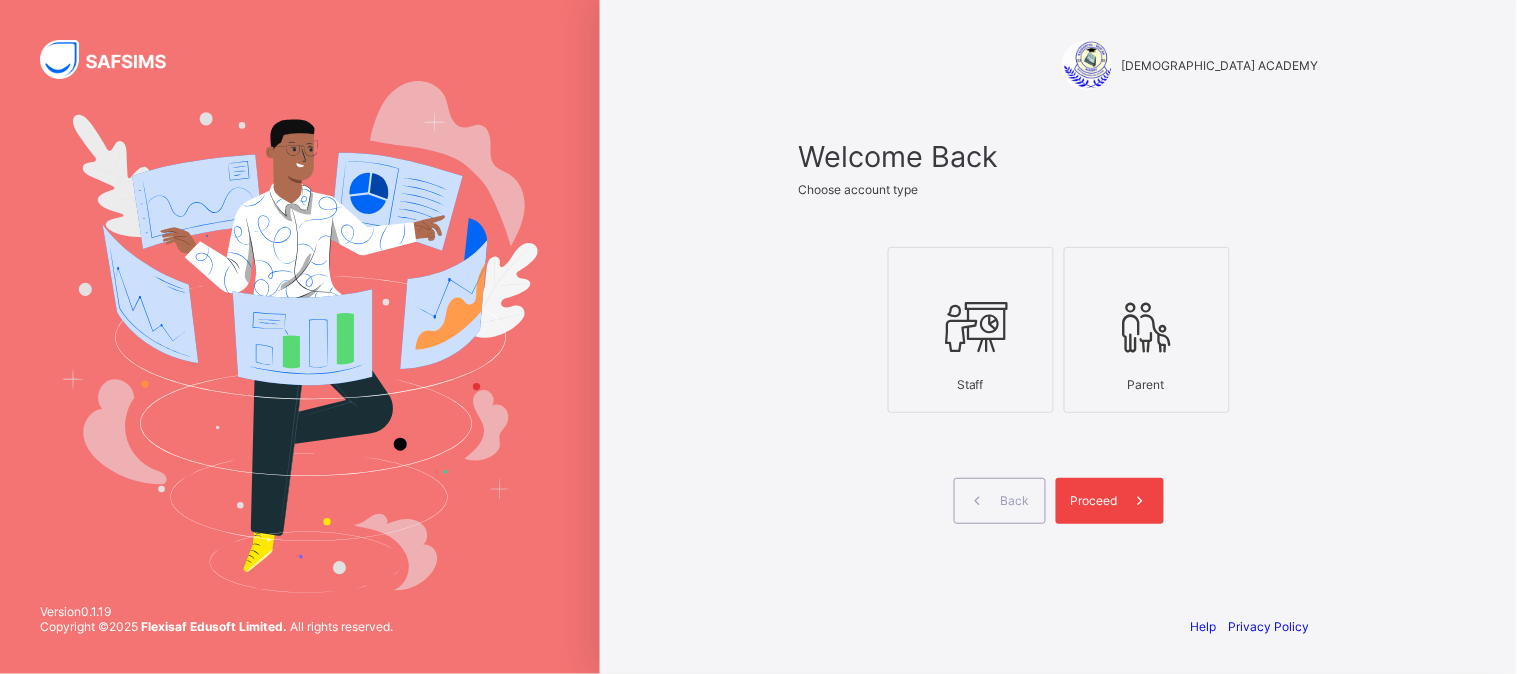 click at bounding box center (1140, 500) 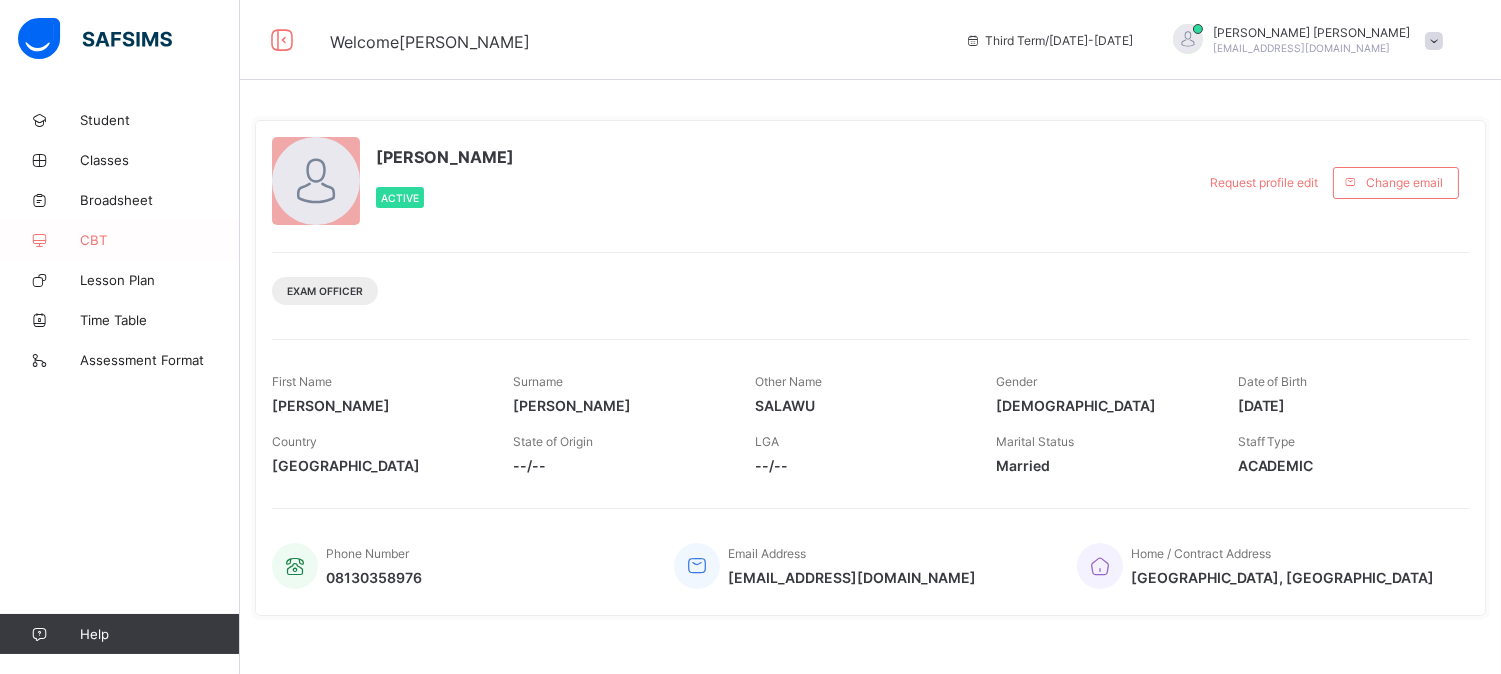 click on "CBT" at bounding box center [160, 240] 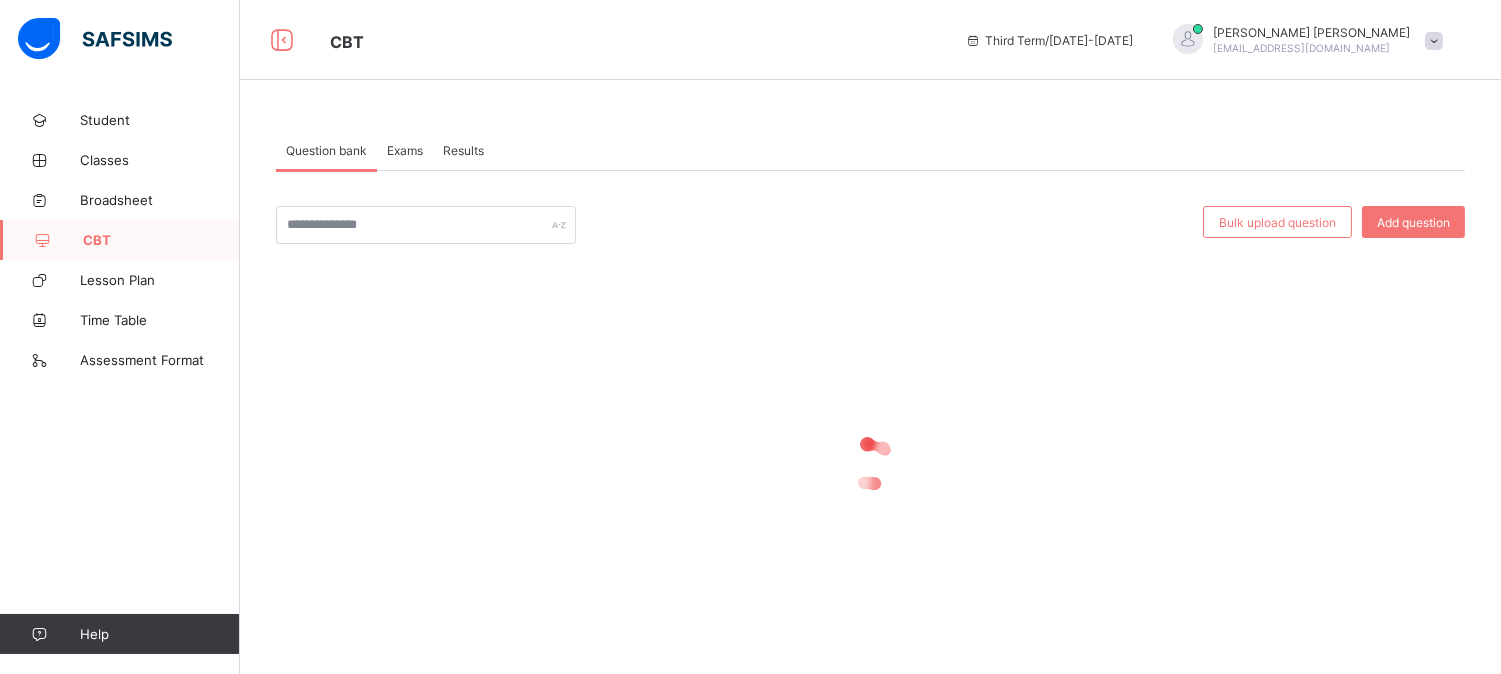 click on "Exams" at bounding box center (405, 150) 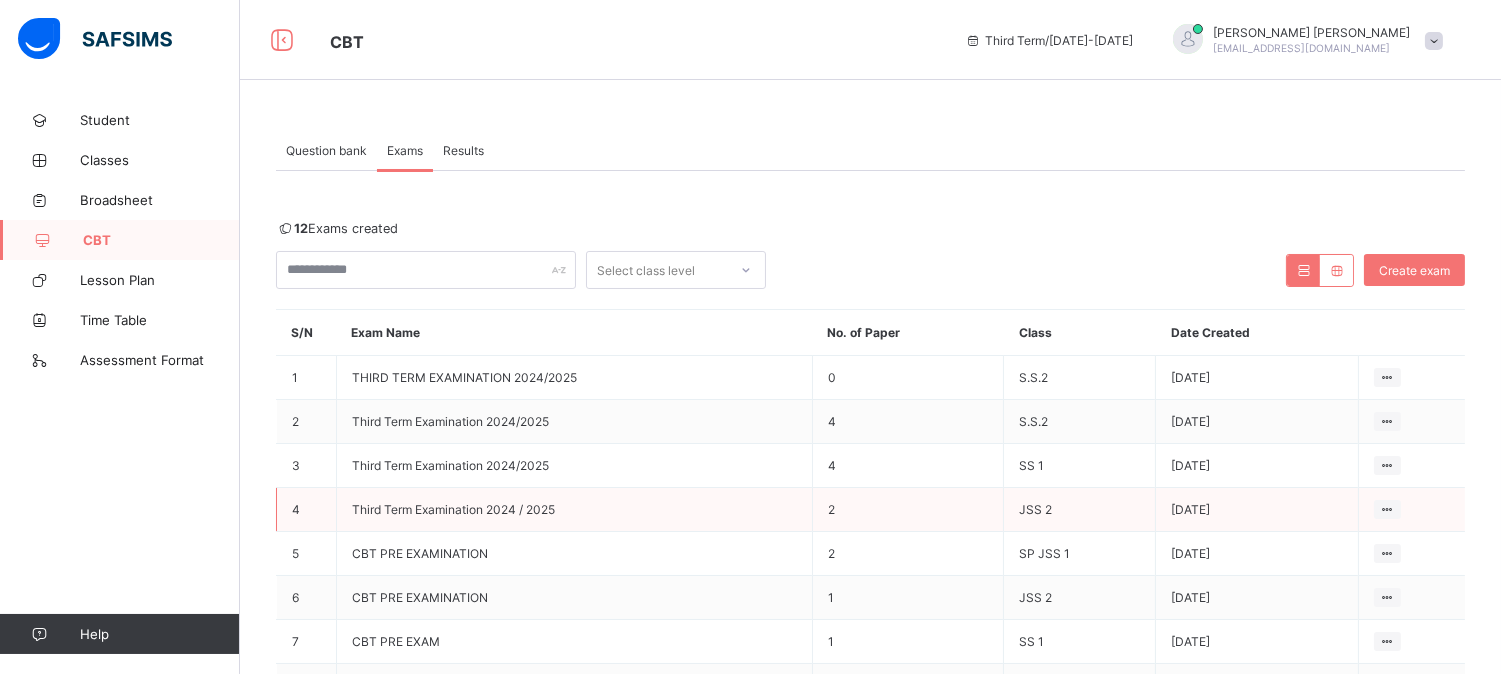 click on "Third Term Examination 2024 / 2025" at bounding box center (453, 509) 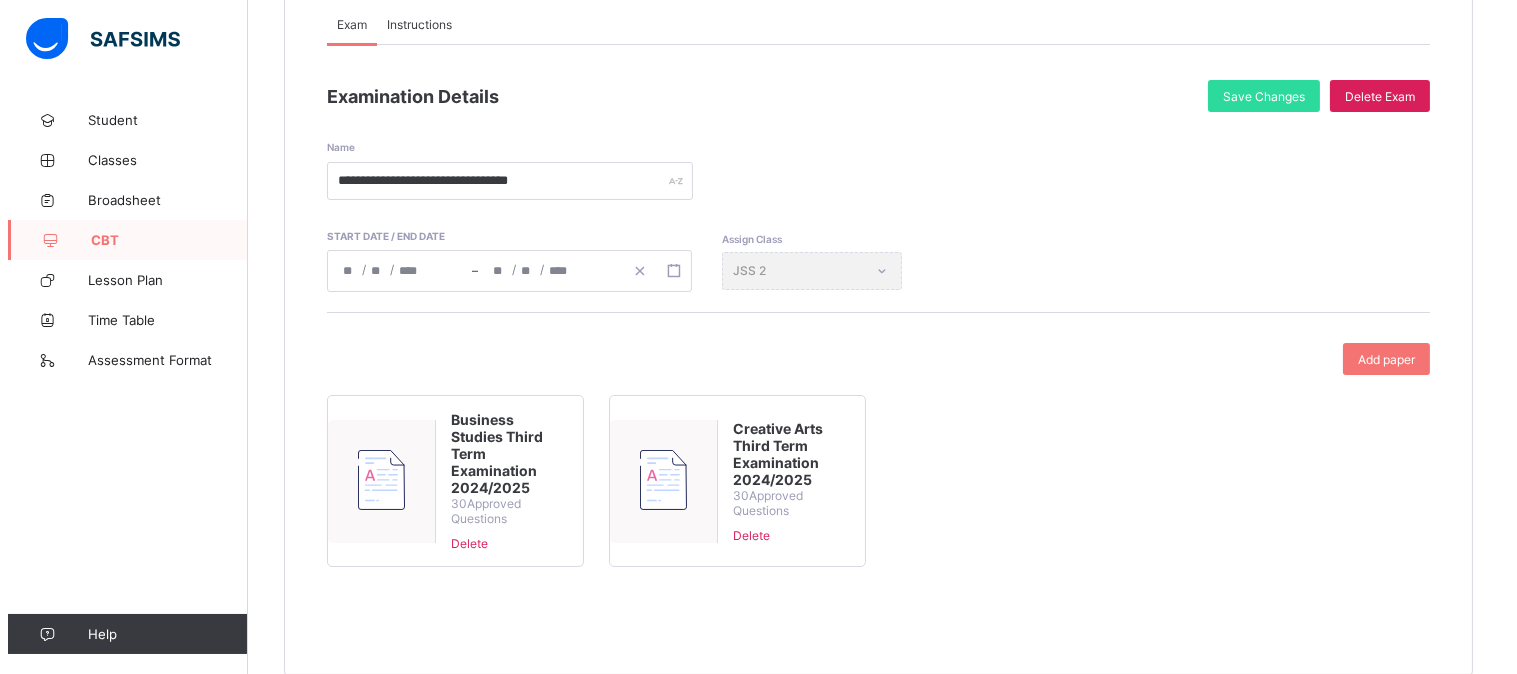 scroll, scrollTop: 244, scrollLeft: 0, axis: vertical 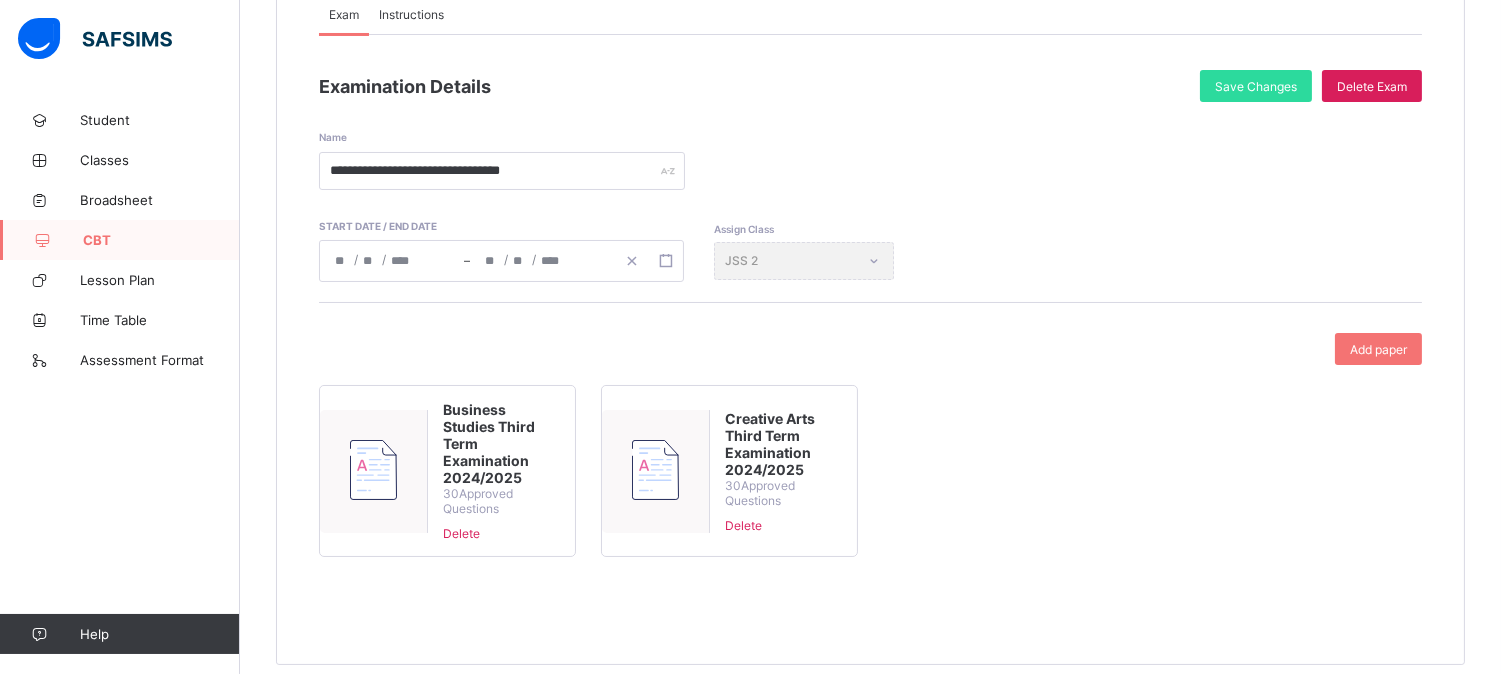 click on "Creative Arts Third Term Examination 2024/2025" at bounding box center (783, 444) 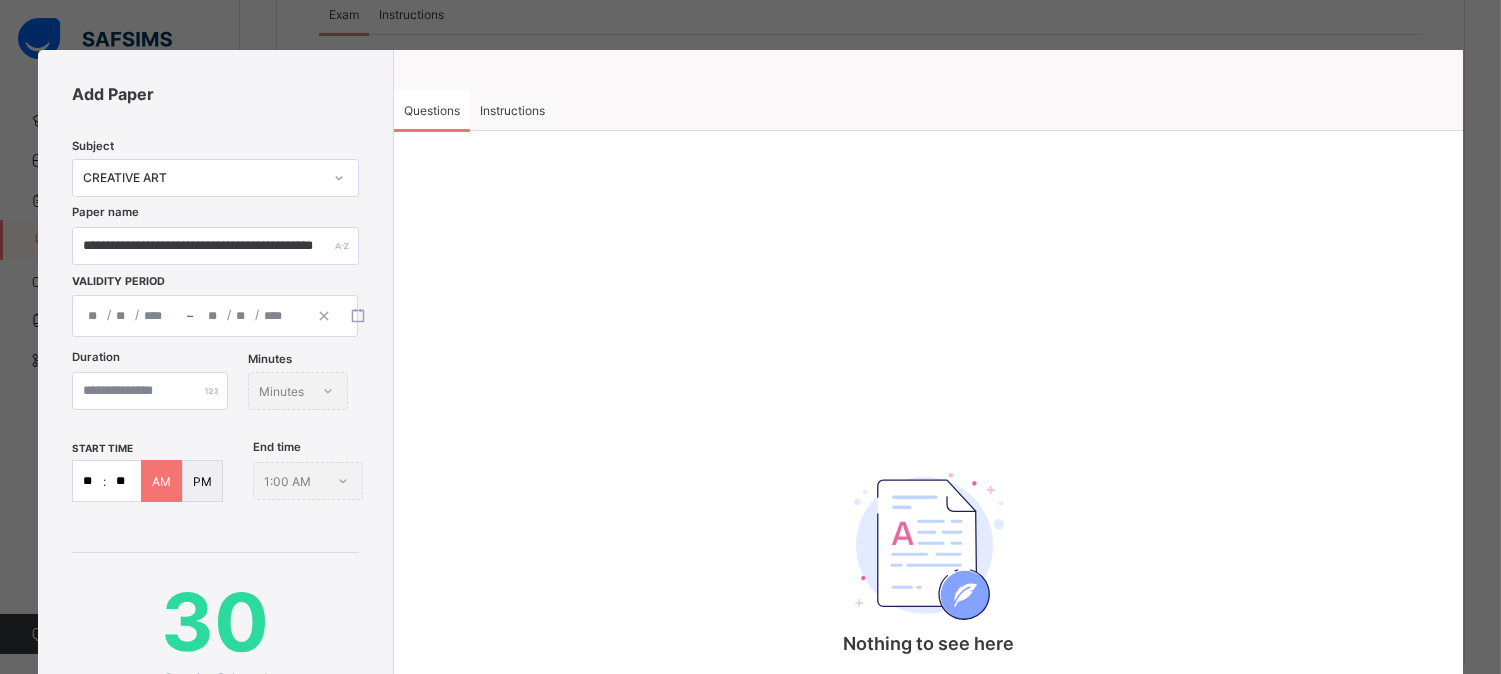 type on "**********" 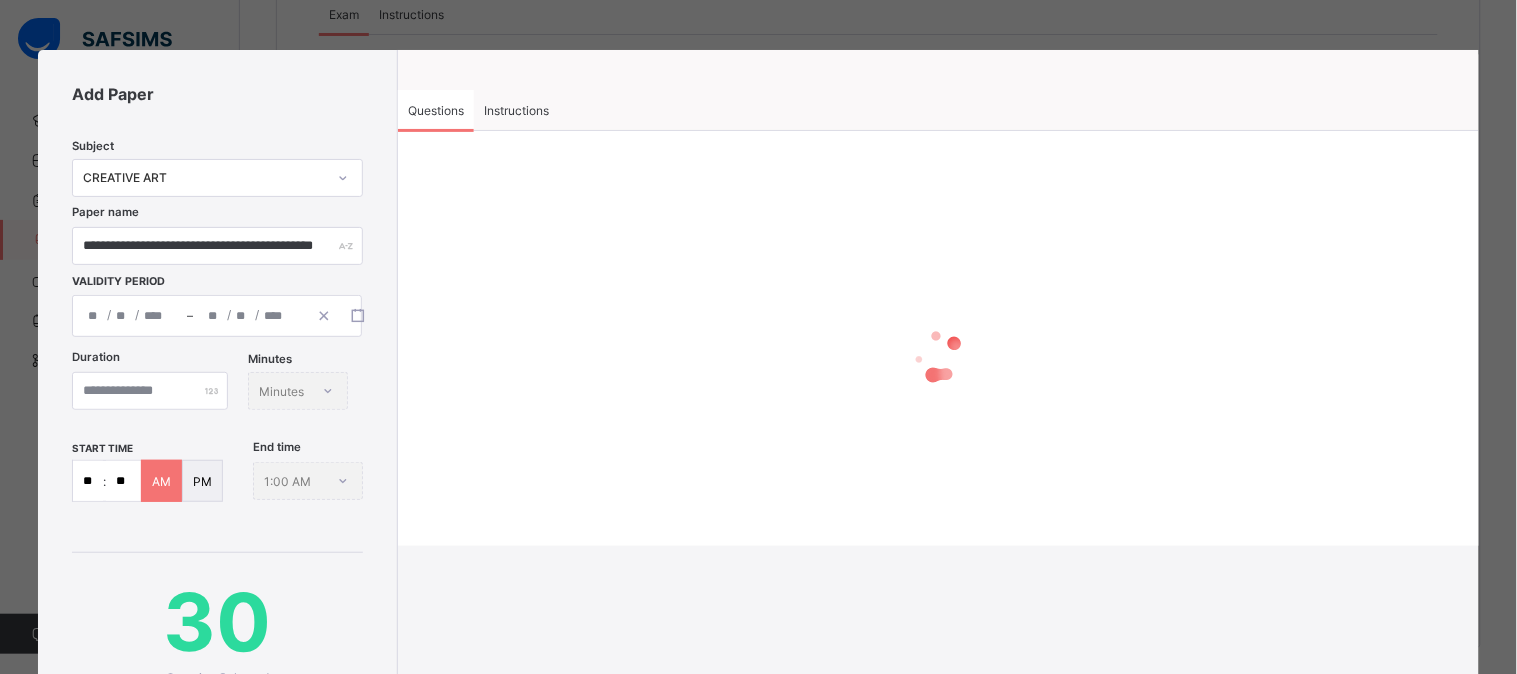 click on "**********" at bounding box center (217, 316) 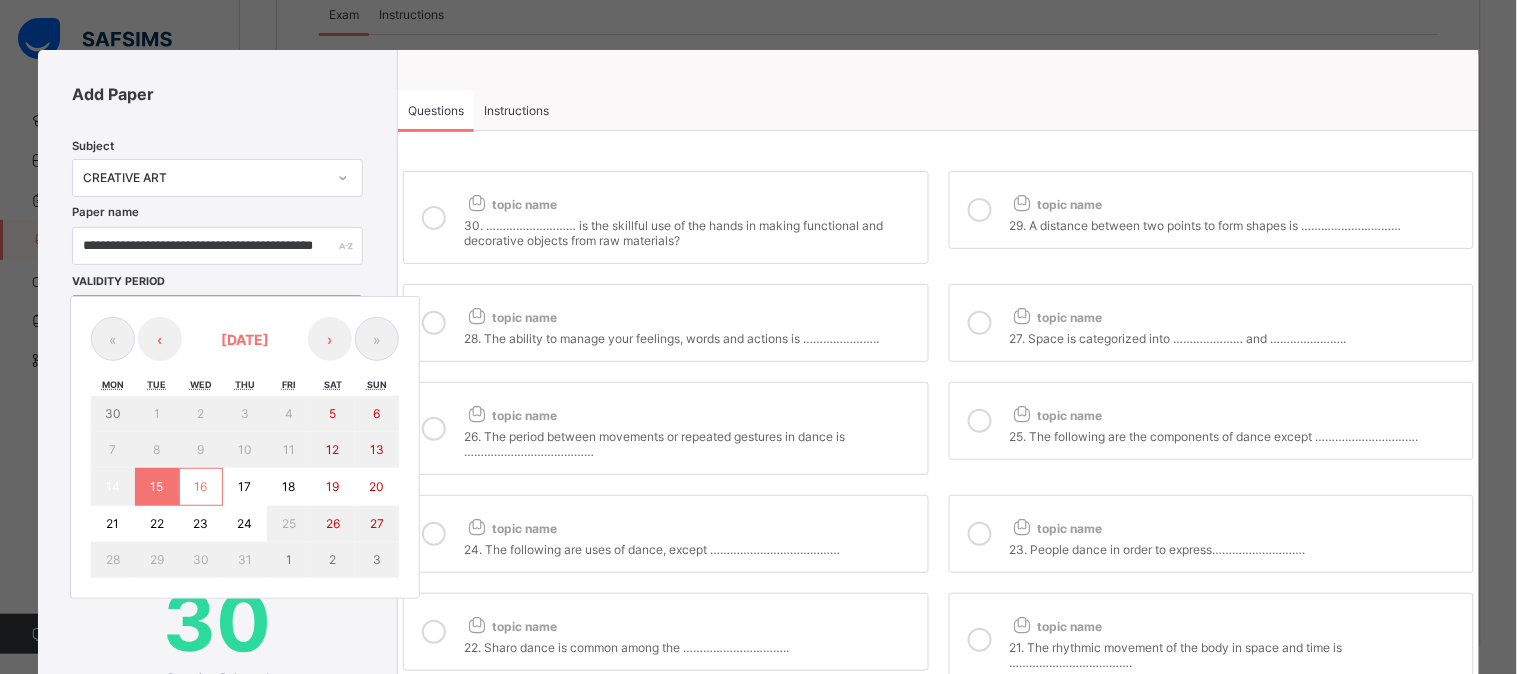 click on "18" at bounding box center [289, 487] 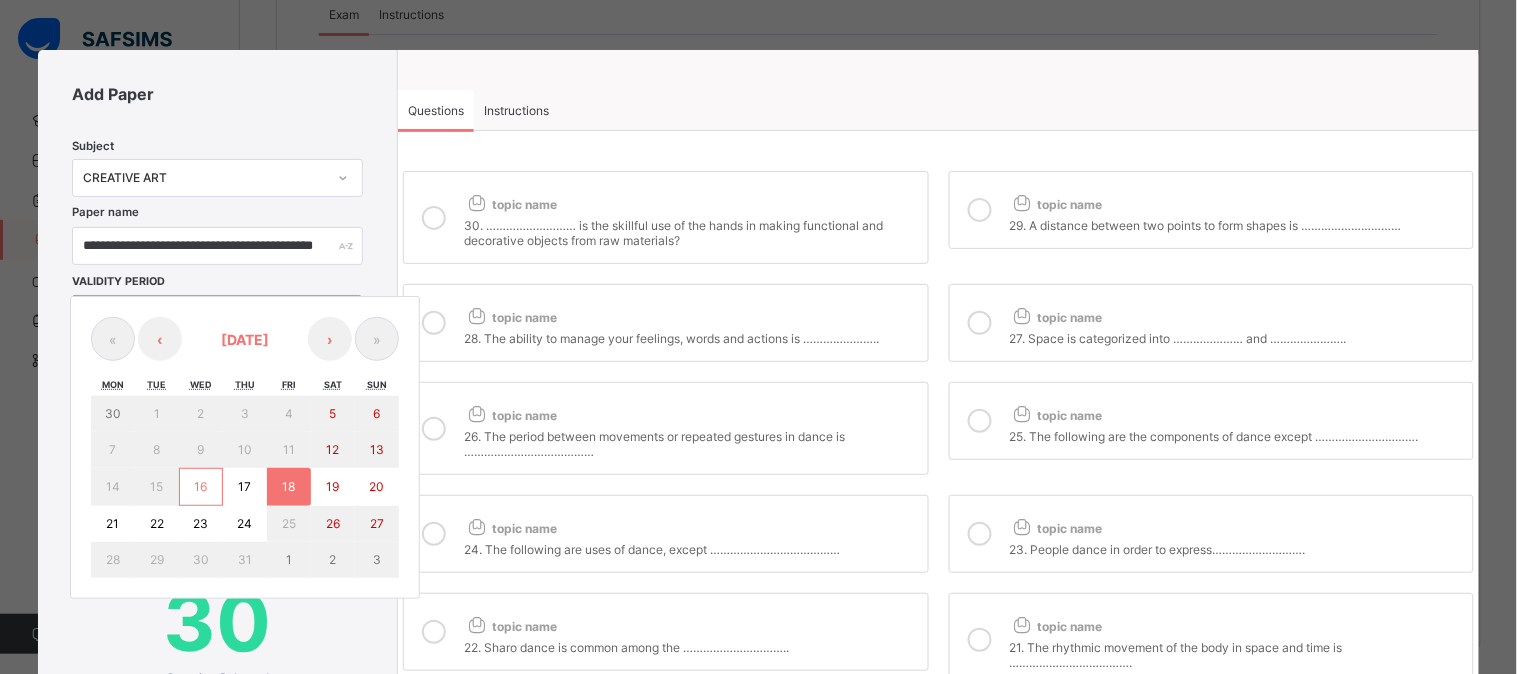 click on "18" at bounding box center [289, 487] 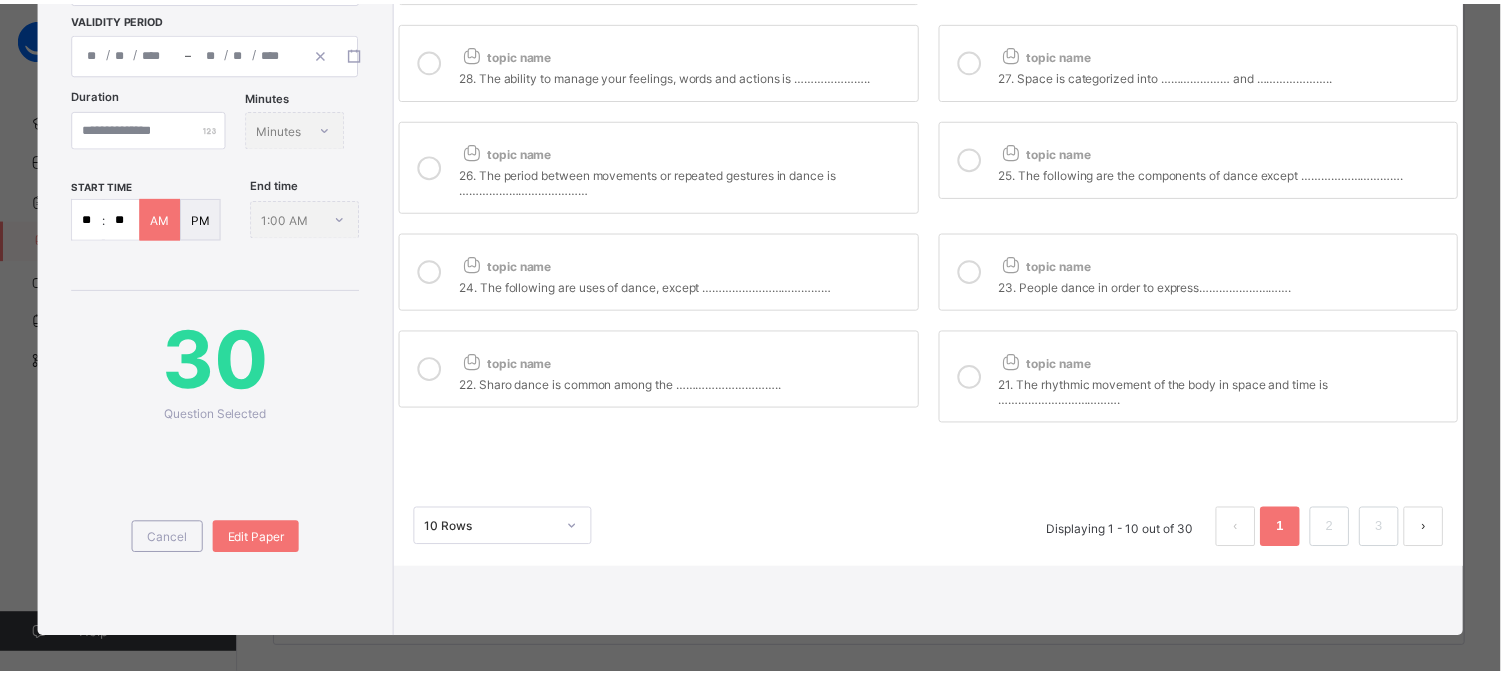 scroll, scrollTop: 362, scrollLeft: 0, axis: vertical 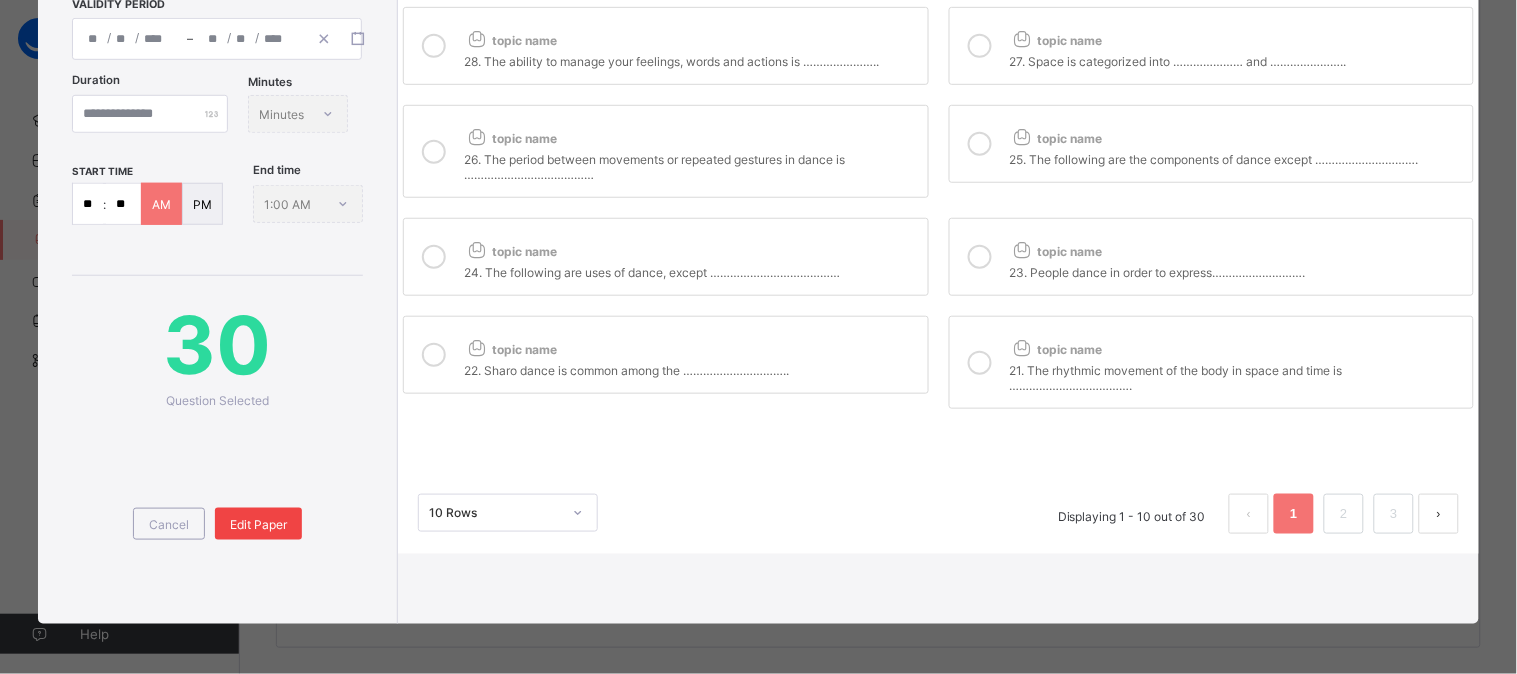 click on "Edit Paper" at bounding box center (258, 524) 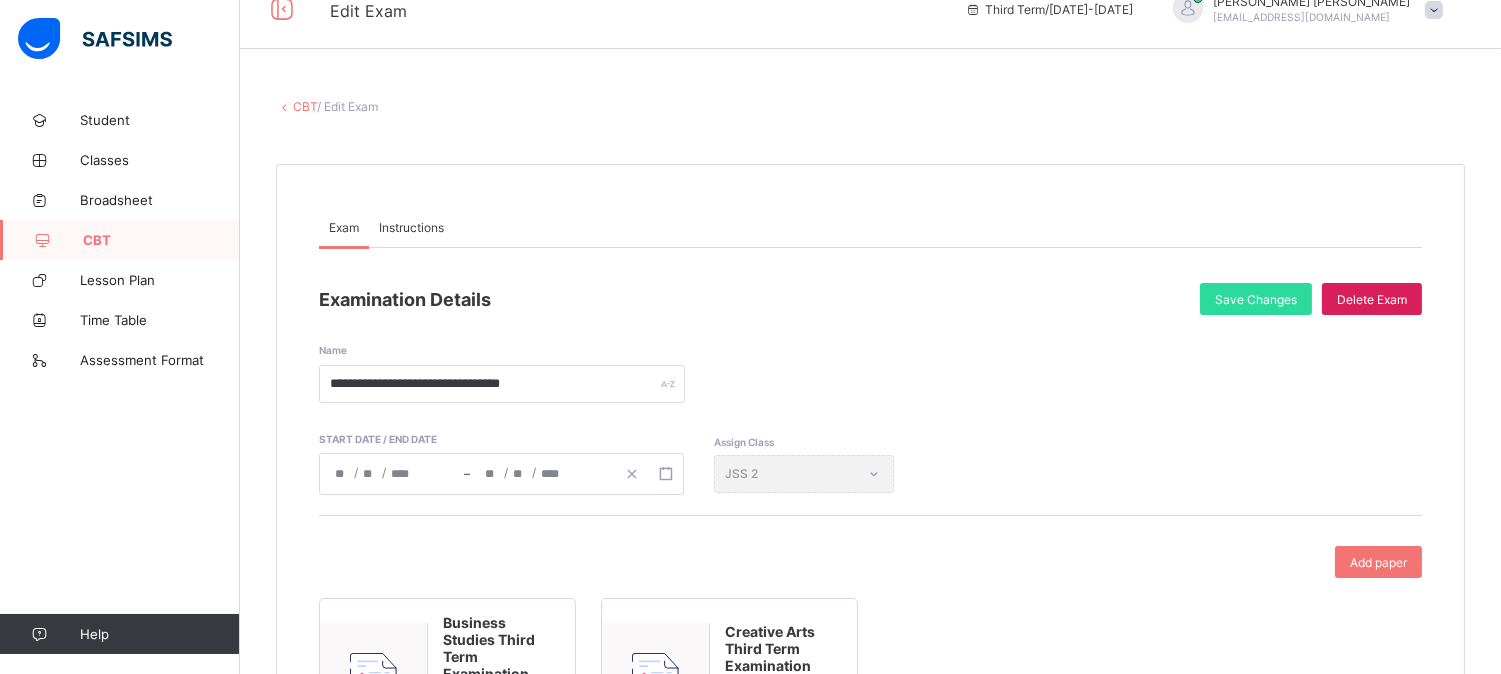 scroll, scrollTop: 25, scrollLeft: 0, axis: vertical 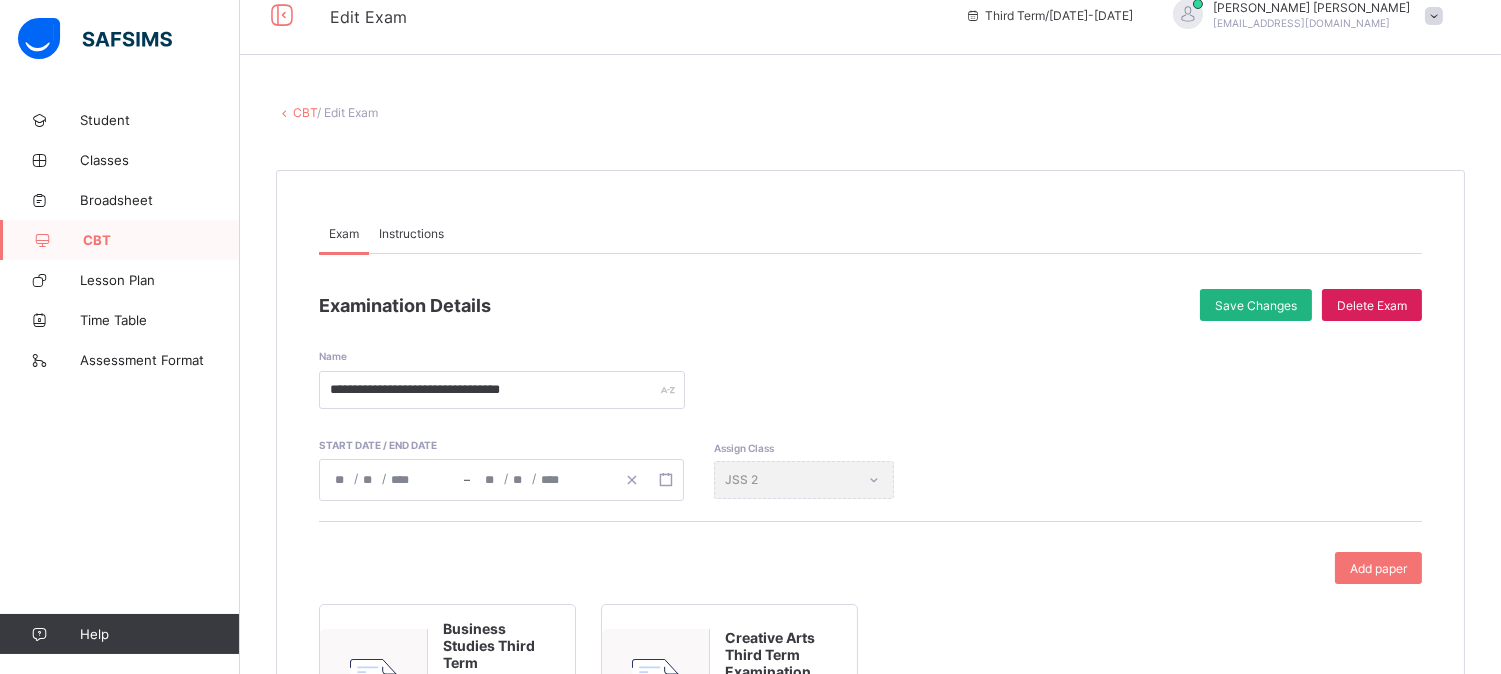 click on "Save Changes" at bounding box center [1256, 305] 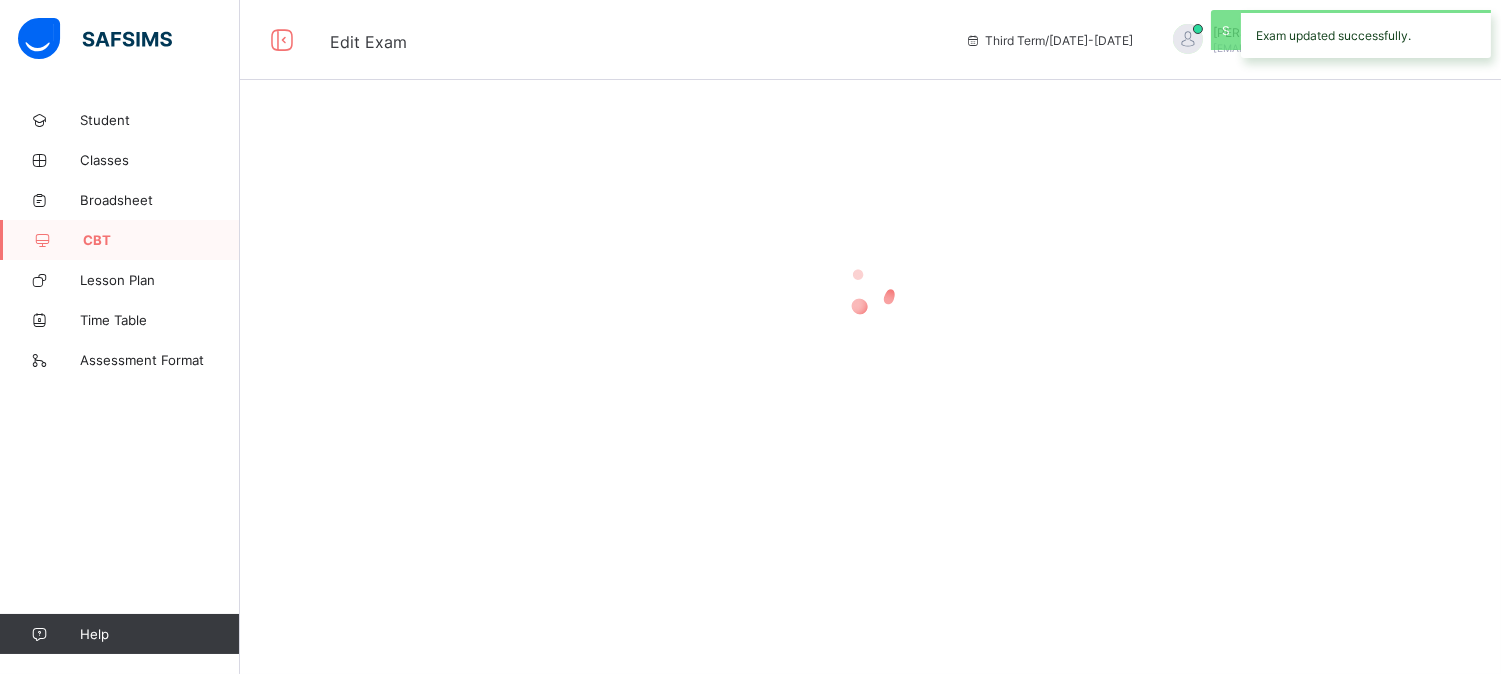 scroll, scrollTop: 0, scrollLeft: 0, axis: both 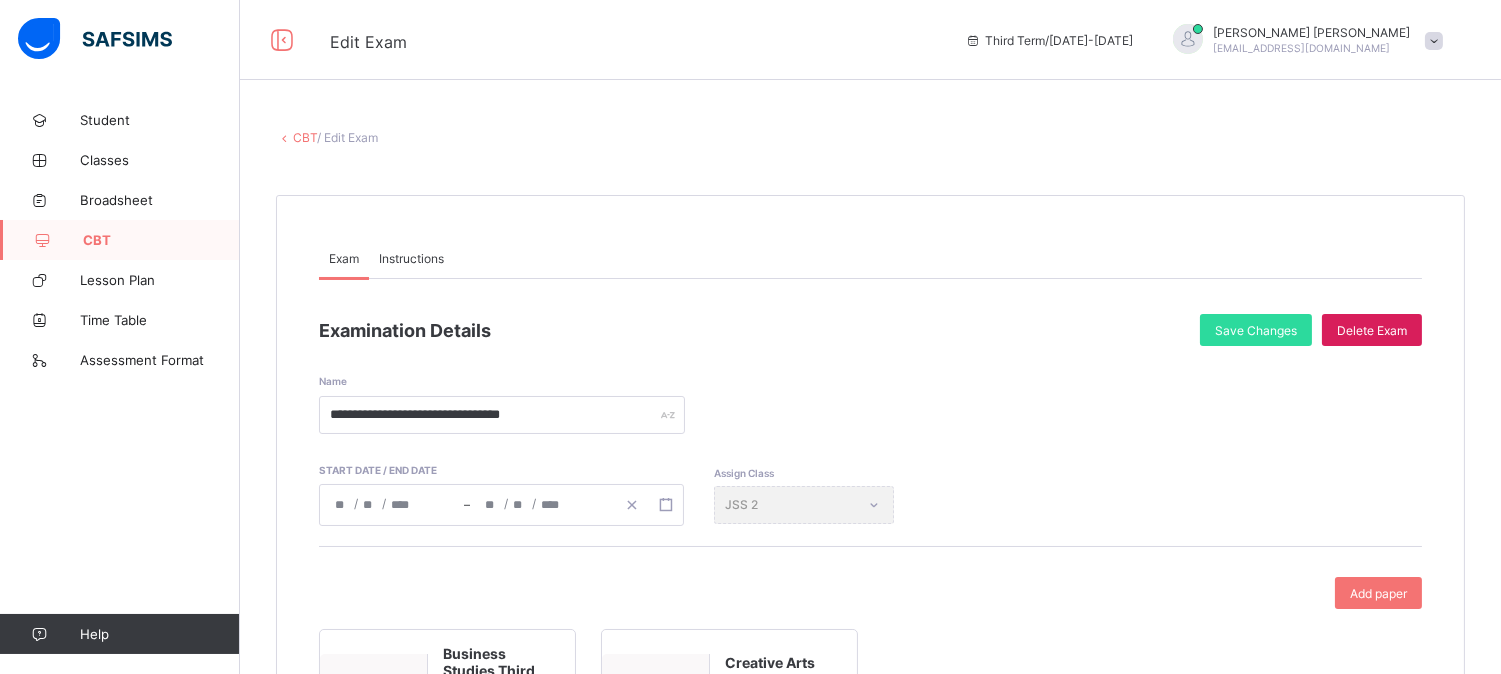 click on "CBT" at bounding box center (161, 240) 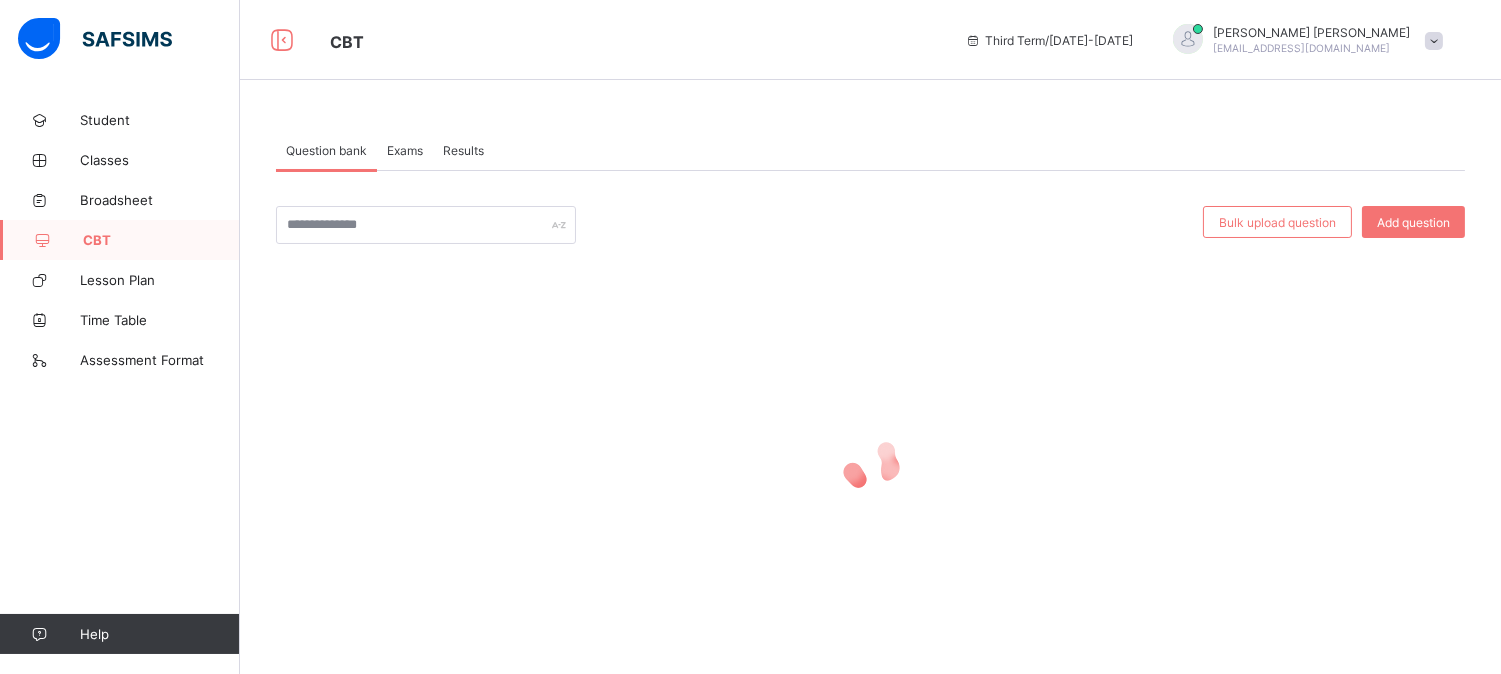 click on "Exams" at bounding box center [405, 150] 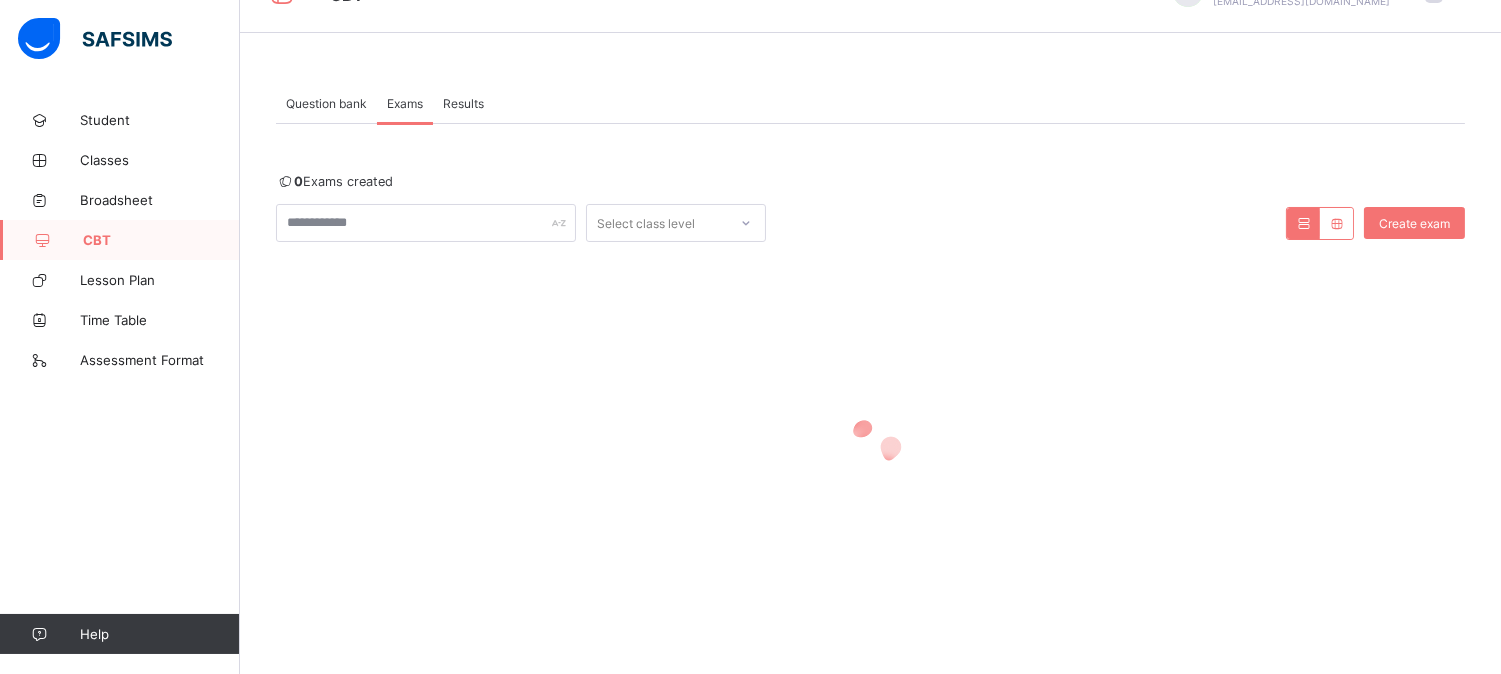 scroll, scrollTop: 55, scrollLeft: 0, axis: vertical 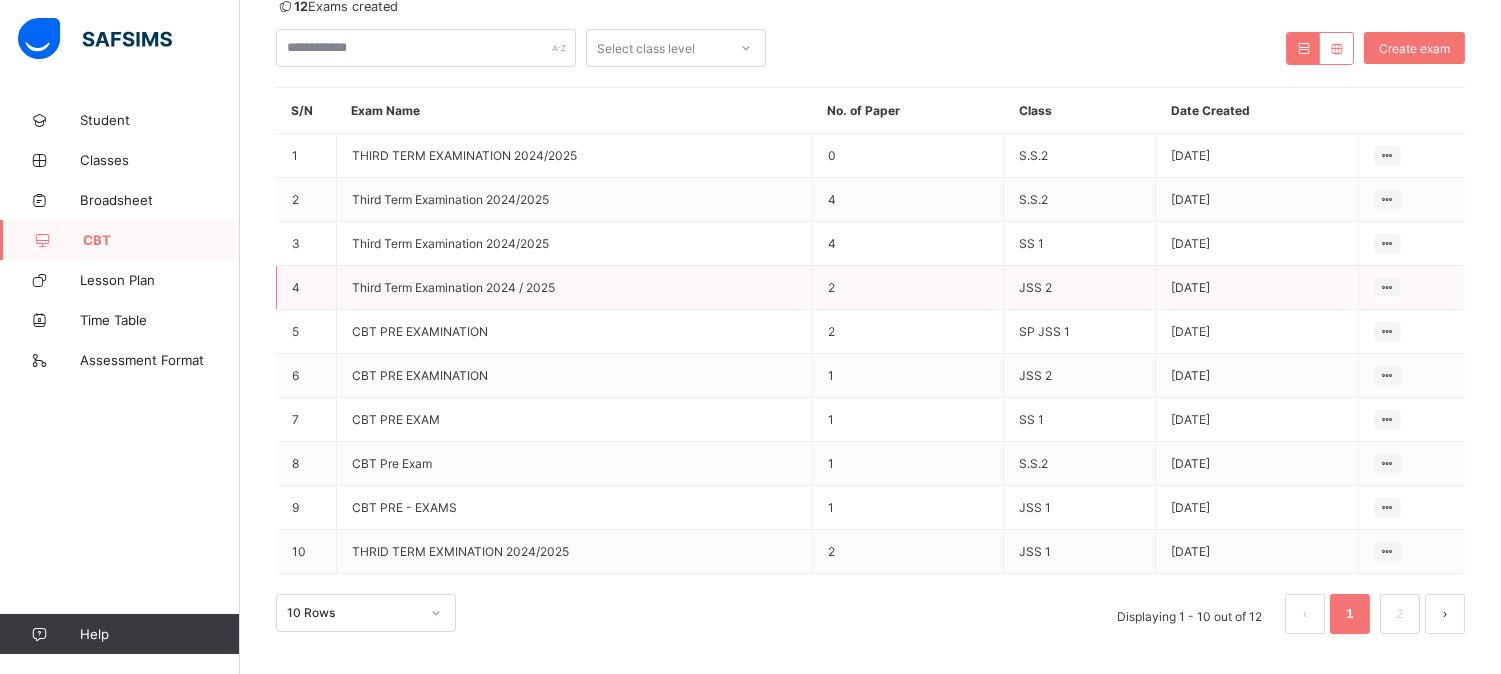 click on "Third Term Examination 2024 / 2025" at bounding box center [453, 287] 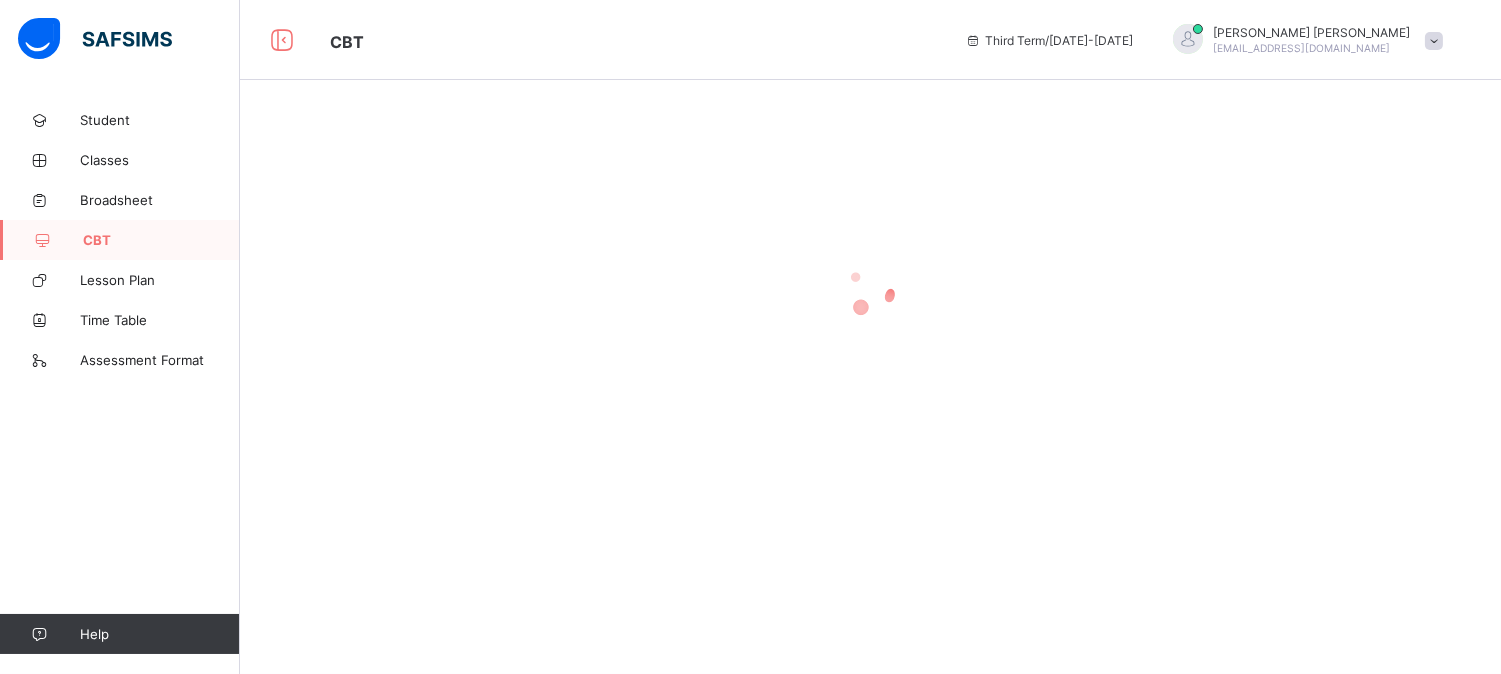 scroll, scrollTop: 0, scrollLeft: 0, axis: both 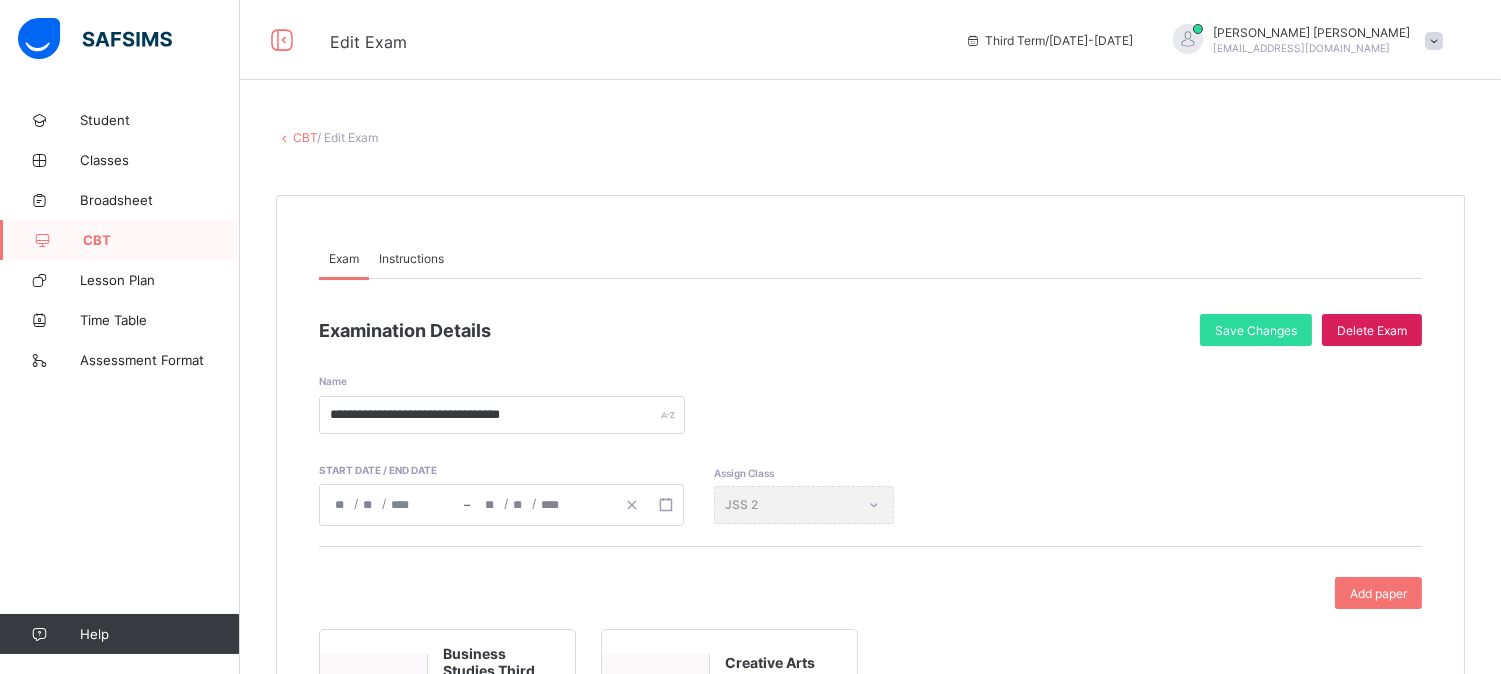 click on "CBT" at bounding box center [305, 137] 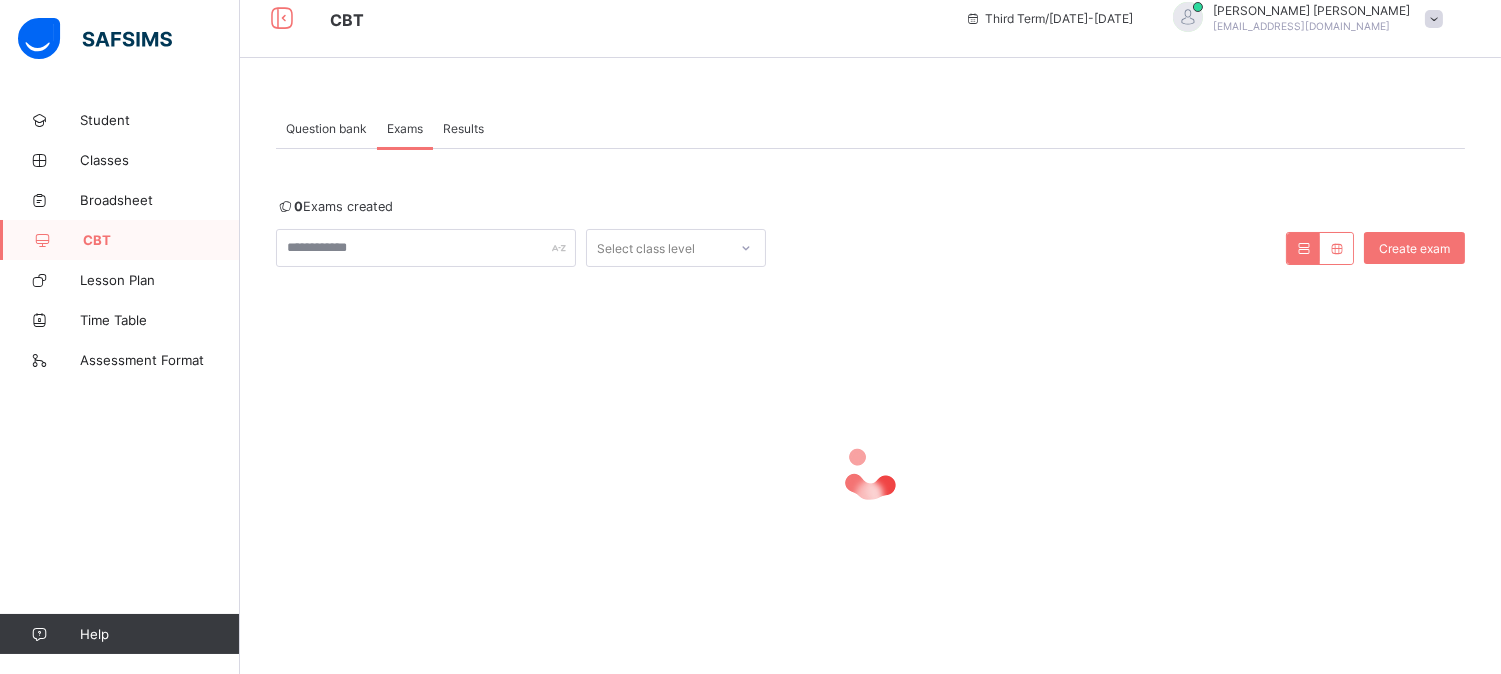 scroll, scrollTop: 55, scrollLeft: 0, axis: vertical 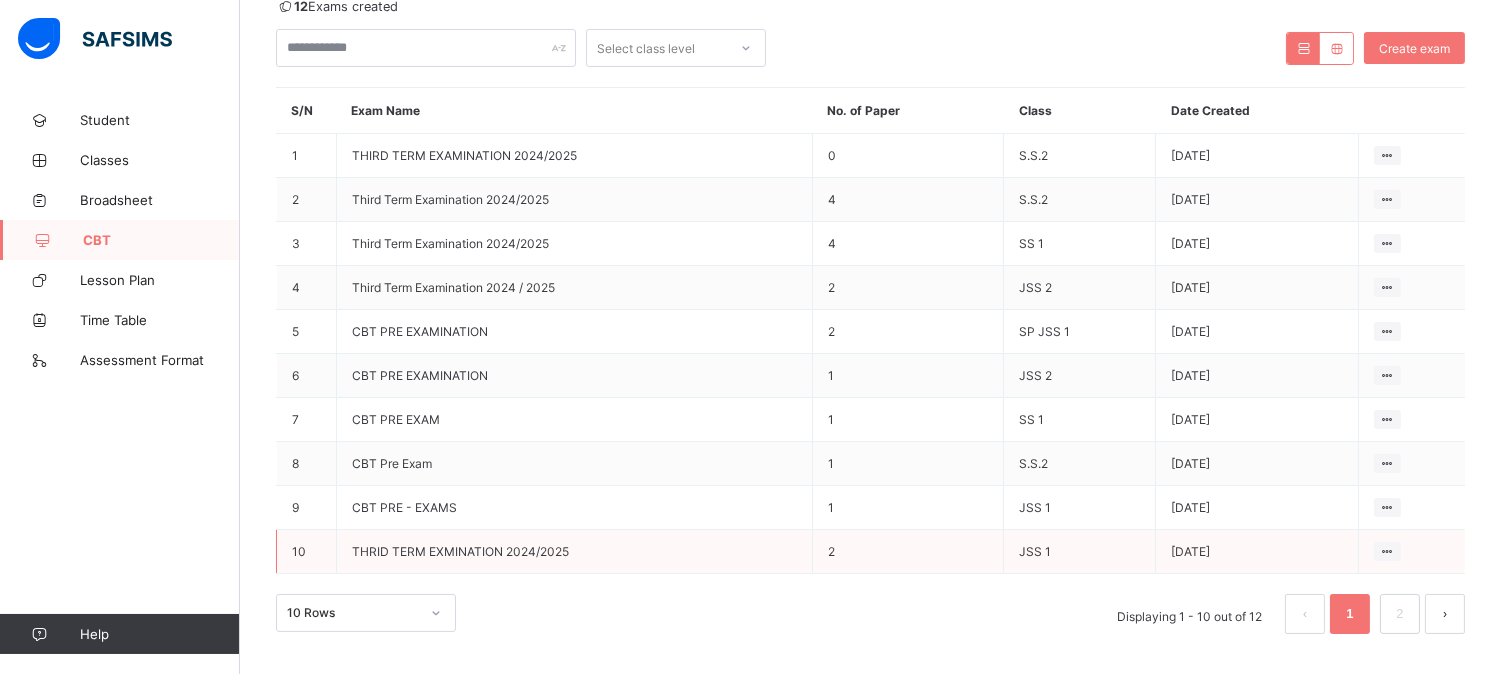 click on "THRID TERM EXMINATION 2024/2025" at bounding box center [460, 551] 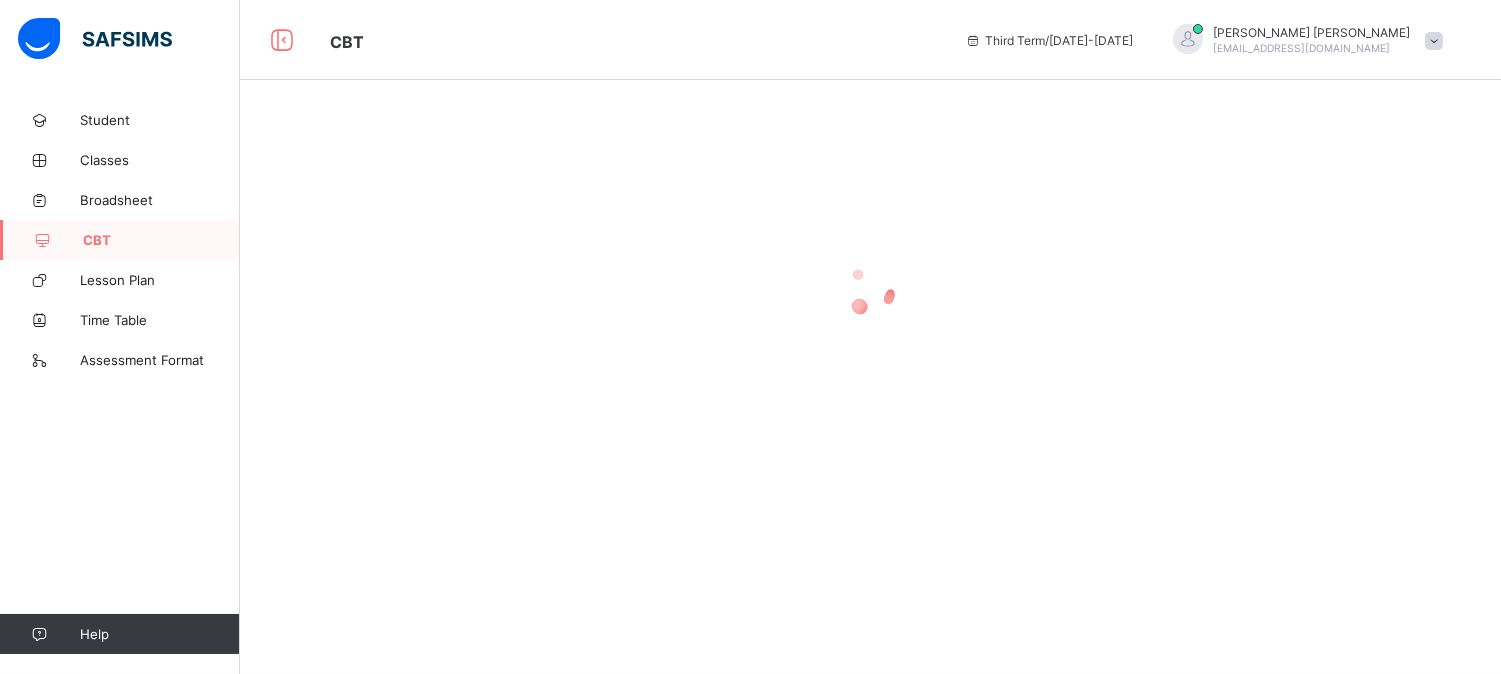 scroll, scrollTop: 0, scrollLeft: 0, axis: both 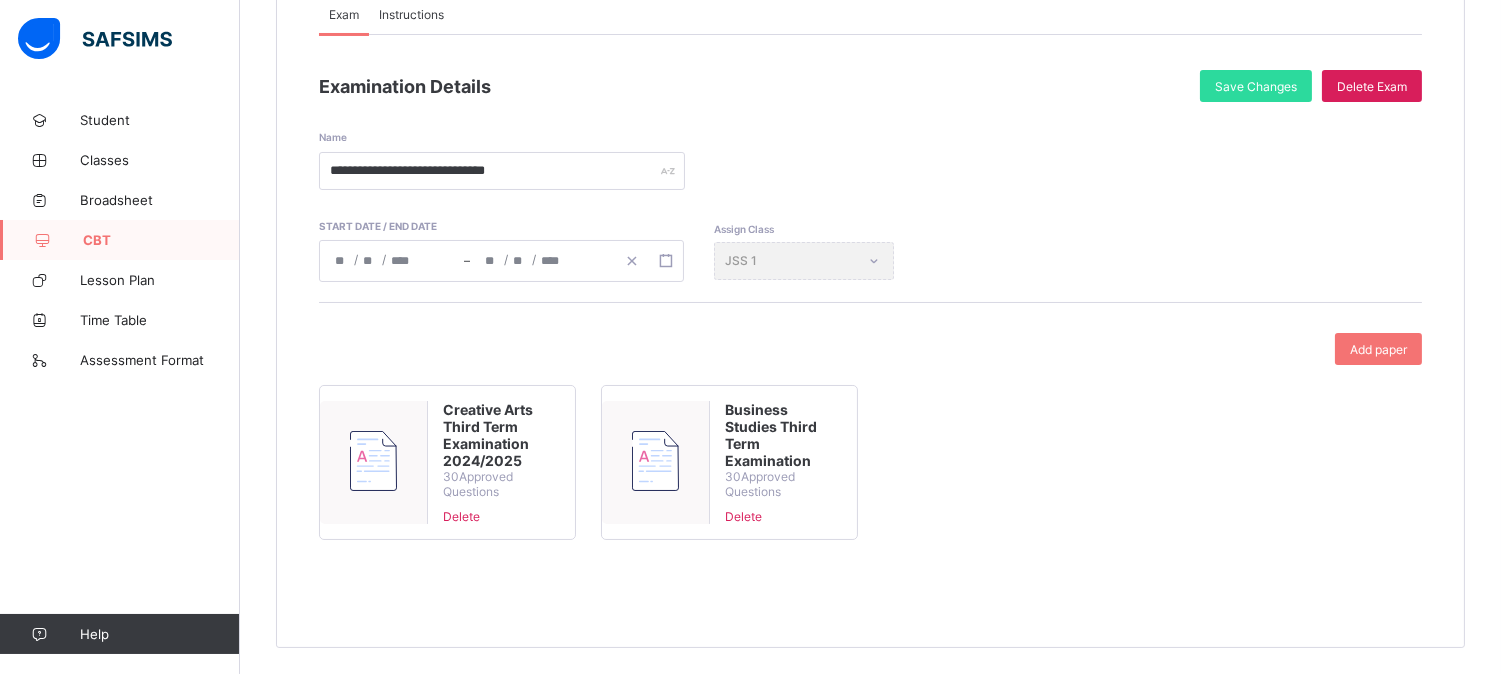 click on "CBT" at bounding box center (161, 240) 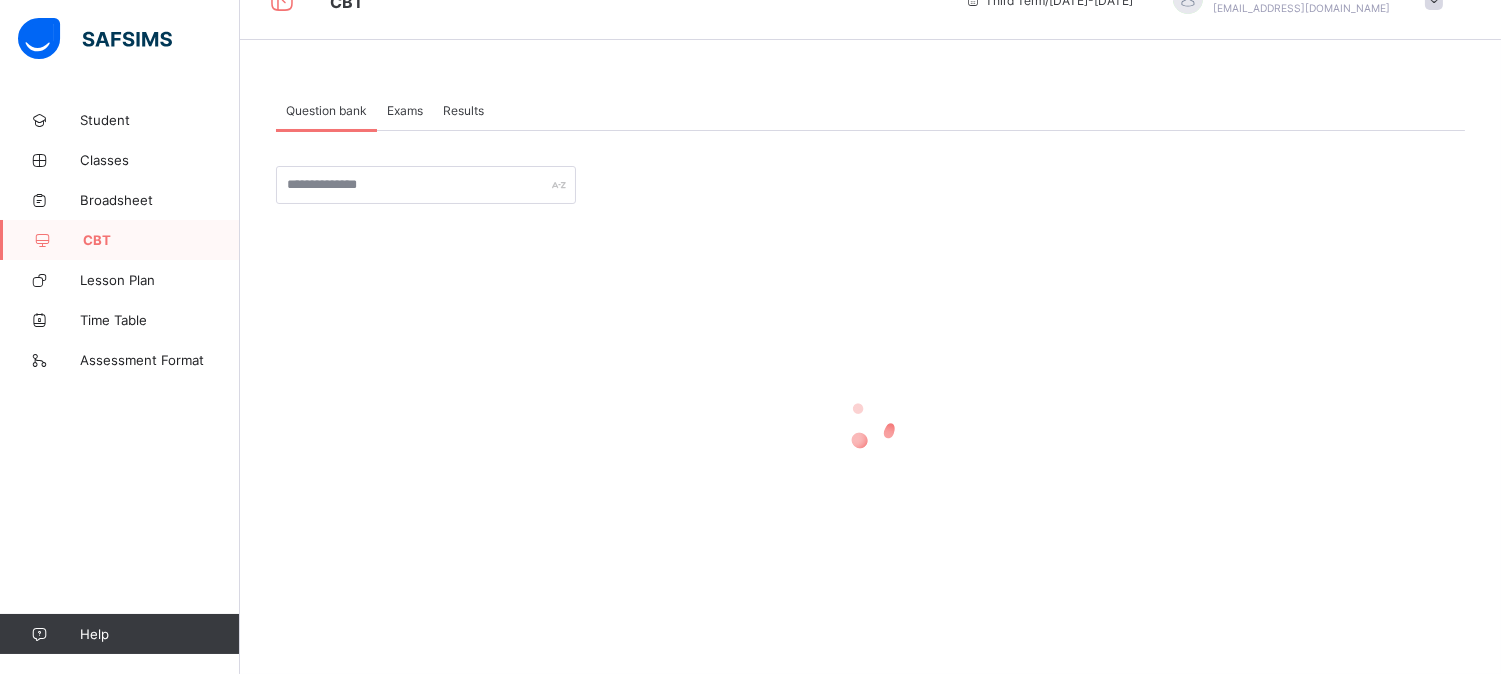 scroll, scrollTop: 0, scrollLeft: 0, axis: both 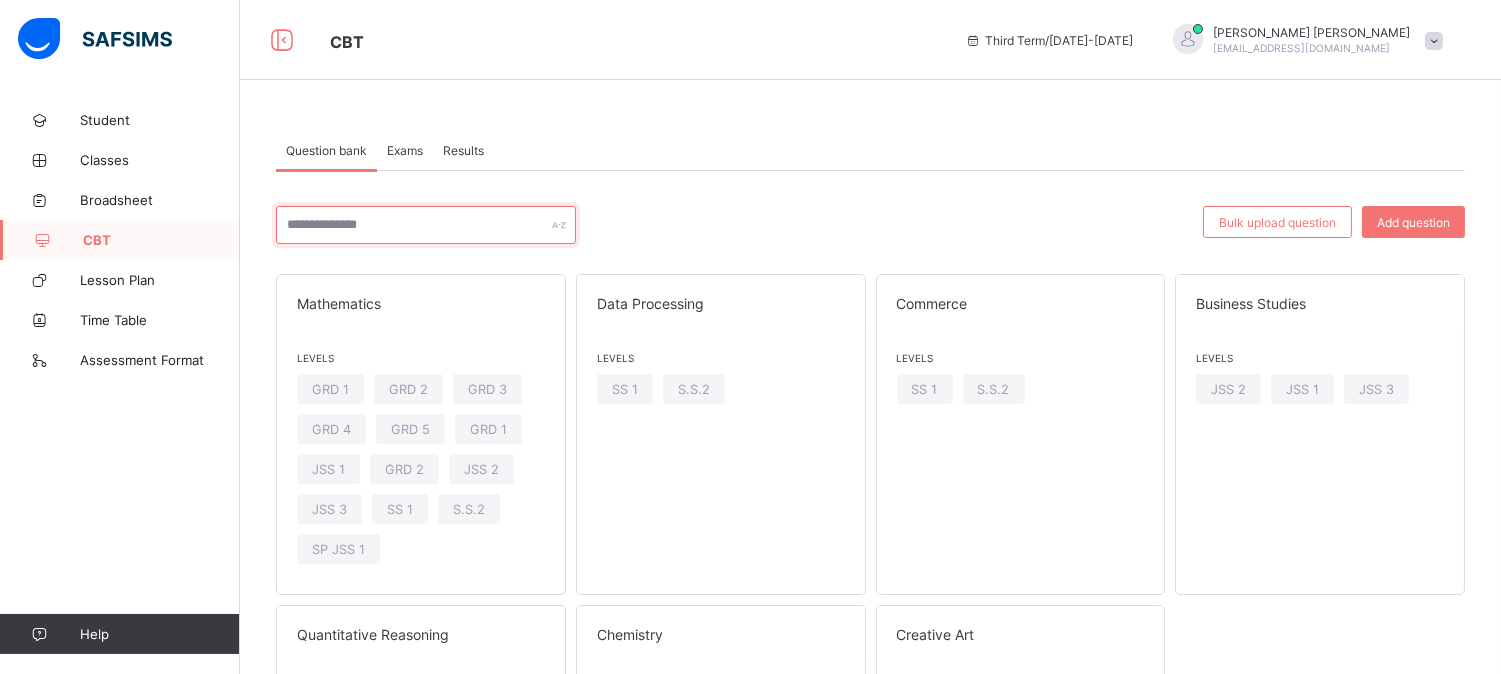 click at bounding box center [426, 225] 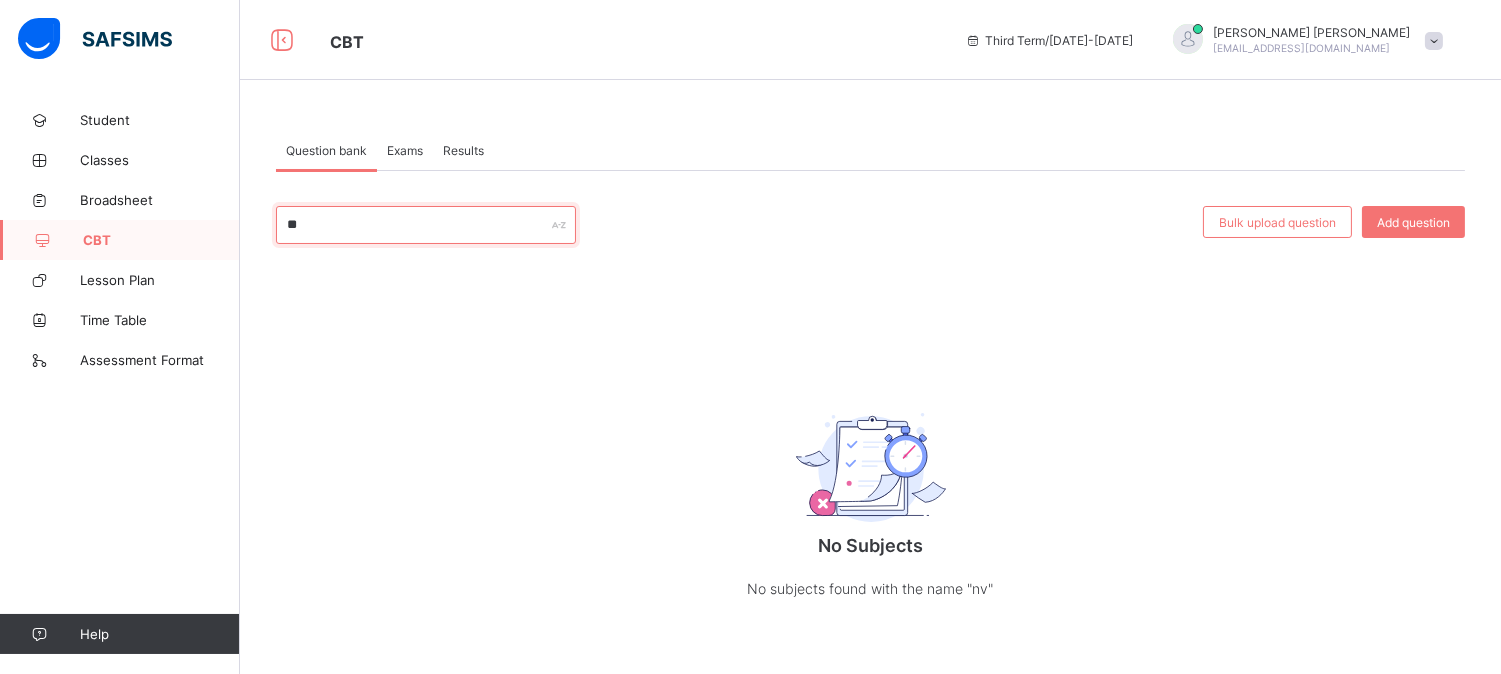 type on "*" 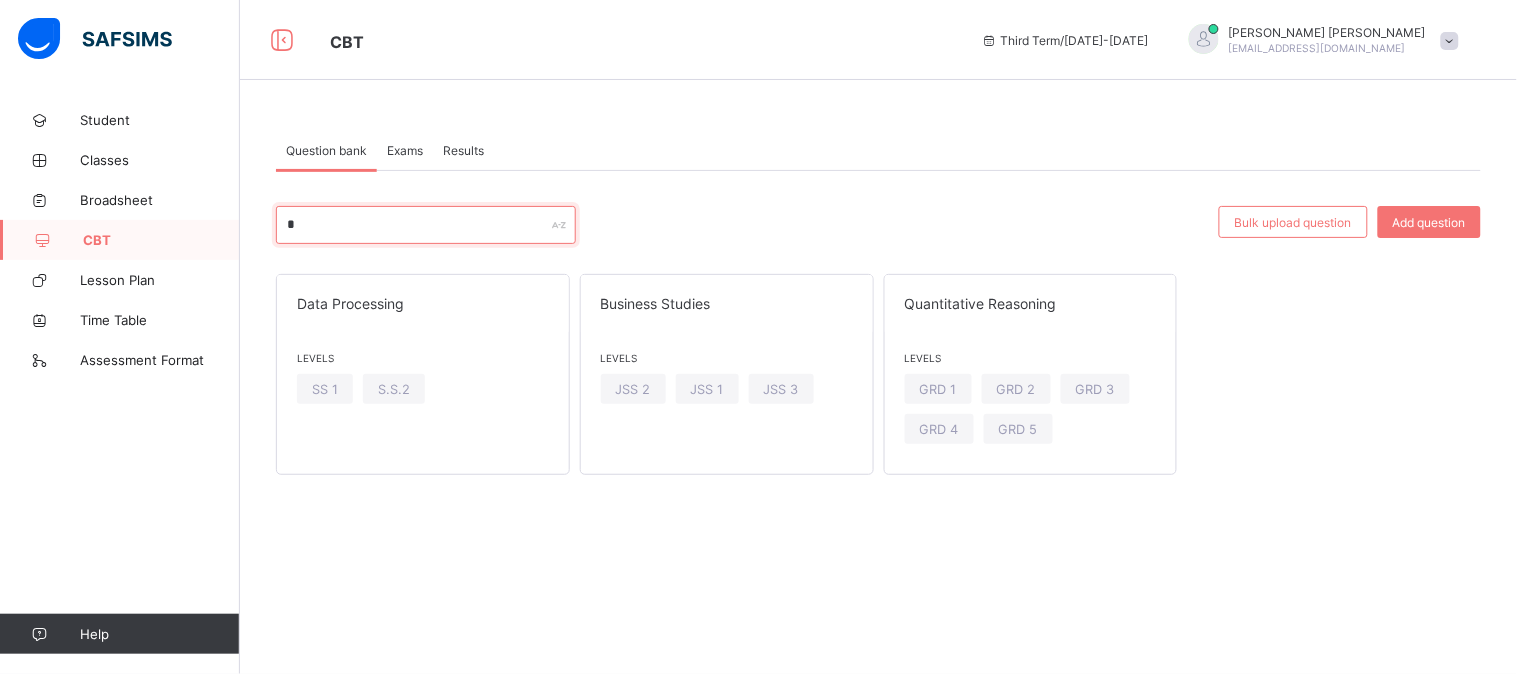 type 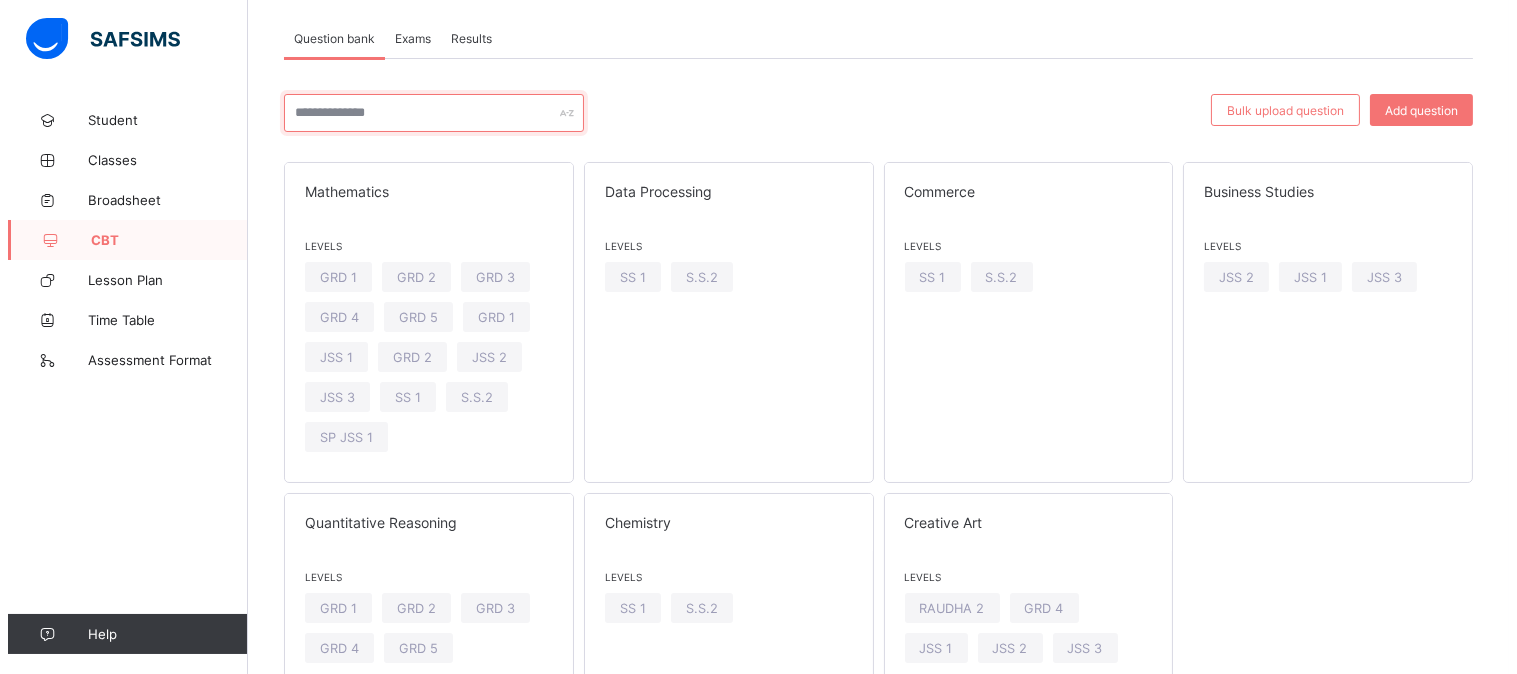 scroll, scrollTop: 0, scrollLeft: 0, axis: both 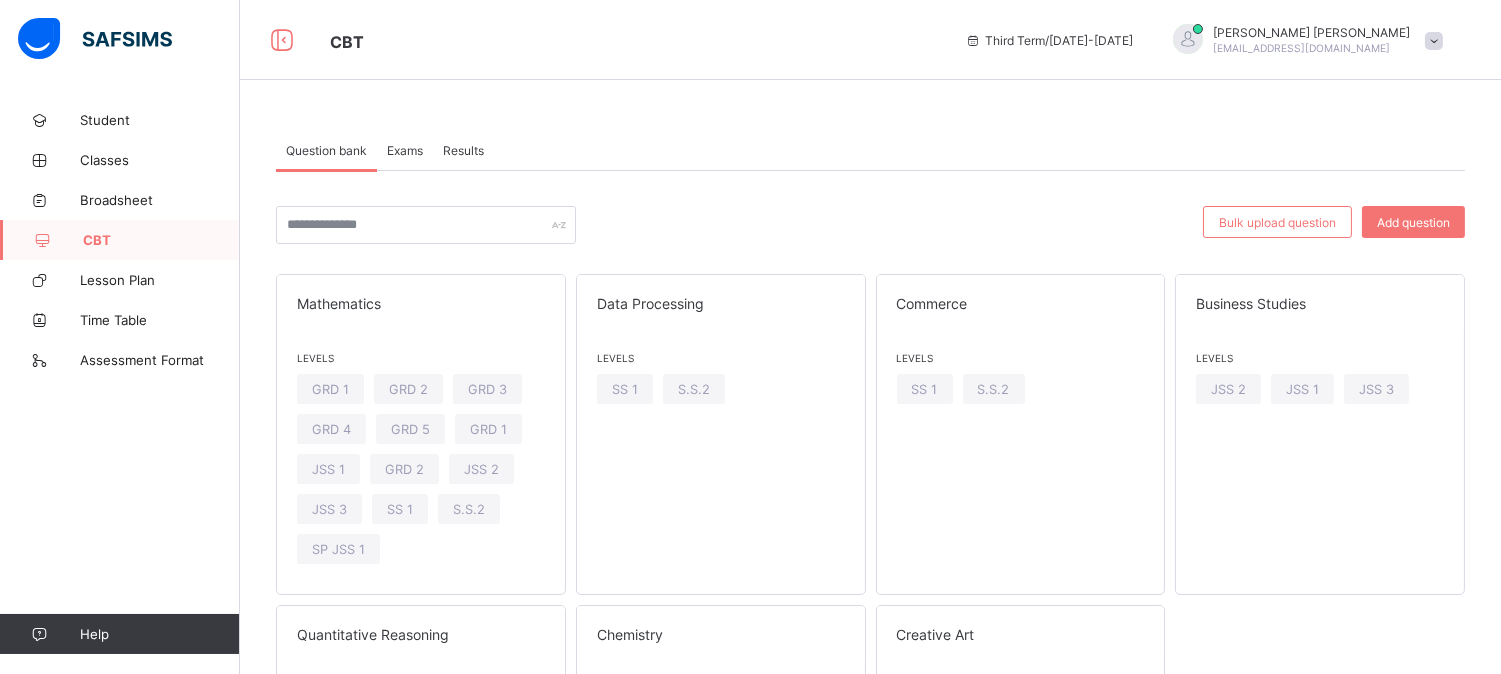 click at bounding box center [889, 225] 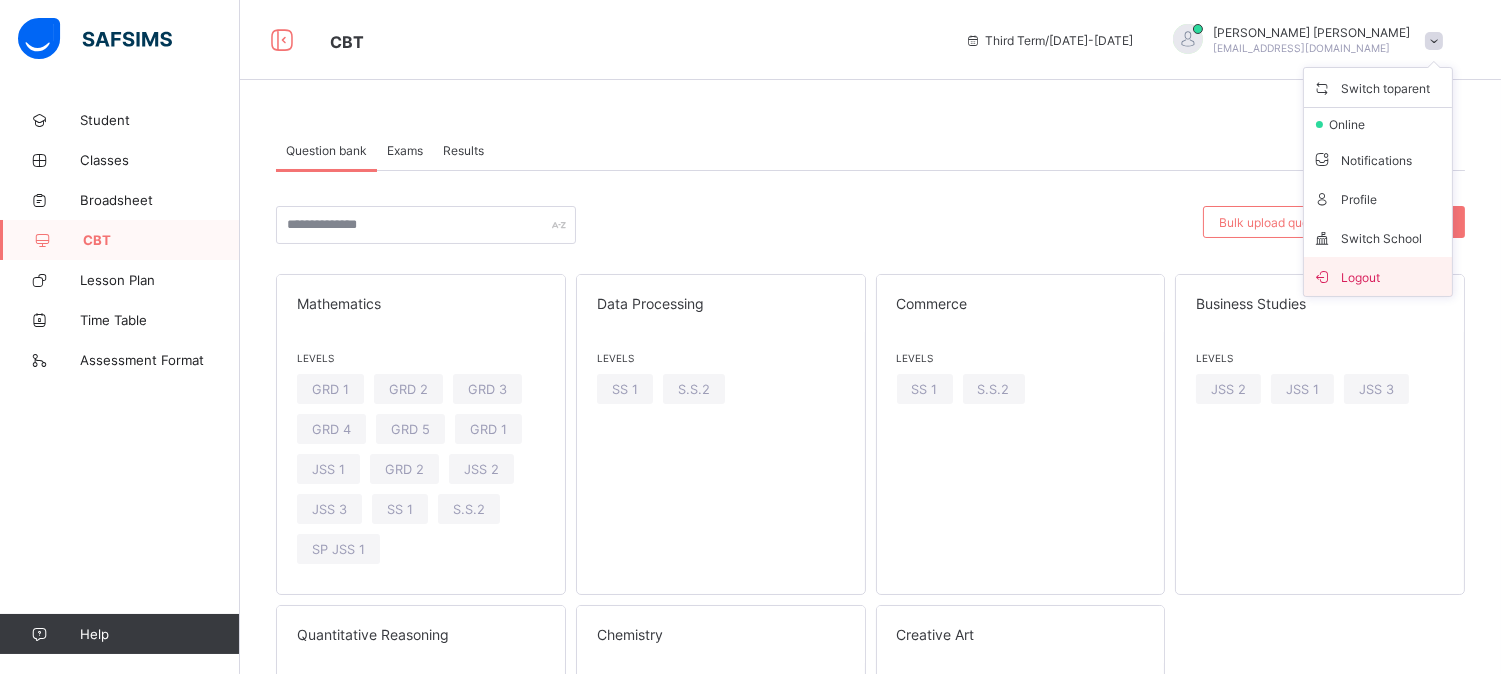 click on "Logout" at bounding box center (1378, 276) 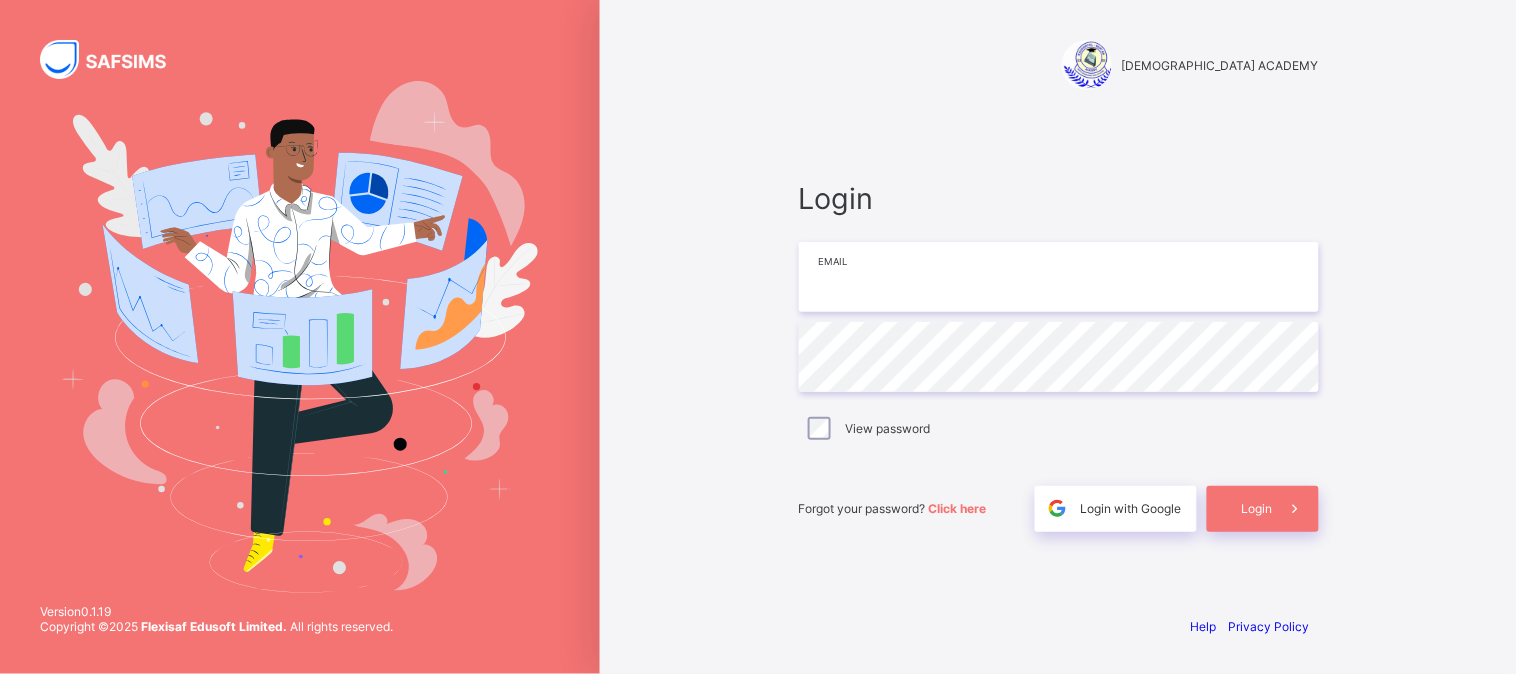 type on "**********" 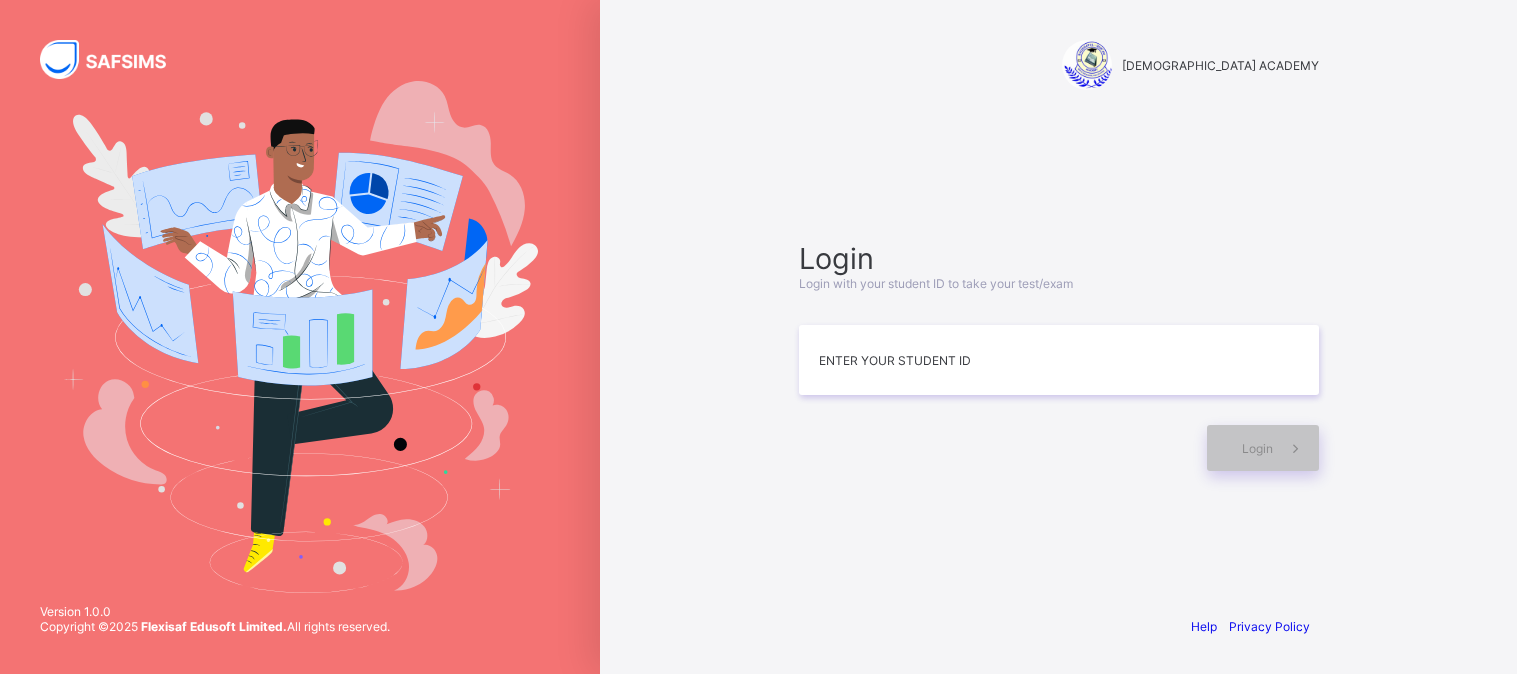 scroll, scrollTop: 0, scrollLeft: 0, axis: both 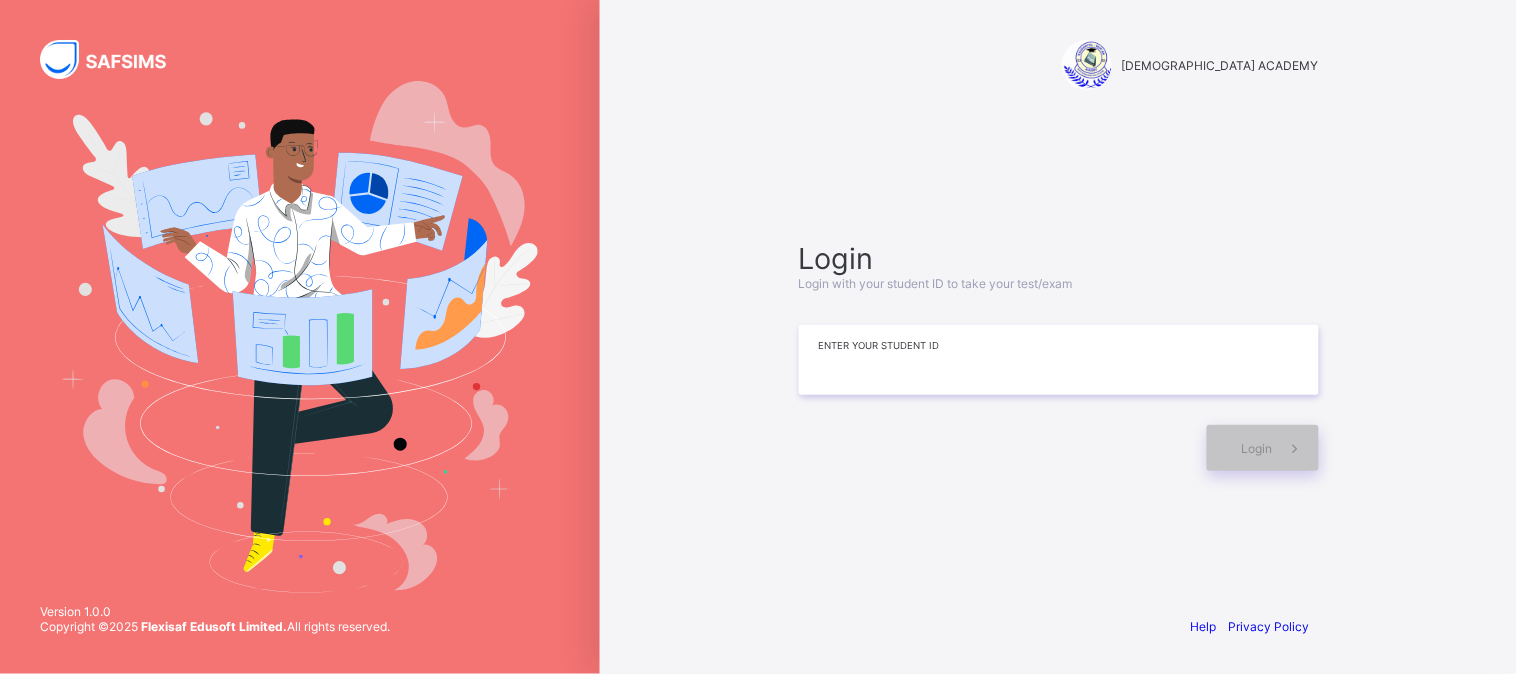 click at bounding box center (1059, 360) 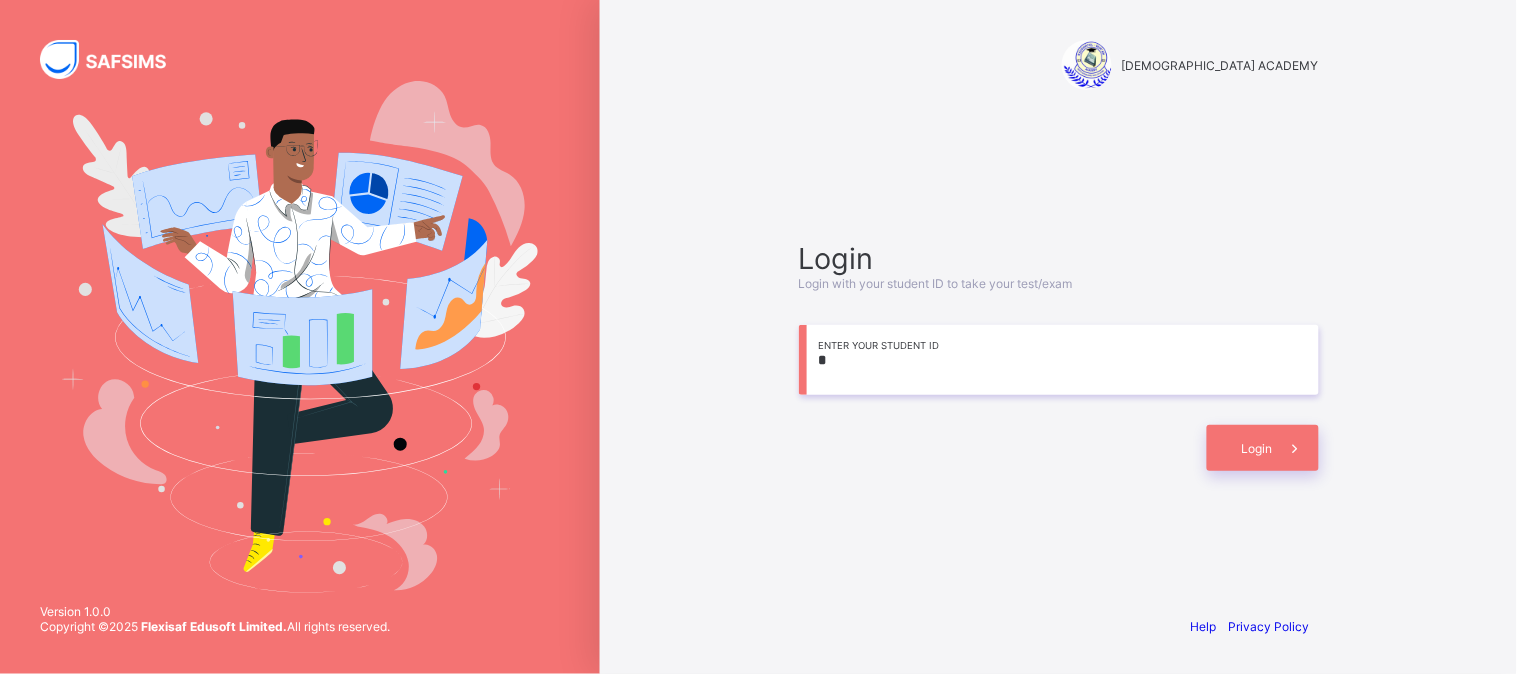 type on "*" 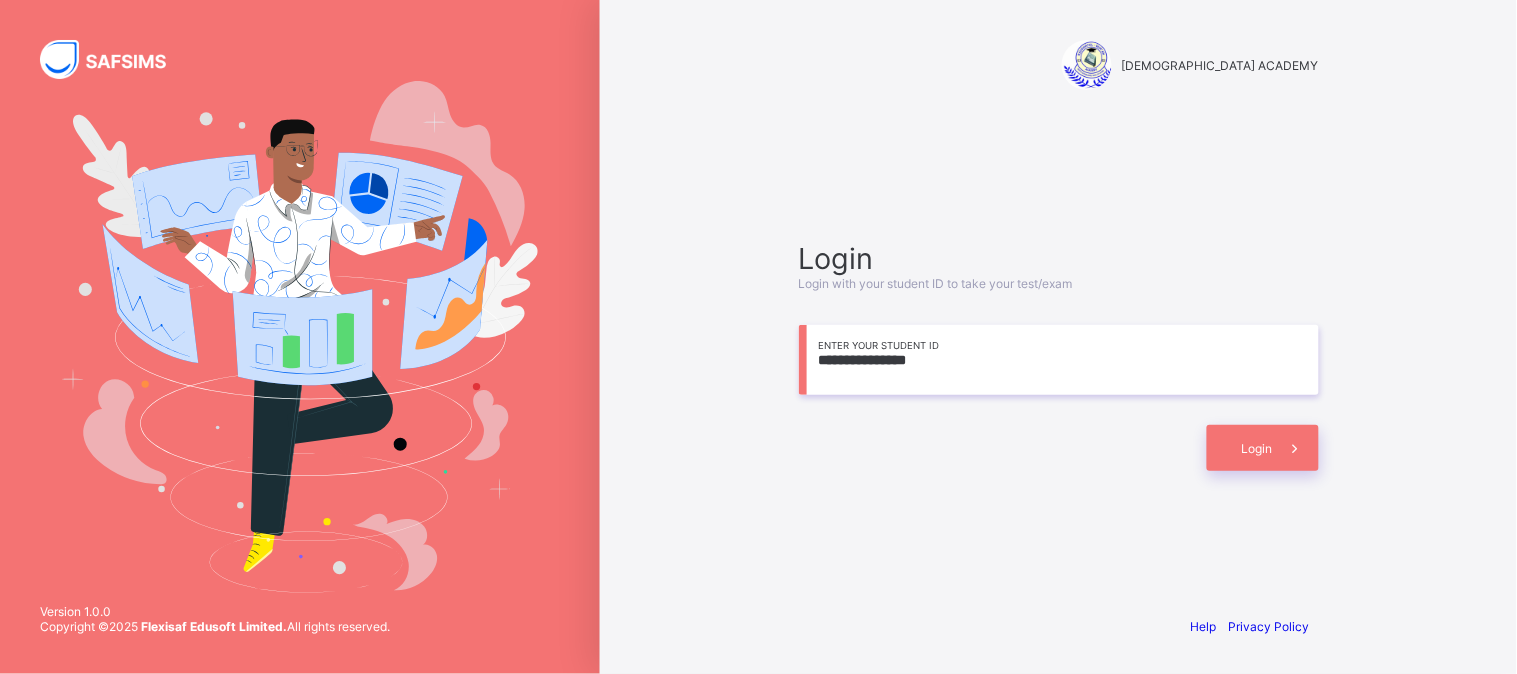 click on "**********" at bounding box center [1059, 360] 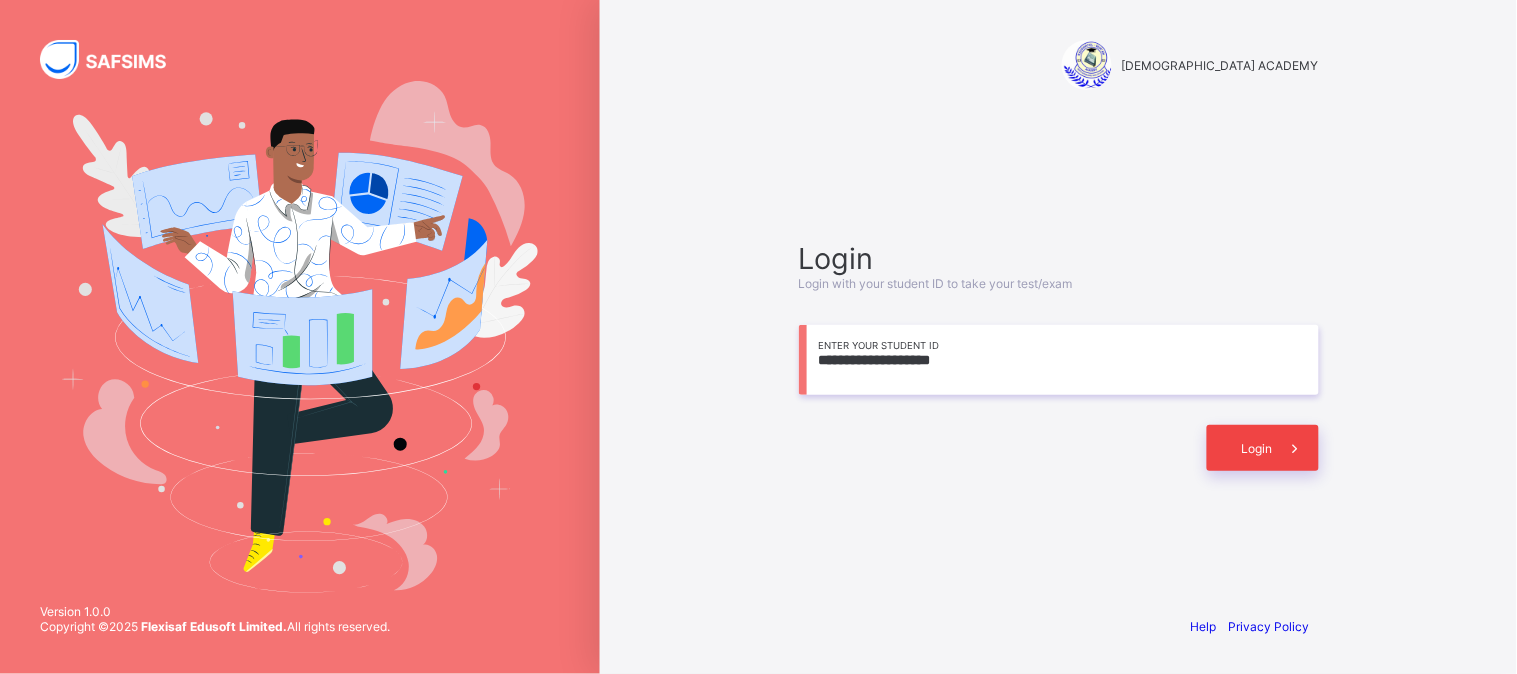 type on "**********" 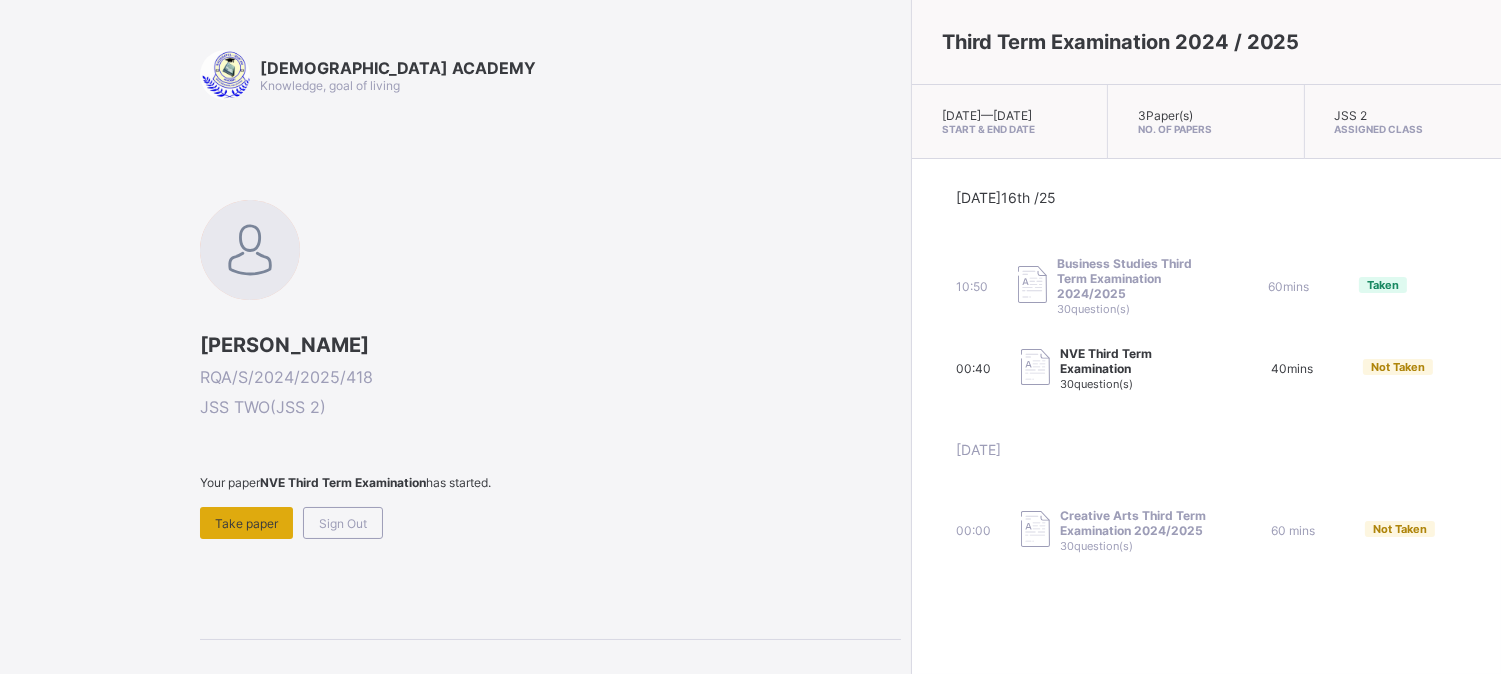 click on "Take paper" at bounding box center [246, 523] 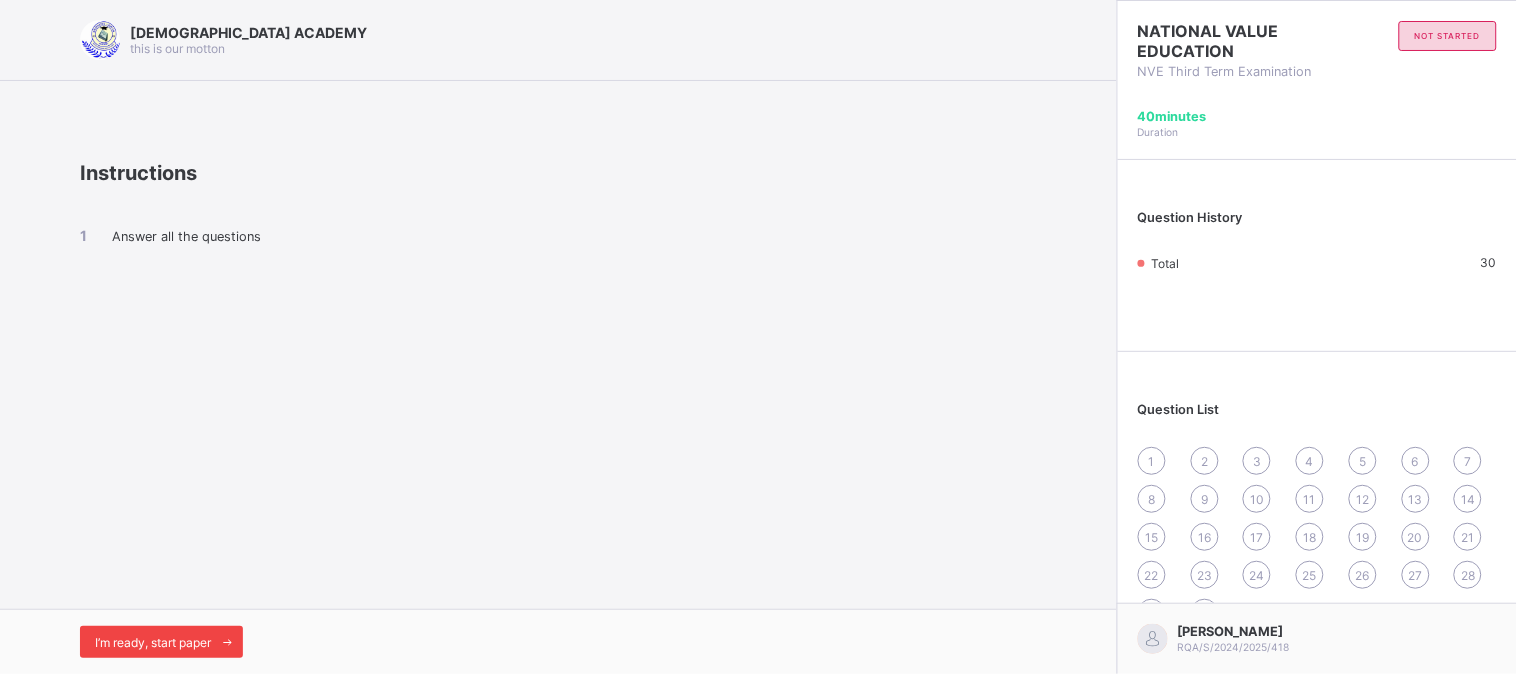 click on "I’m ready, start paper" at bounding box center [153, 642] 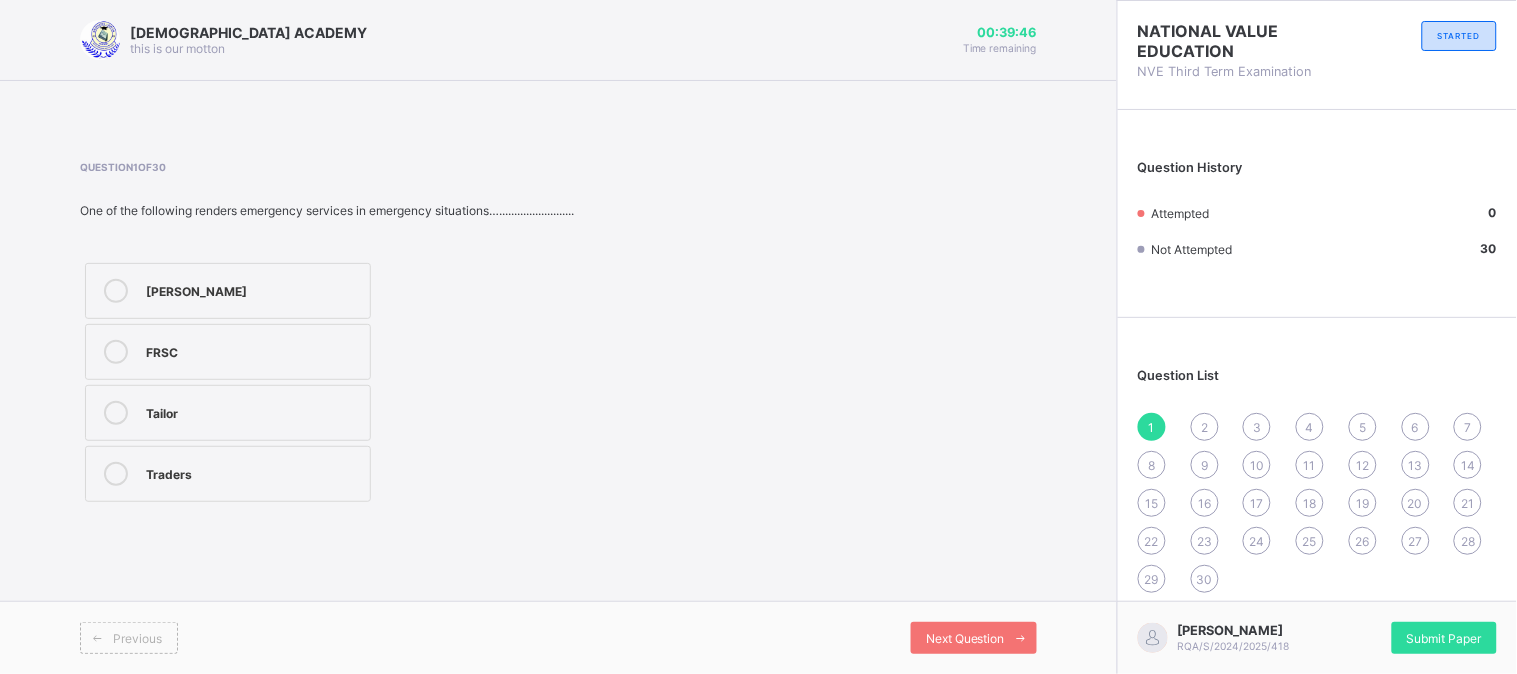 click on "FRSC" at bounding box center [228, 352] 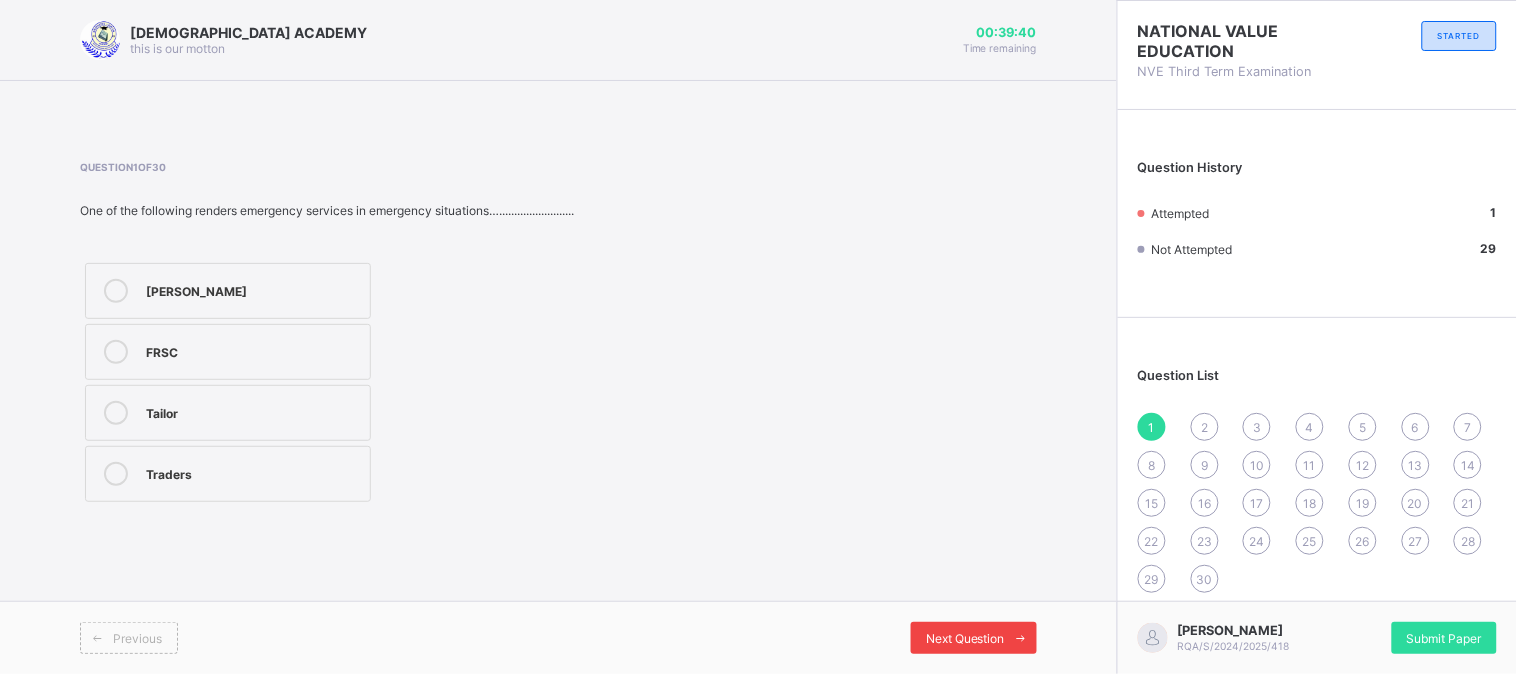click on "Next Question" at bounding box center (965, 638) 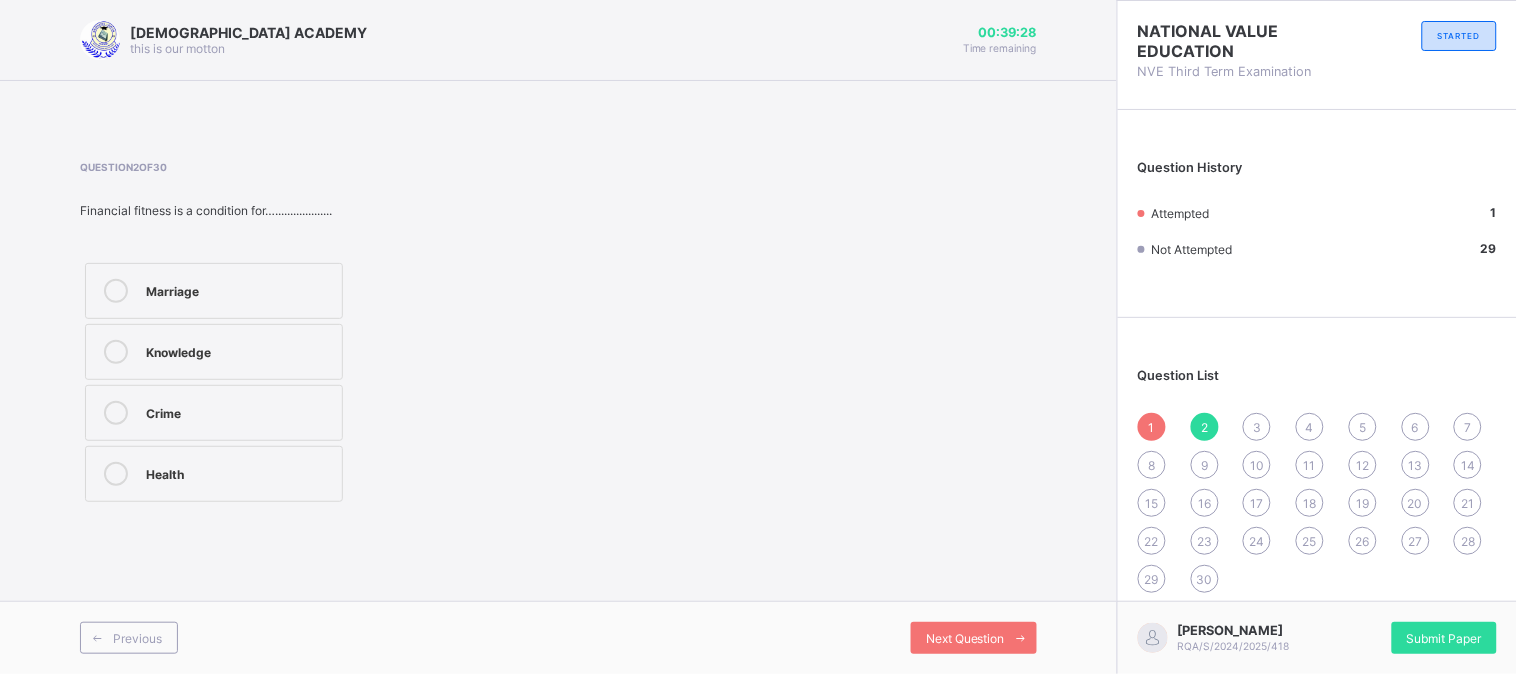 click on "Crime" at bounding box center [214, 413] 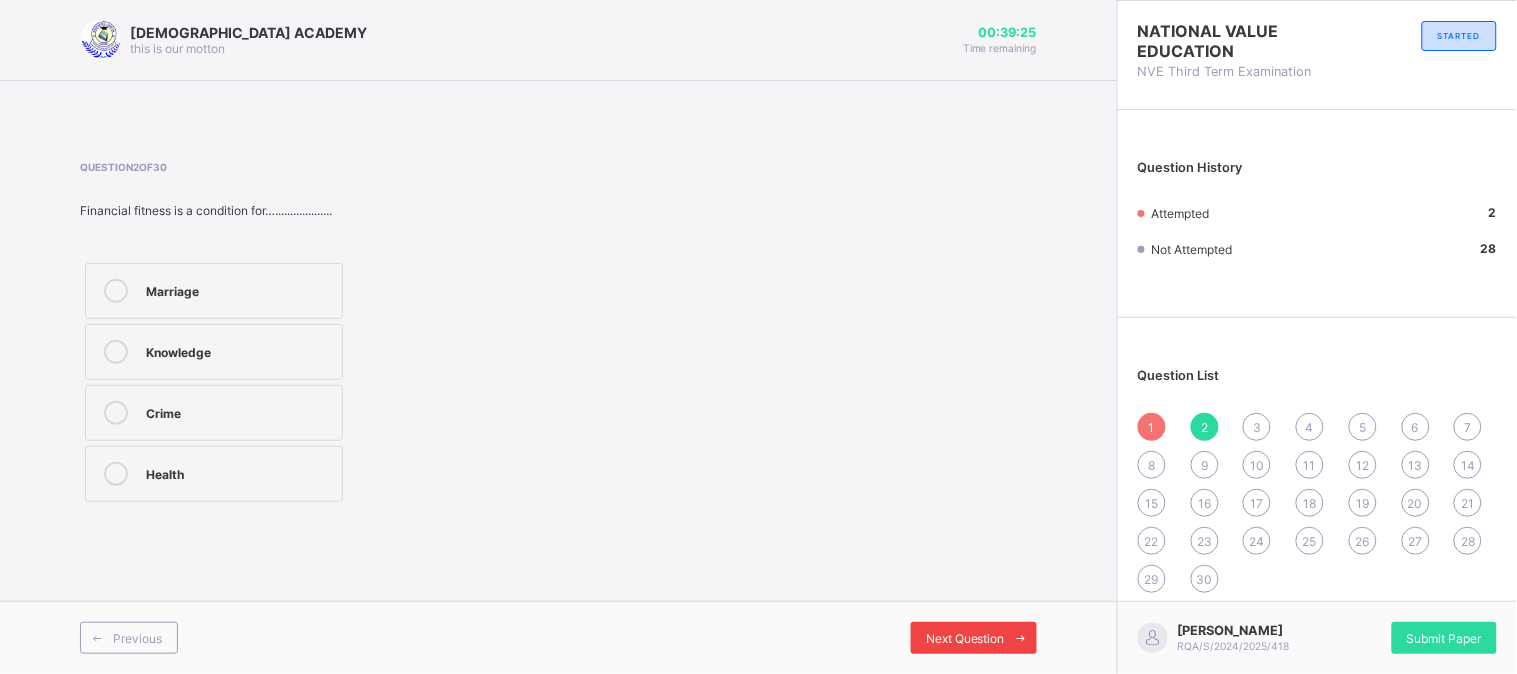 click on "Next Question" at bounding box center (965, 638) 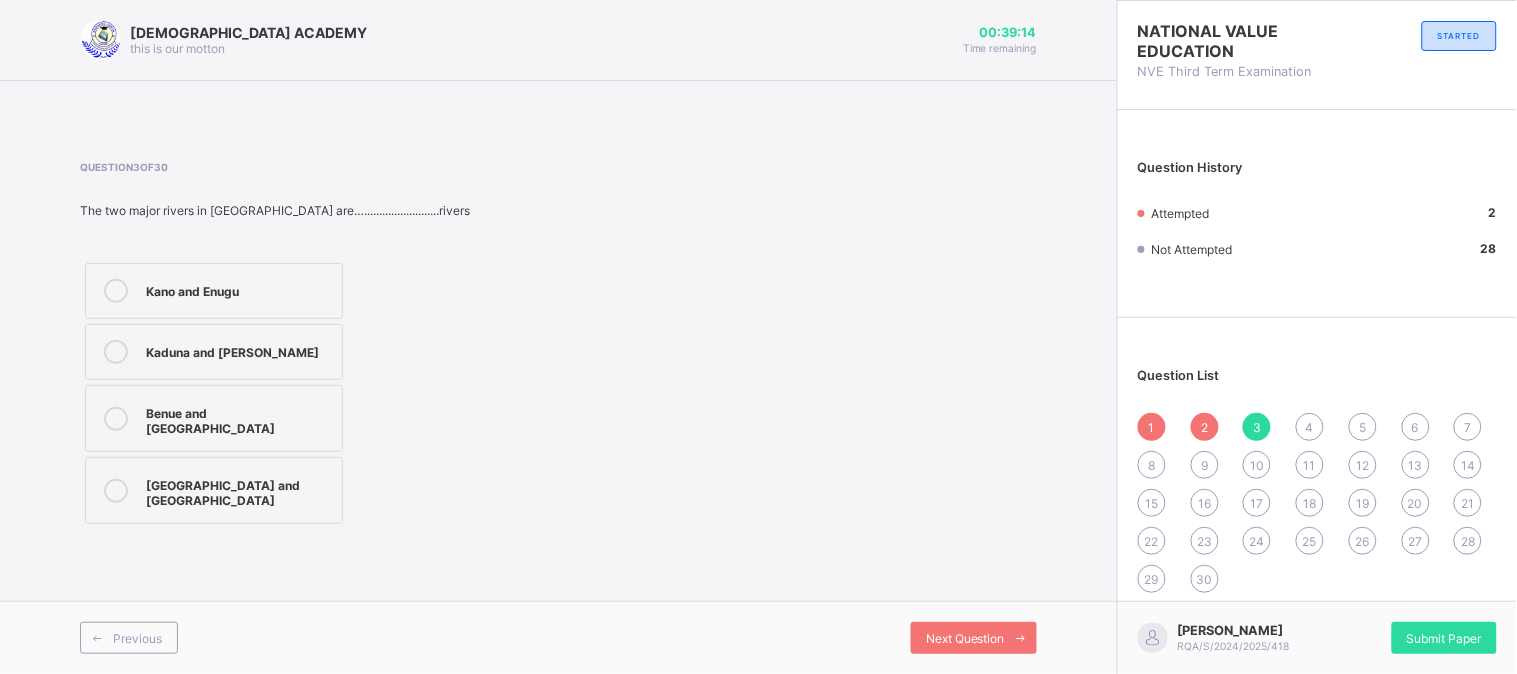 click on "Benue and [GEOGRAPHIC_DATA]" at bounding box center (214, 418) 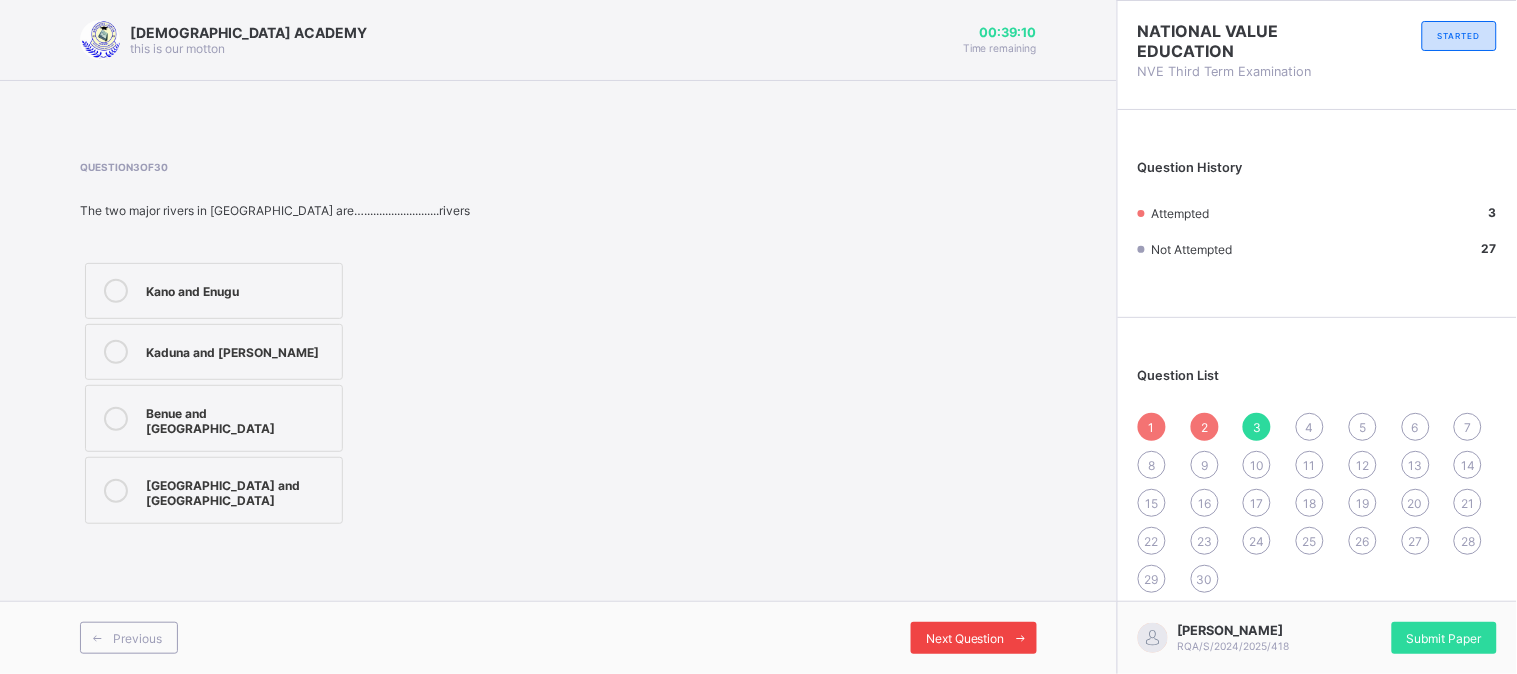 click on "Next Question" at bounding box center [965, 638] 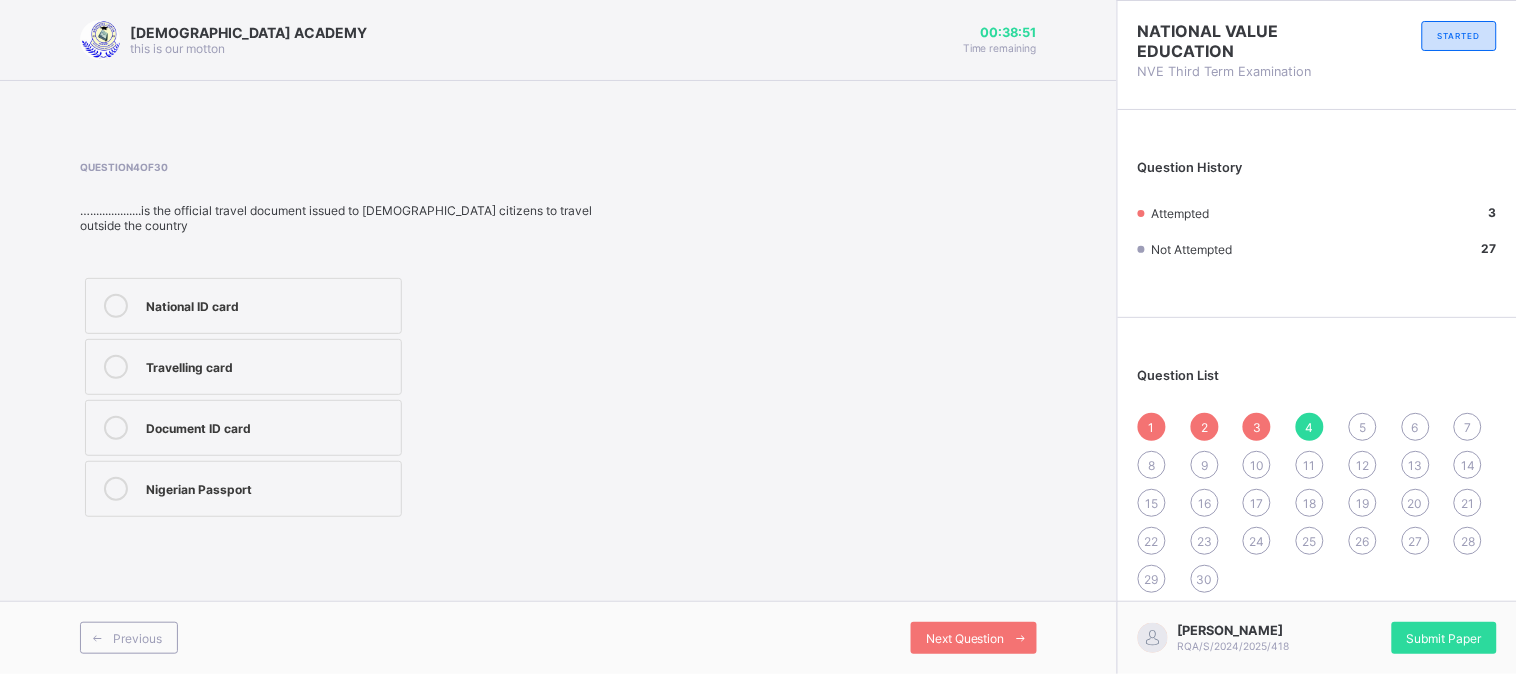 click on "National ID card" at bounding box center (268, 304) 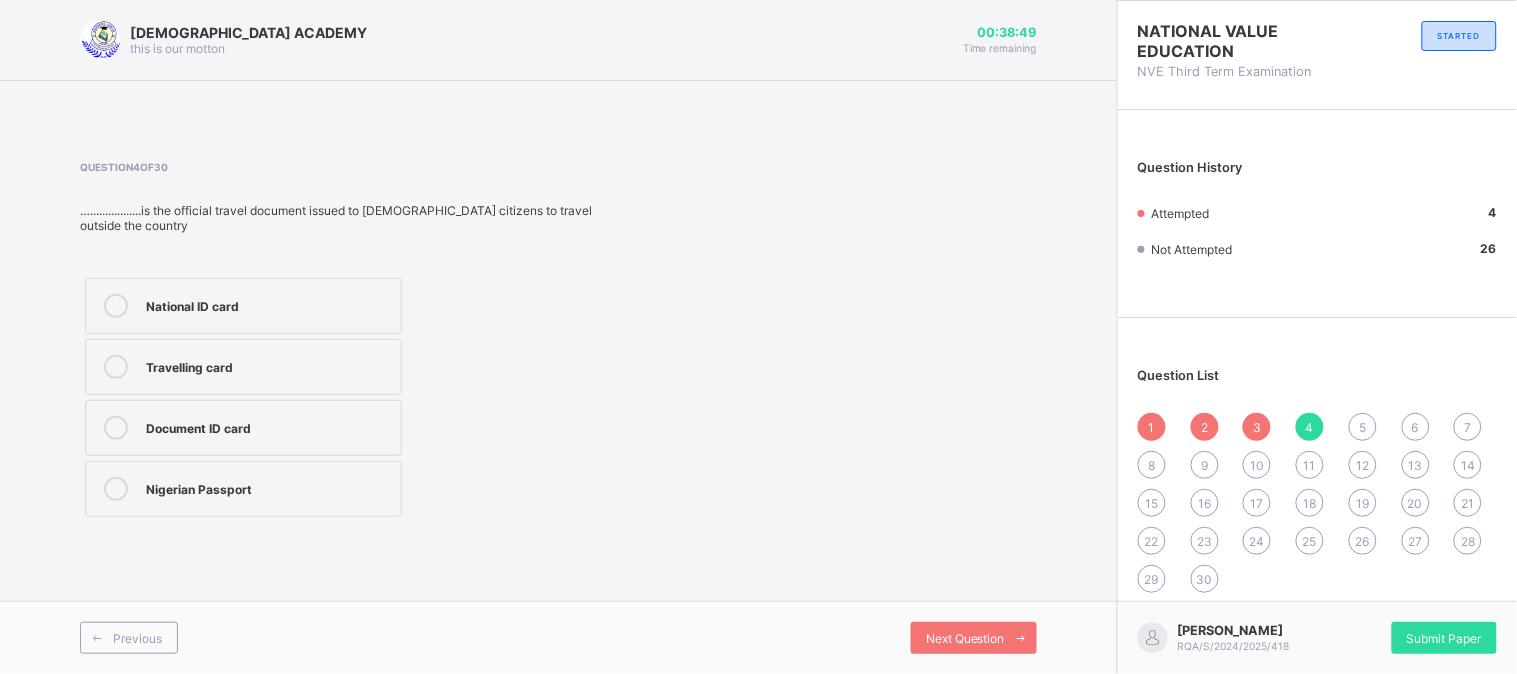 click on "Travelling card" at bounding box center (243, 367) 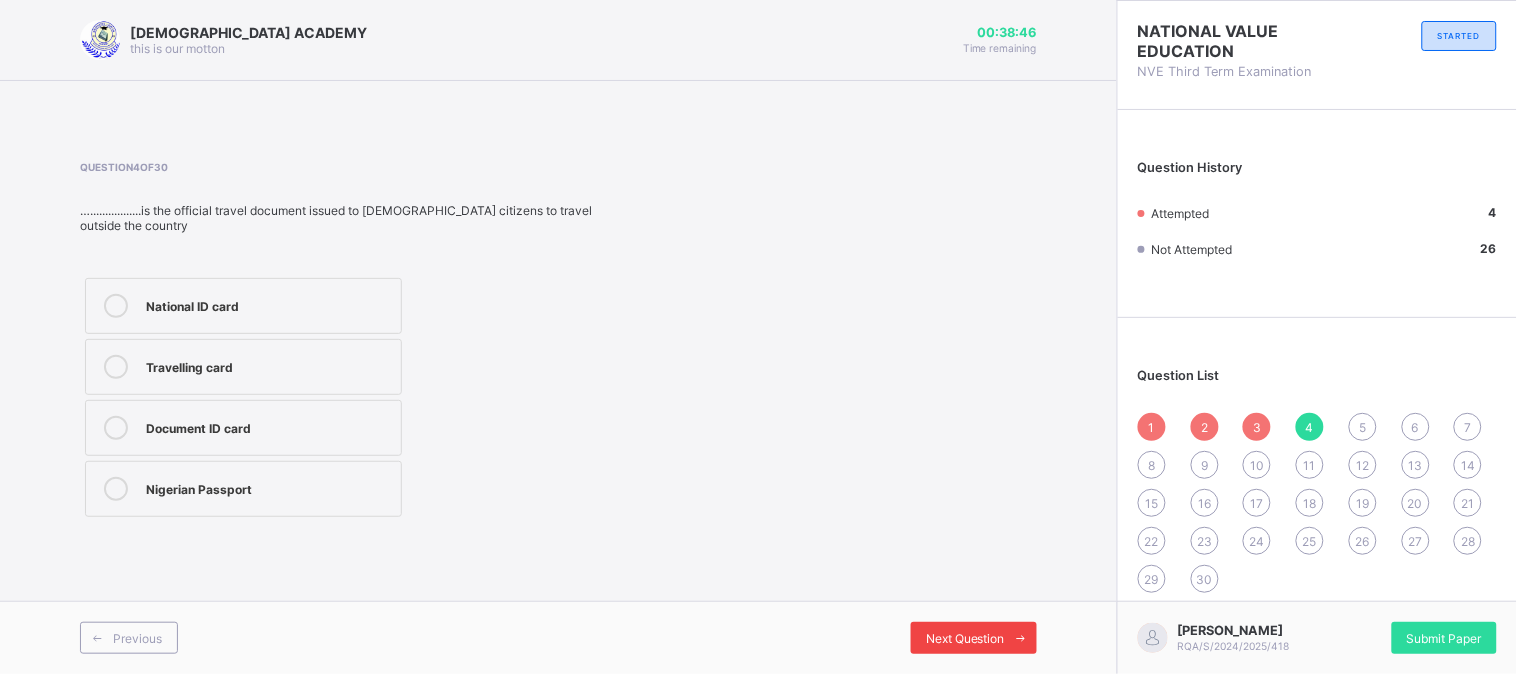 click on "Next Question" at bounding box center [965, 638] 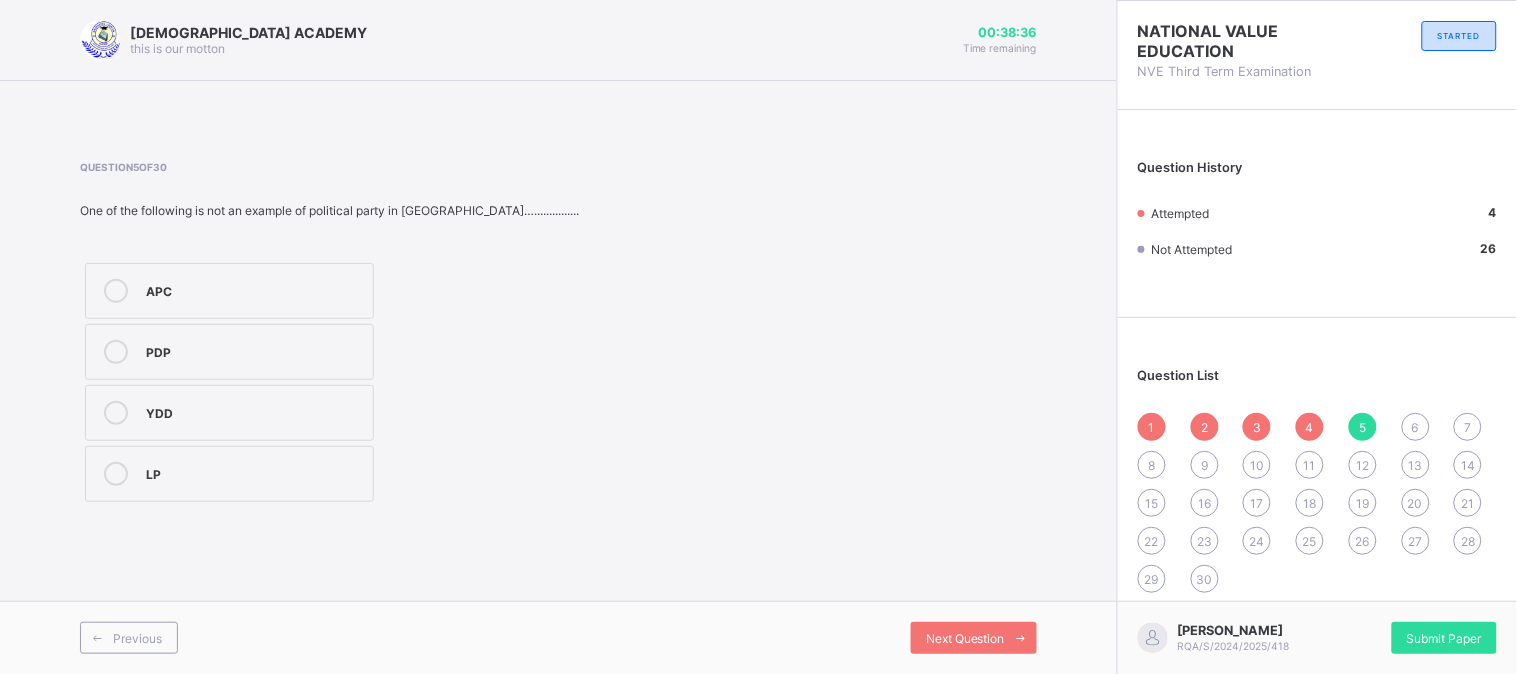 click on "YDD" at bounding box center [254, 411] 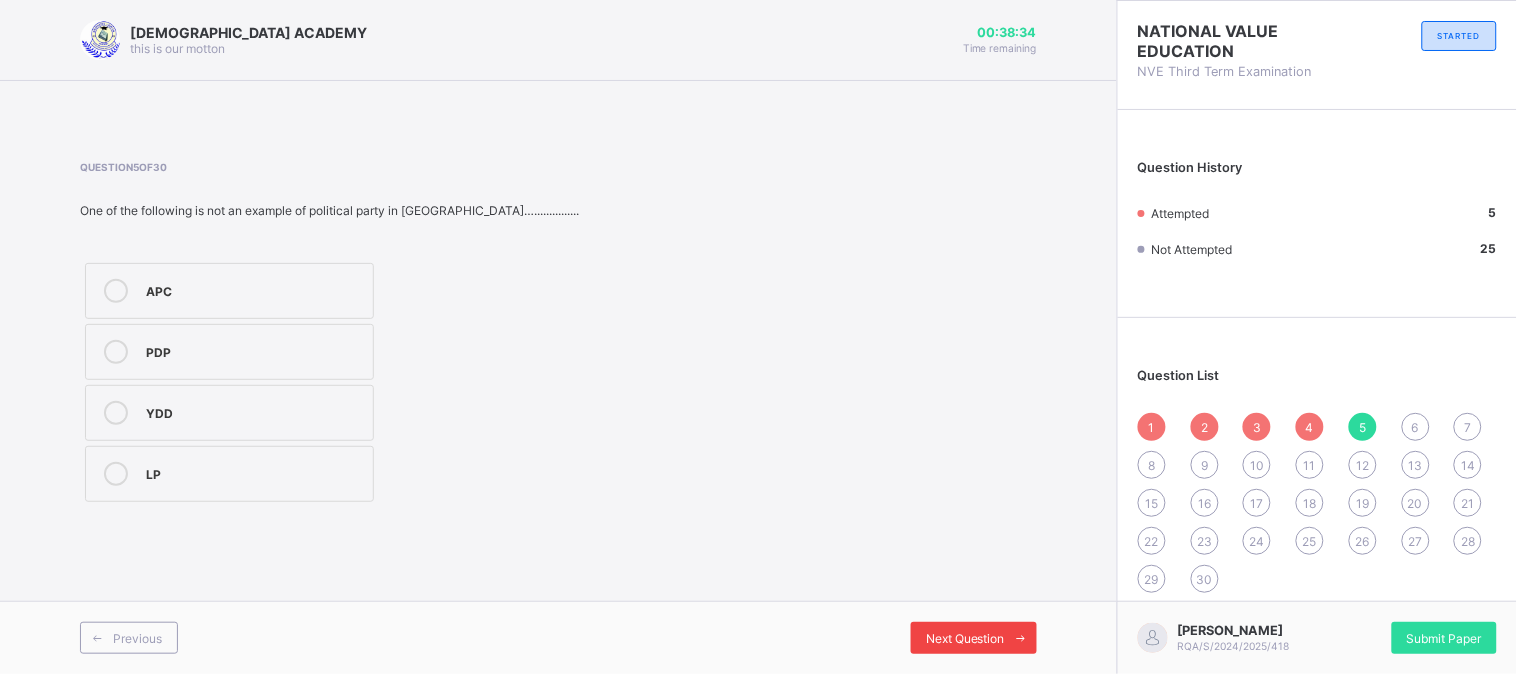 click on "Next Question" at bounding box center [974, 638] 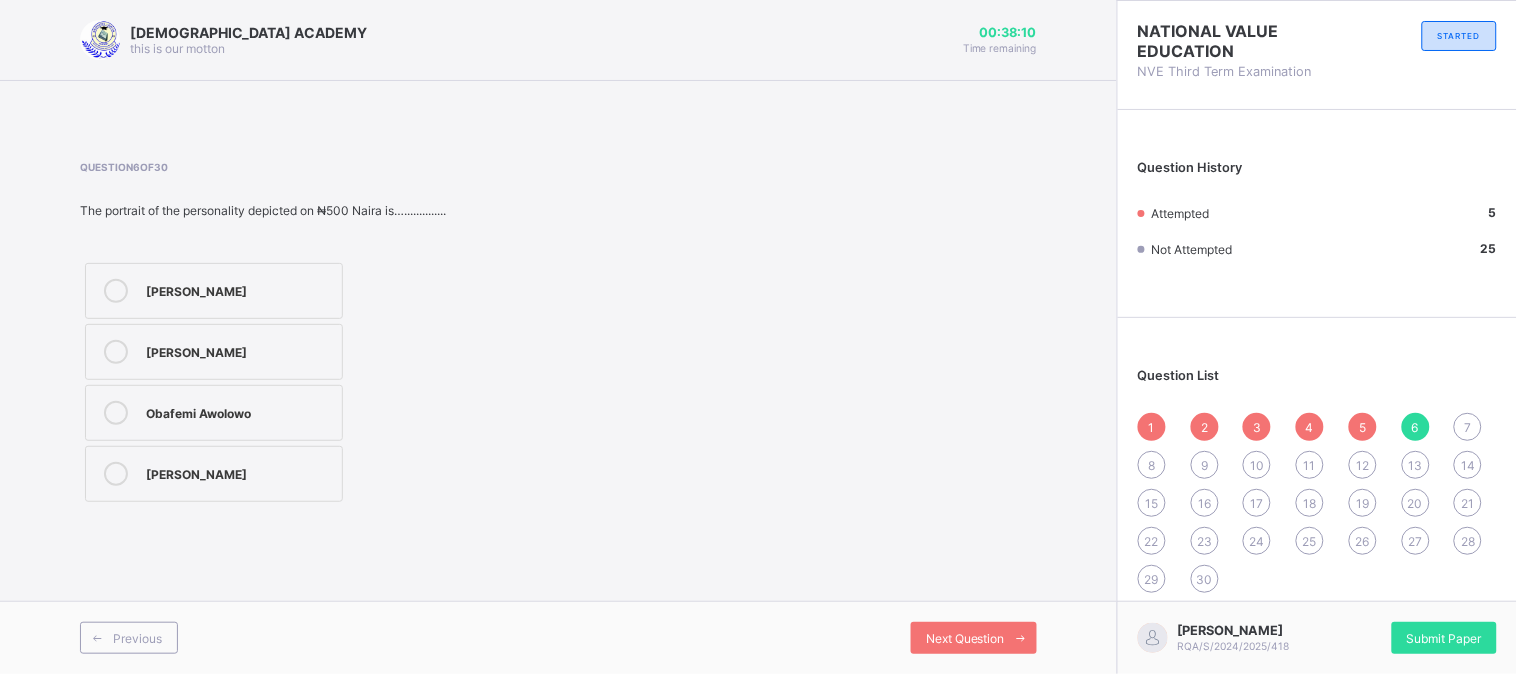 click on "[PERSON_NAME]" at bounding box center (214, 291) 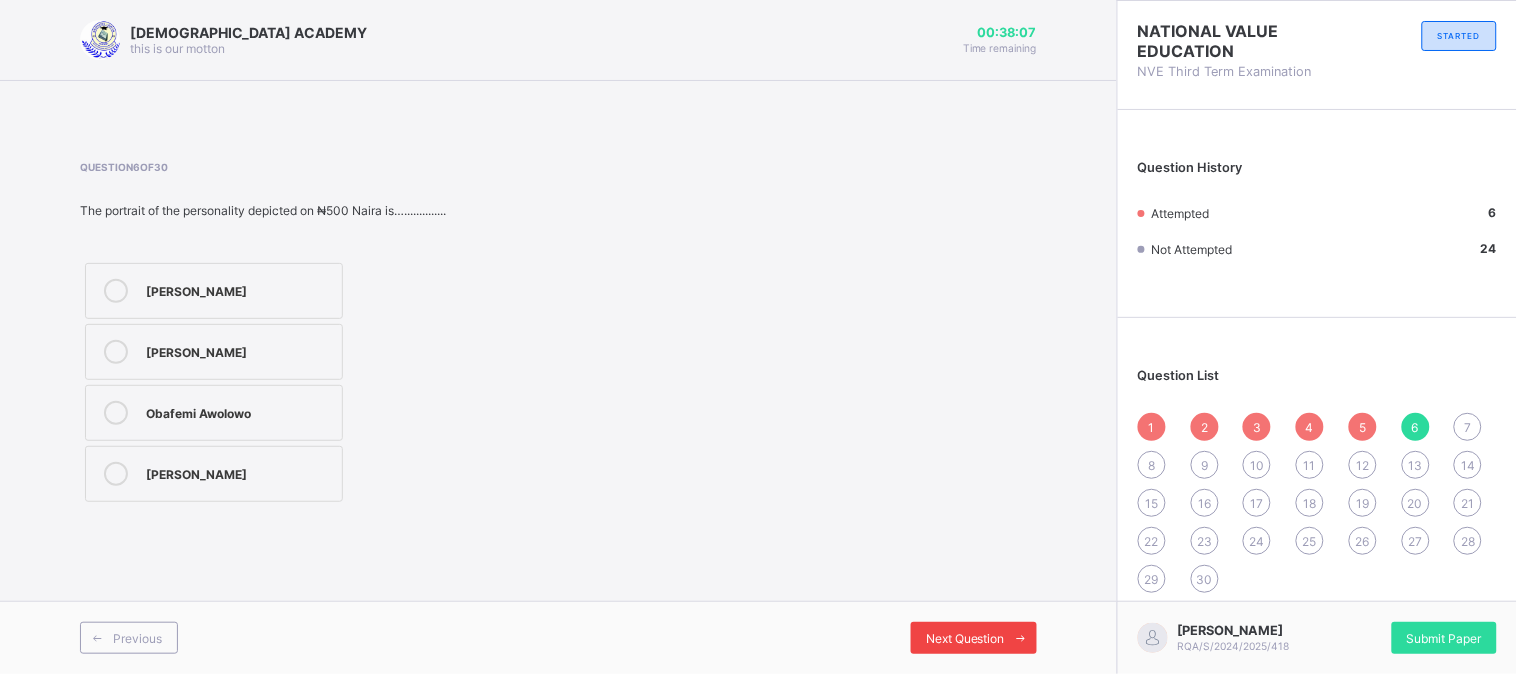 click on "Next Question" at bounding box center (965, 638) 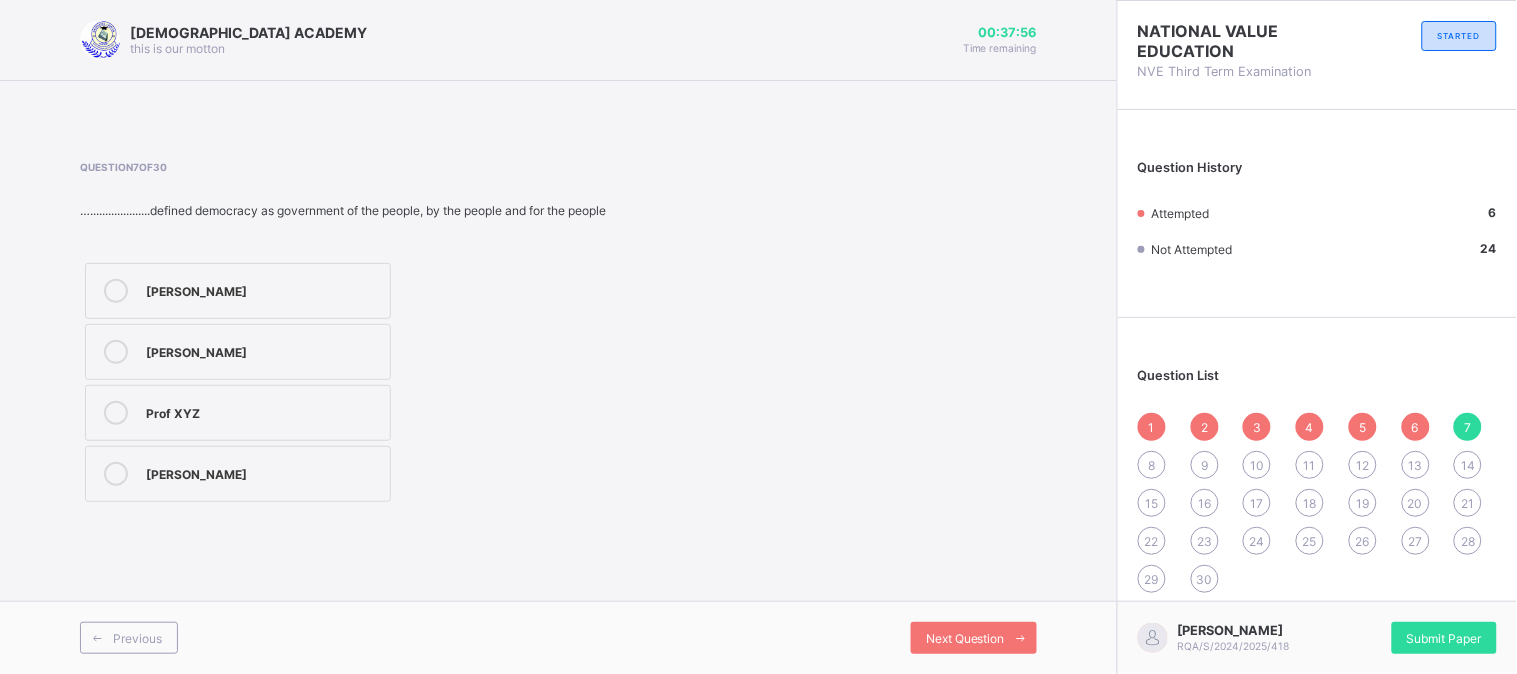 click on "[PERSON_NAME]" at bounding box center (263, 350) 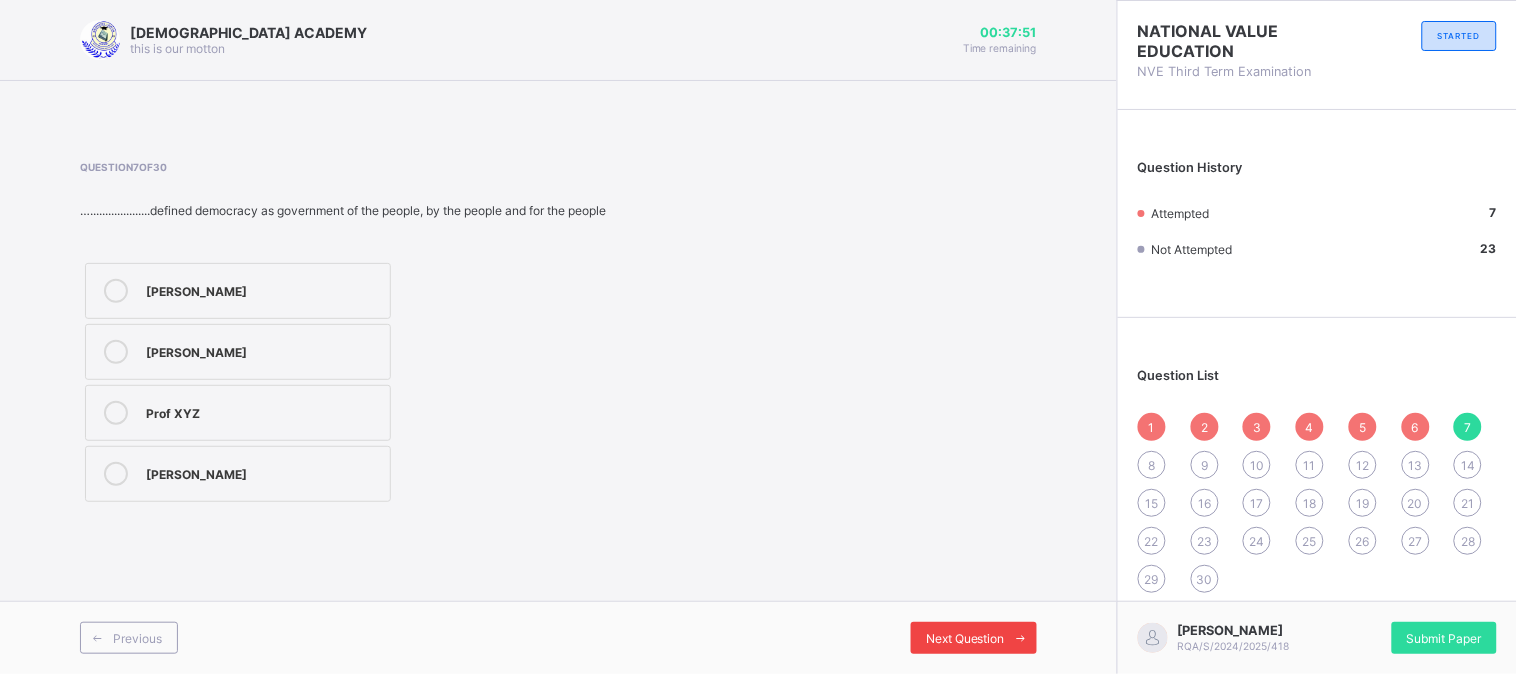 click at bounding box center [1021, 638] 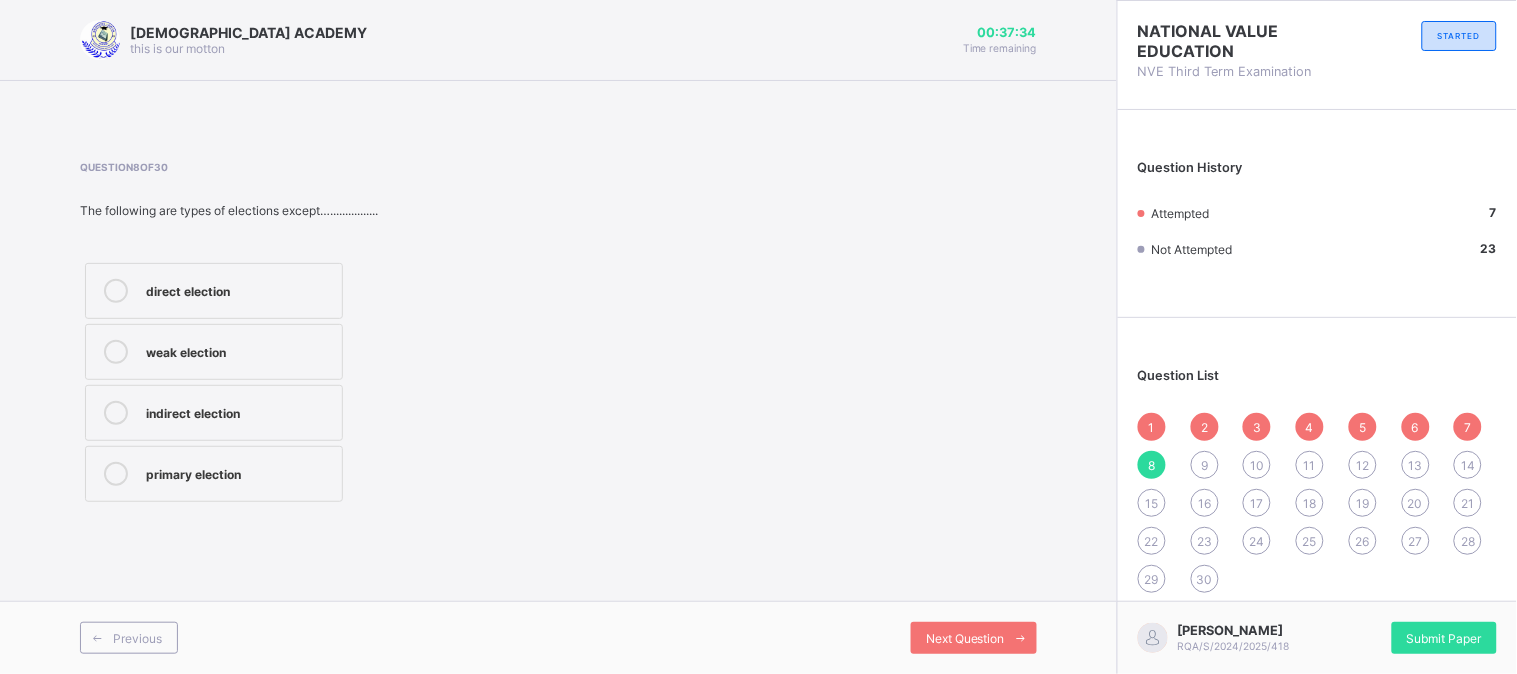 click on "weak election" at bounding box center [214, 352] 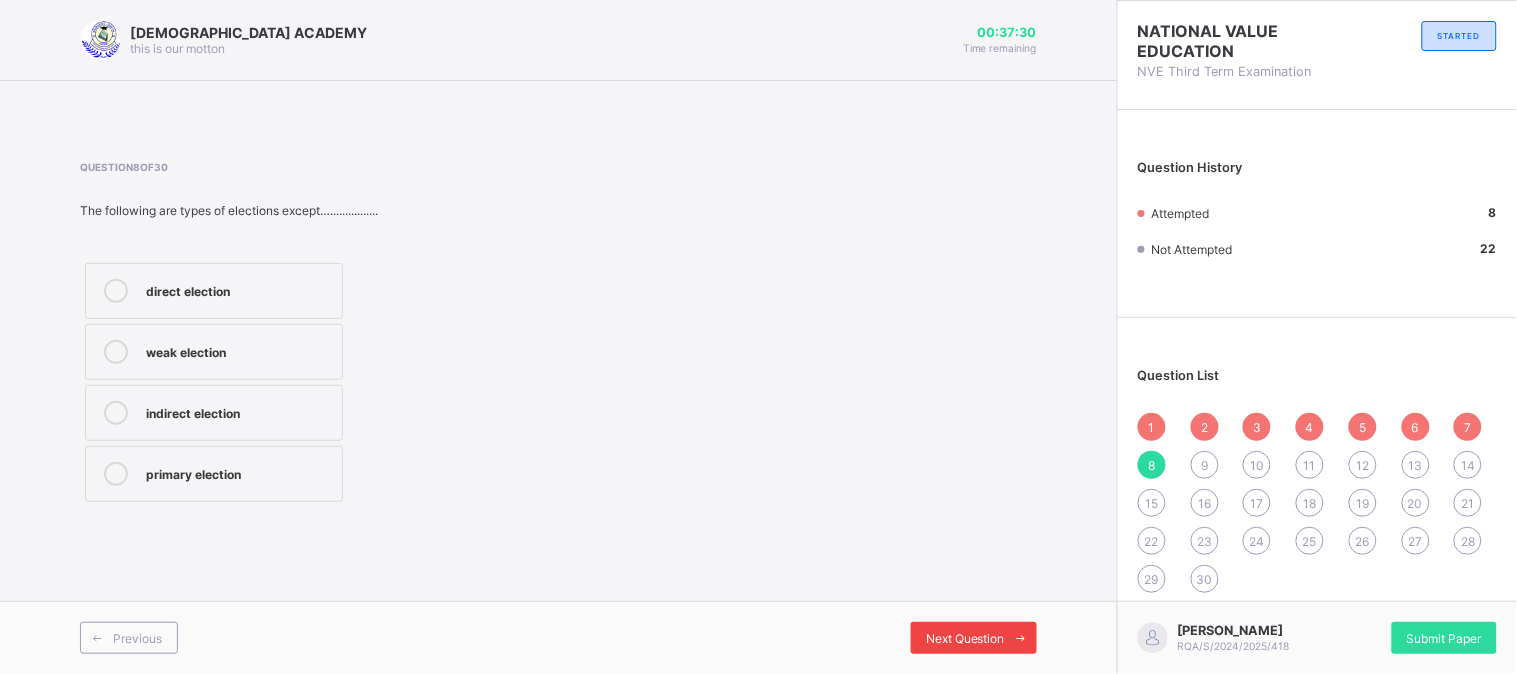 click on "Next Question" at bounding box center [974, 638] 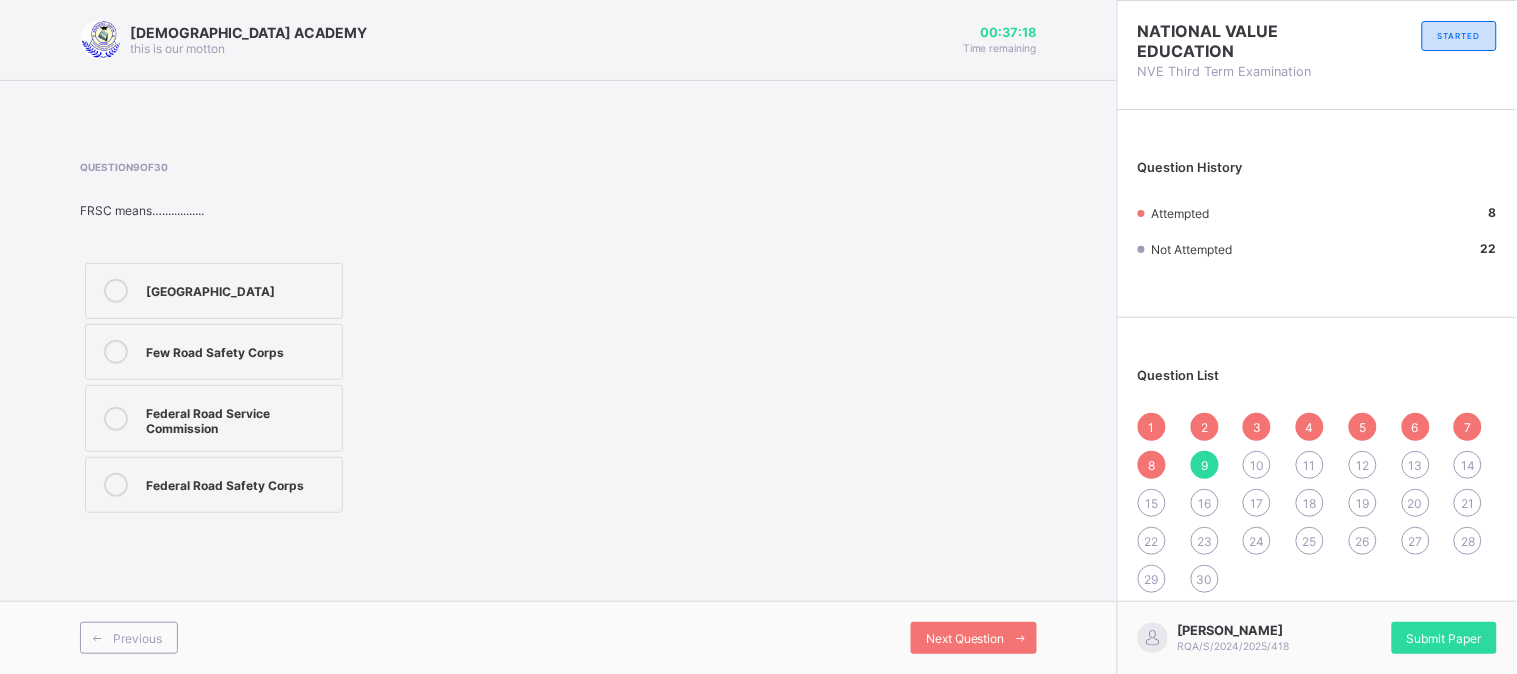 click on "Few Road Safety Corps" at bounding box center [239, 350] 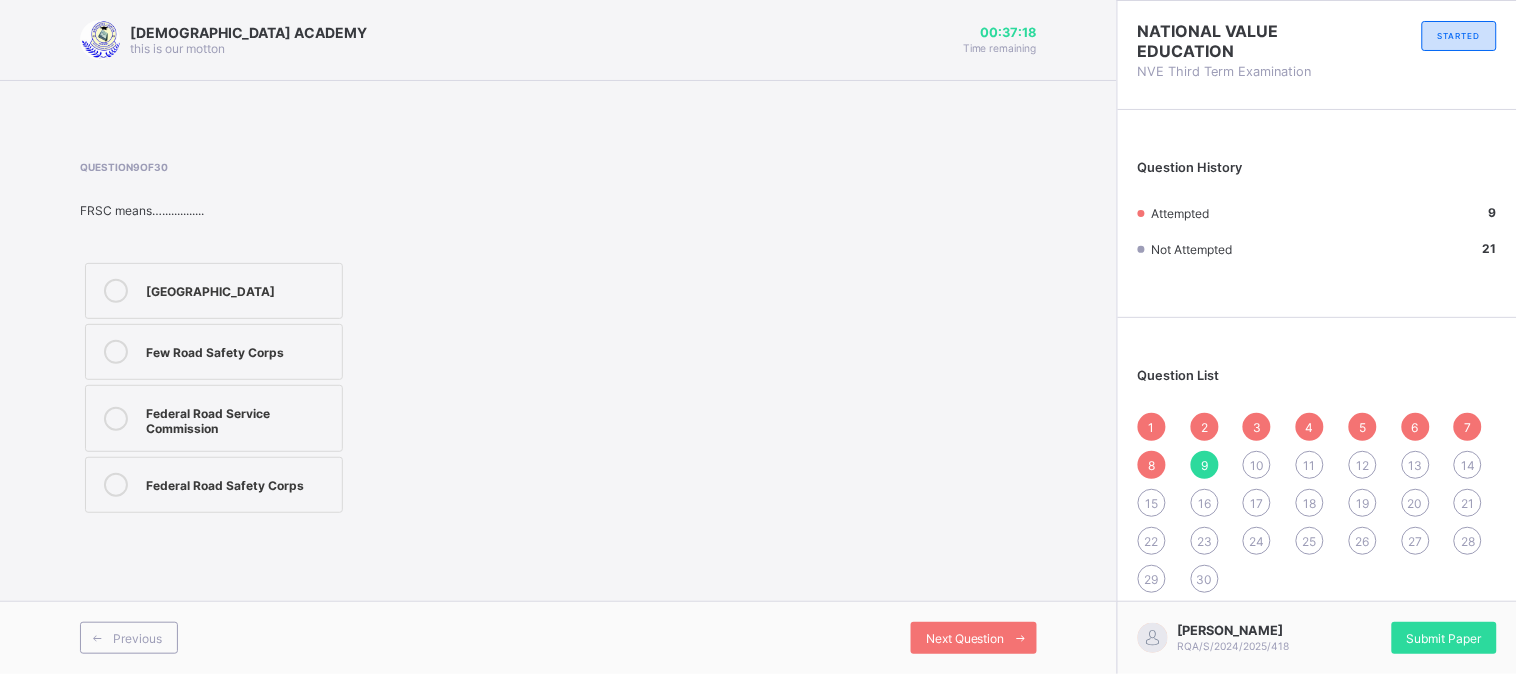click on "Few Road Safety Corps" at bounding box center (239, 350) 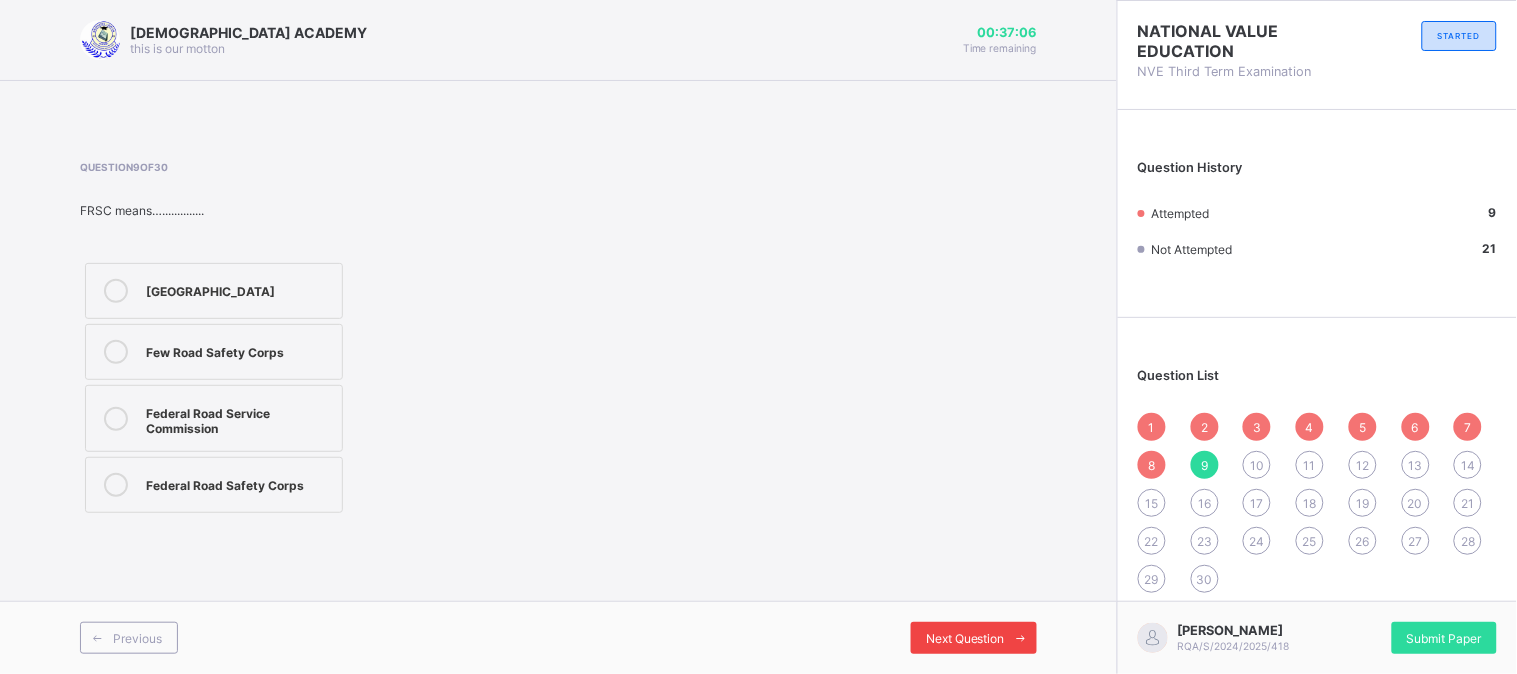 click on "Next Question" at bounding box center (974, 638) 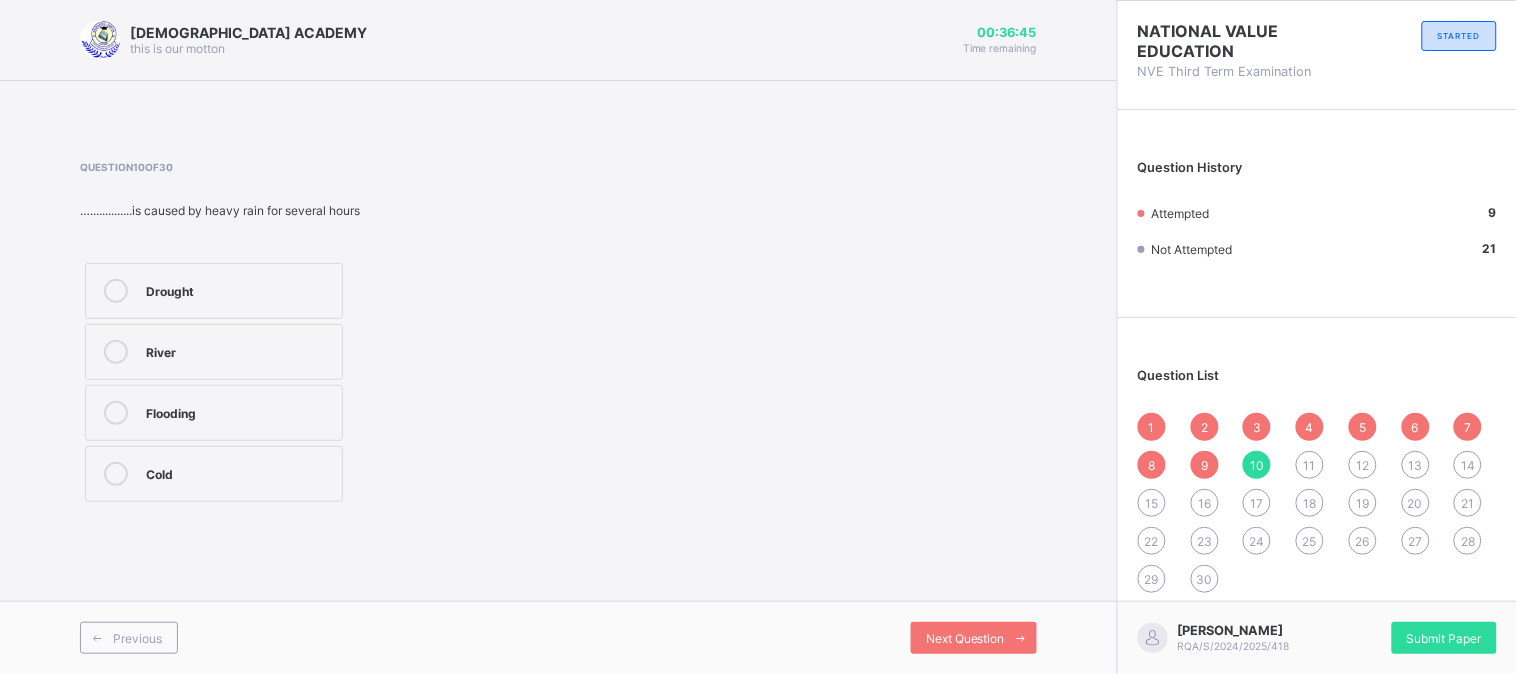 click on "Drought" at bounding box center [239, 289] 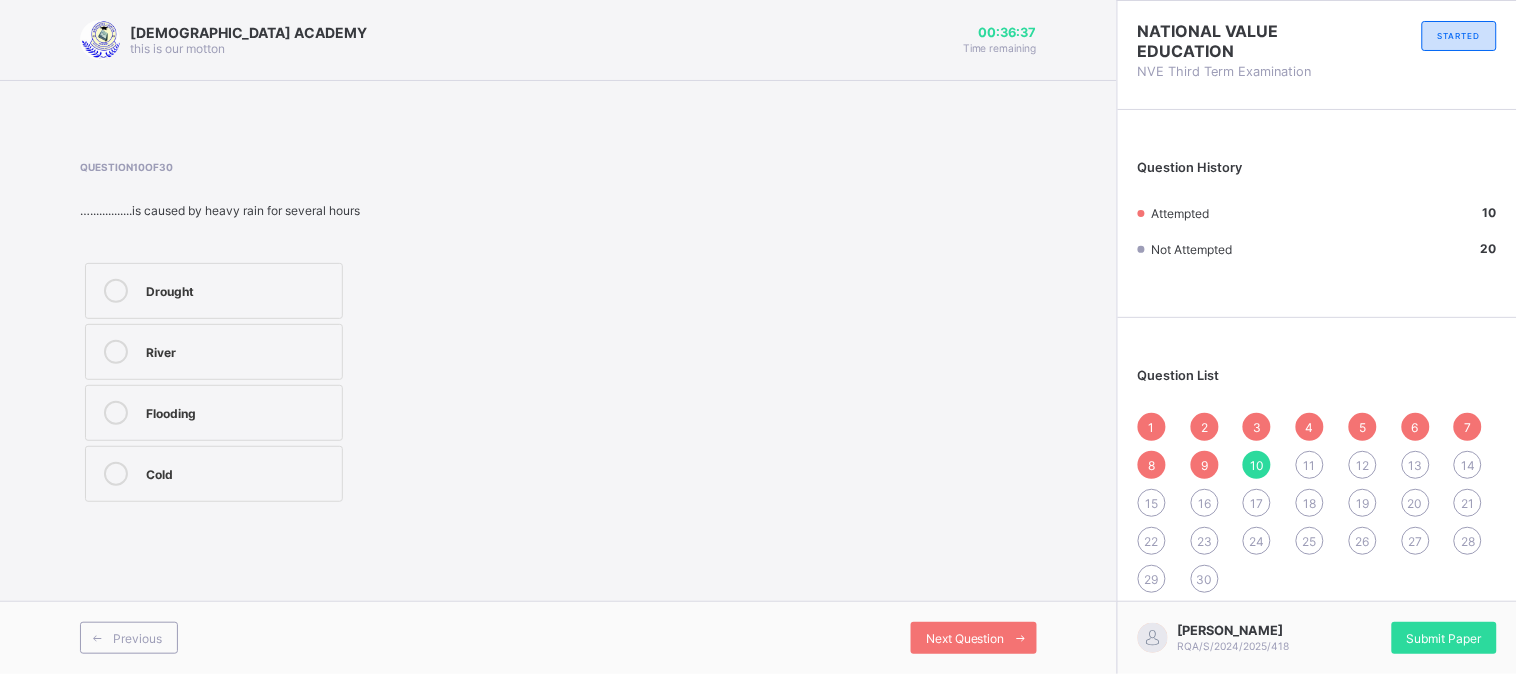 click on "Previous Next Question" at bounding box center [558, 637] 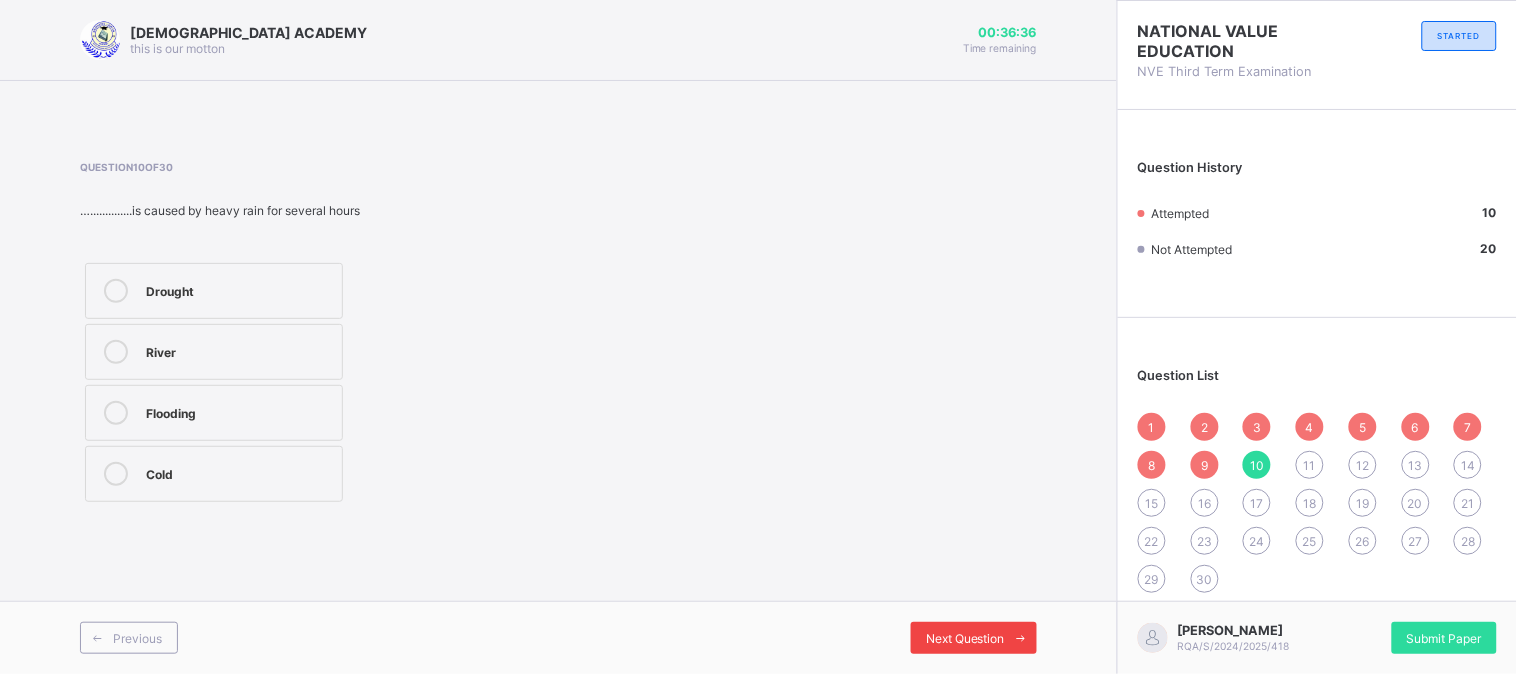 click on "Next Question" at bounding box center [965, 638] 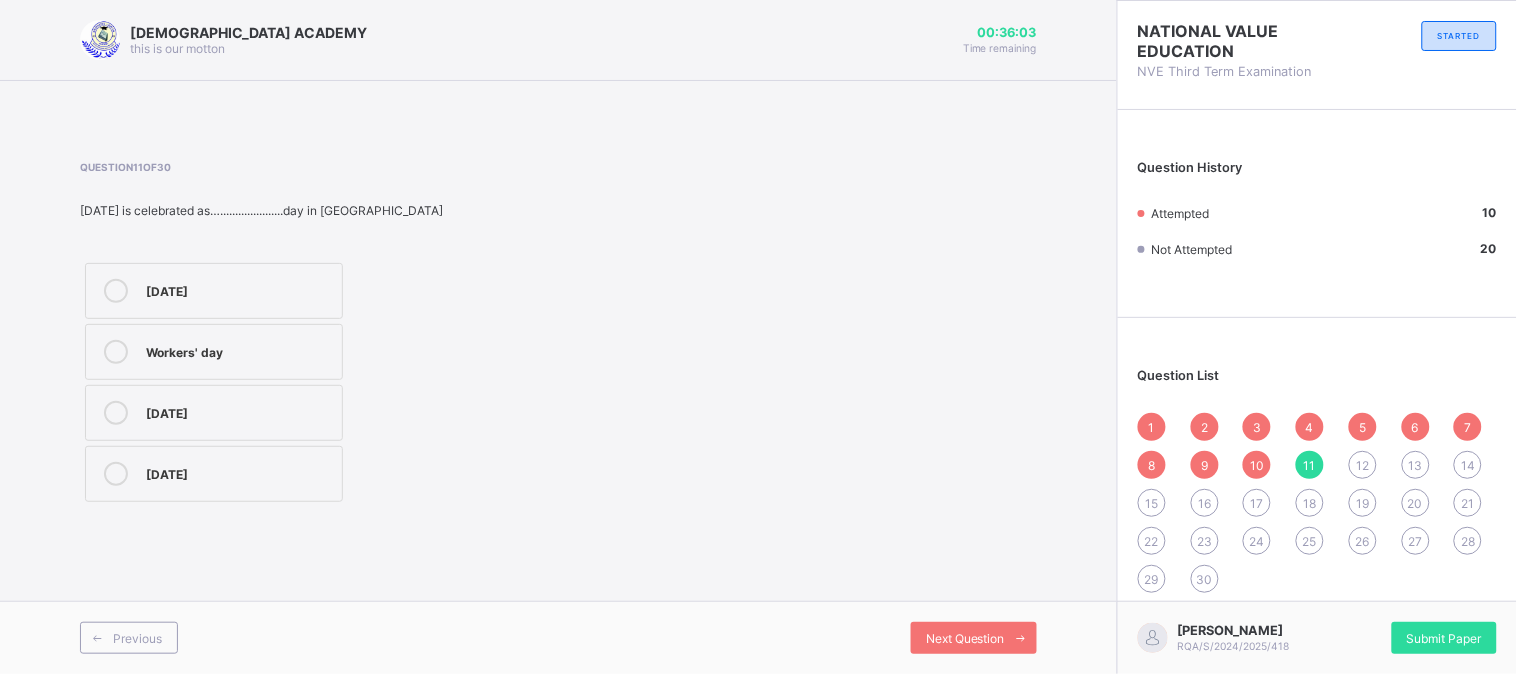 click on "[DATE]" at bounding box center [239, 472] 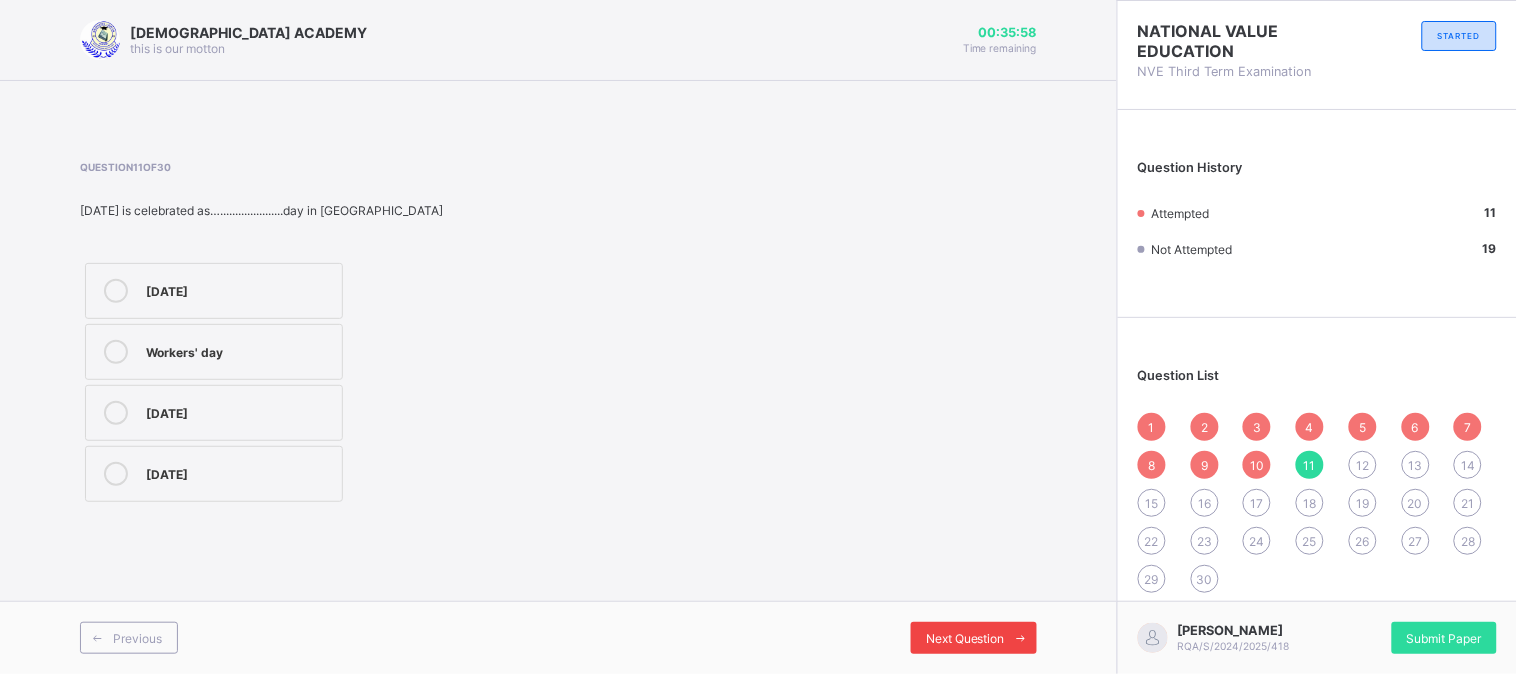 click at bounding box center (1021, 638) 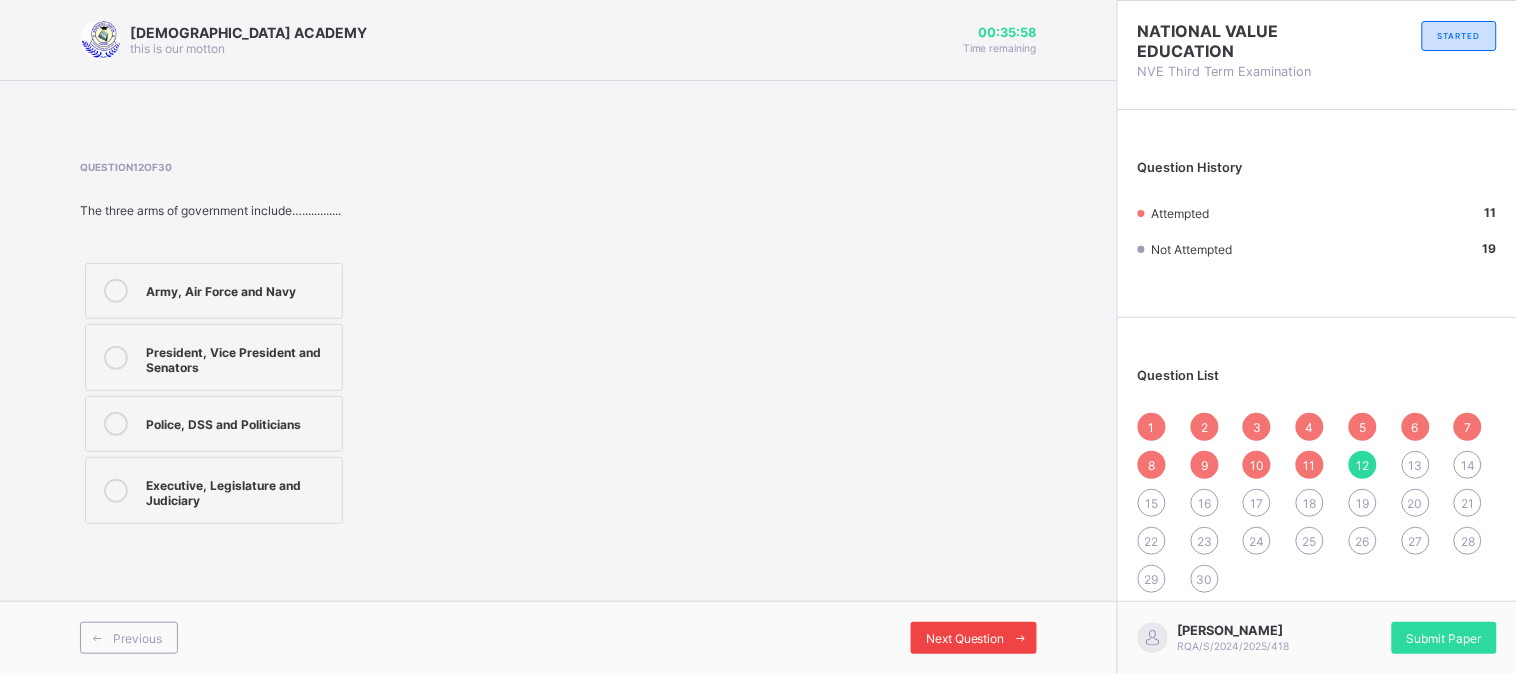 click at bounding box center [1021, 638] 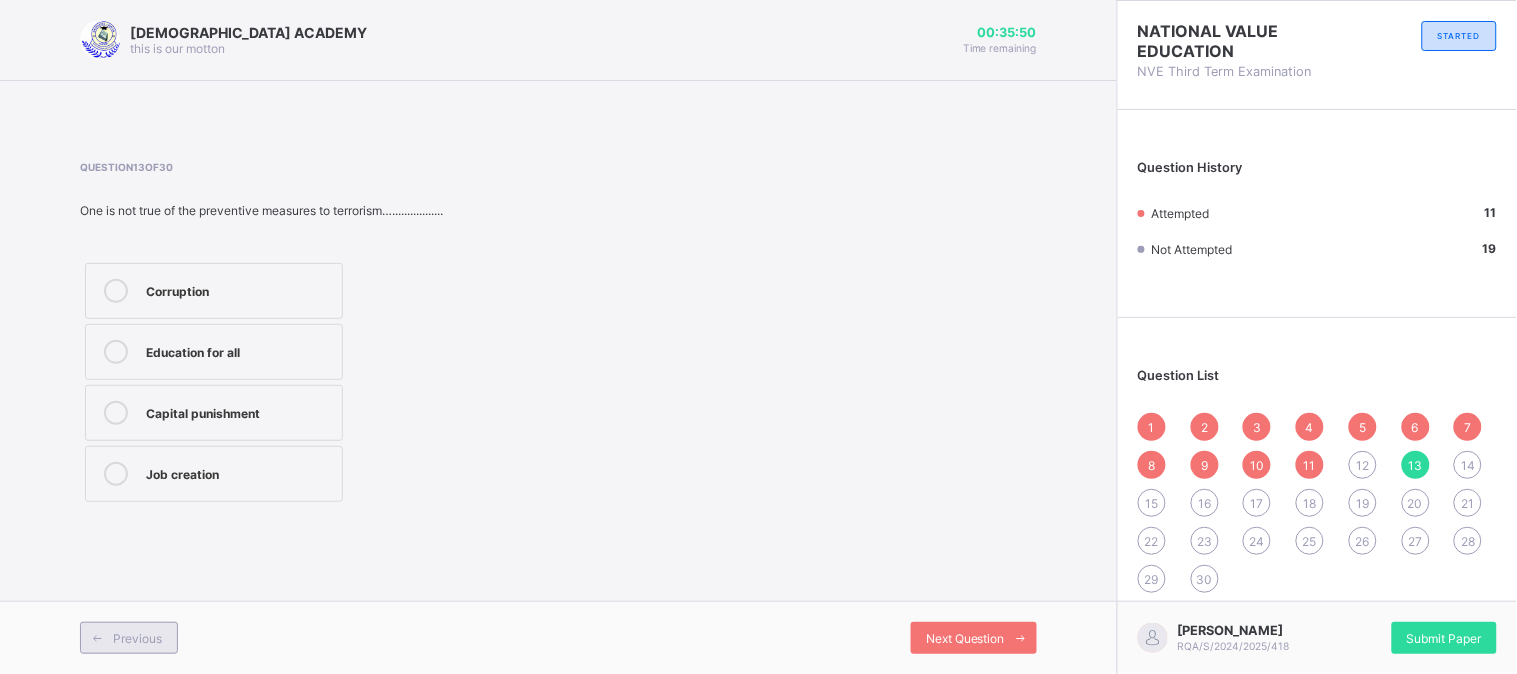 click on "Previous" at bounding box center (129, 638) 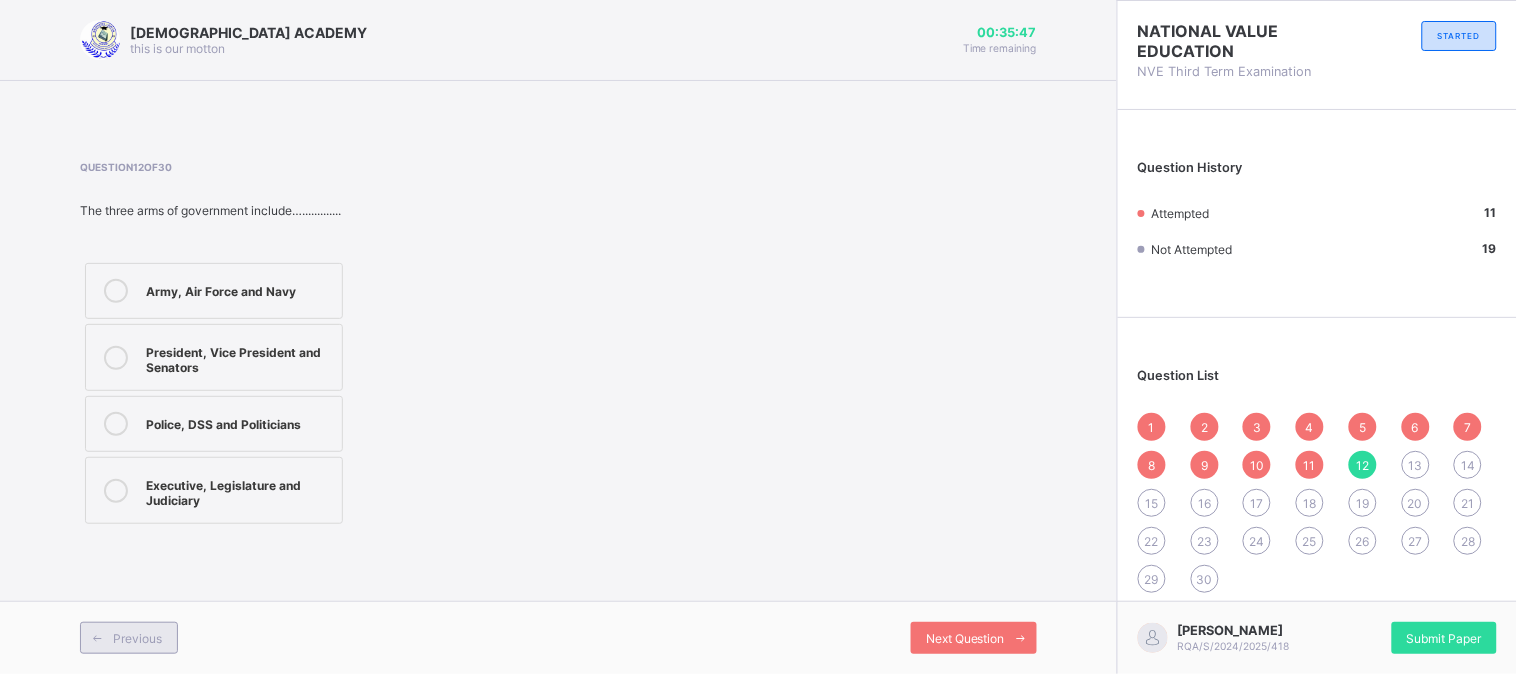 click on "Previous" at bounding box center [129, 638] 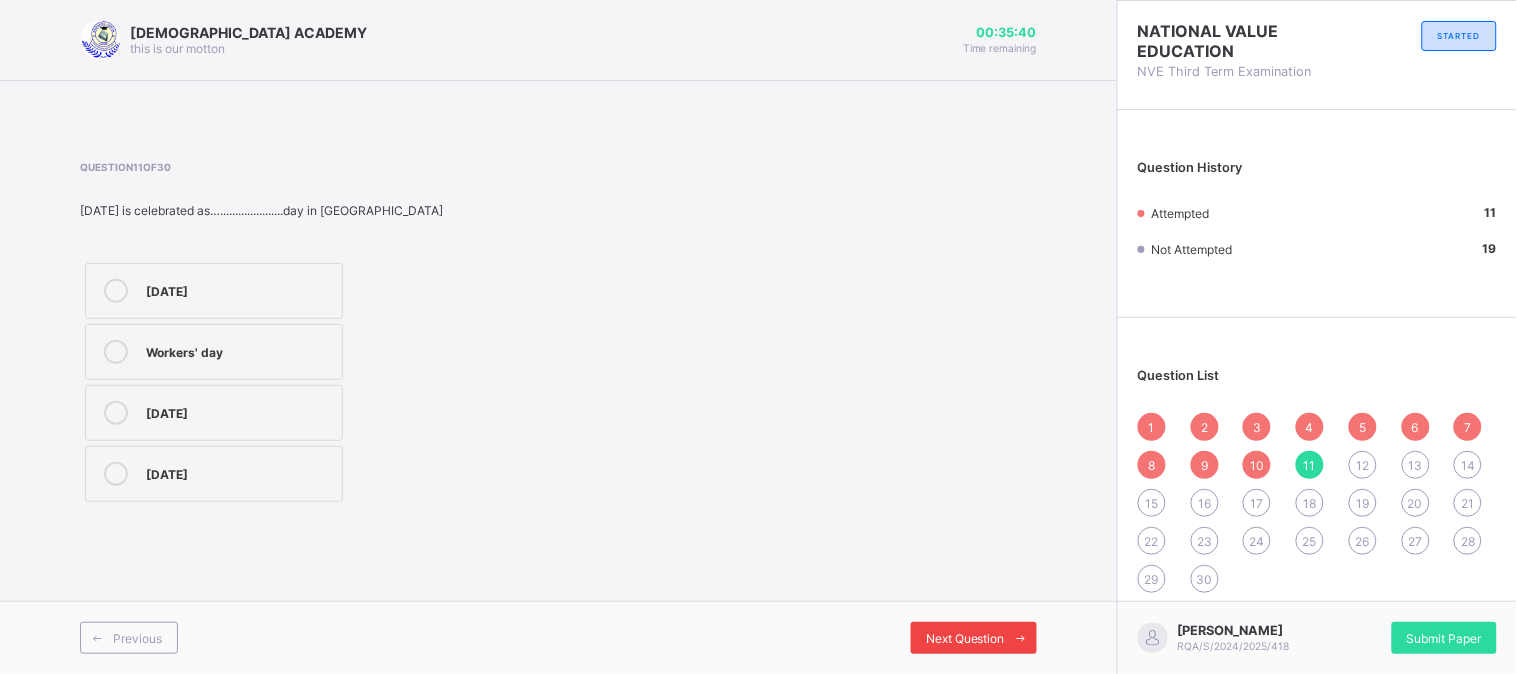 click on "Next Question" at bounding box center [974, 638] 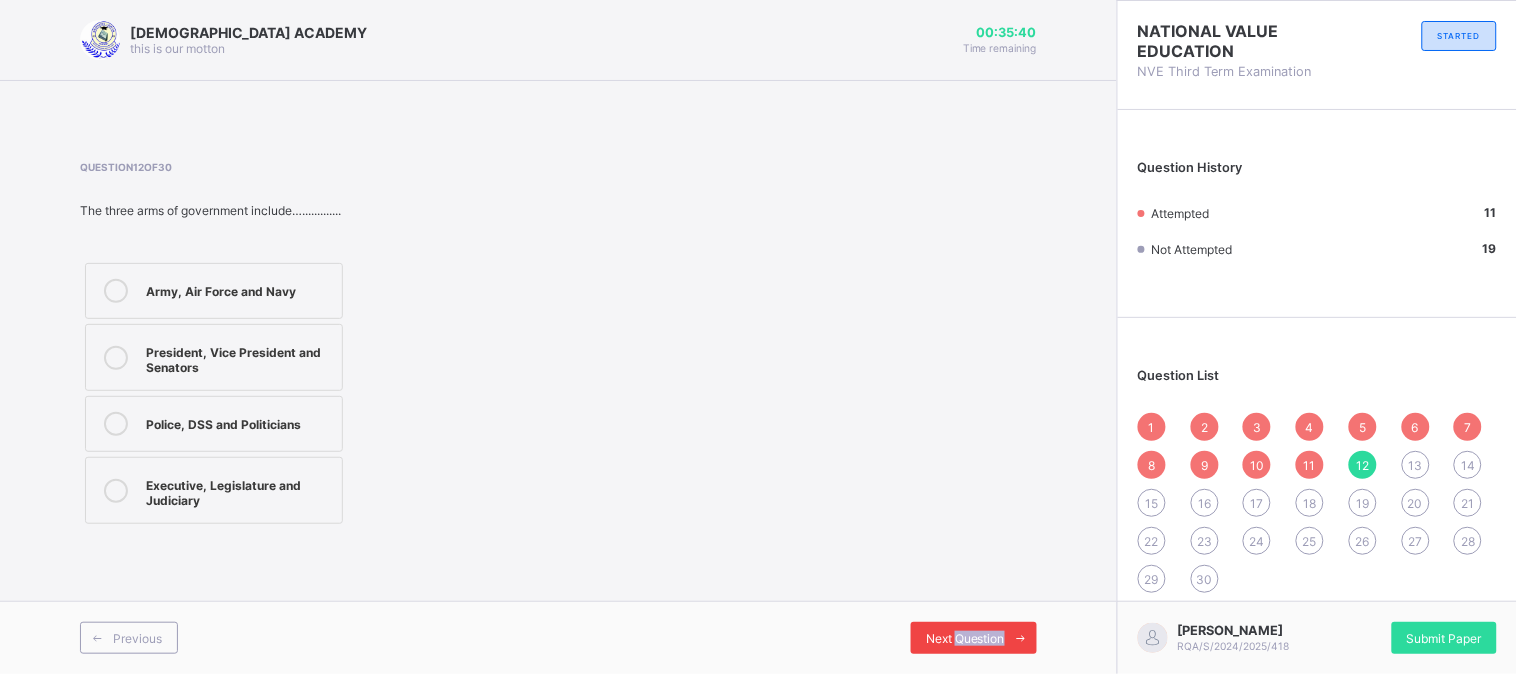 click on "Next Question" at bounding box center [974, 638] 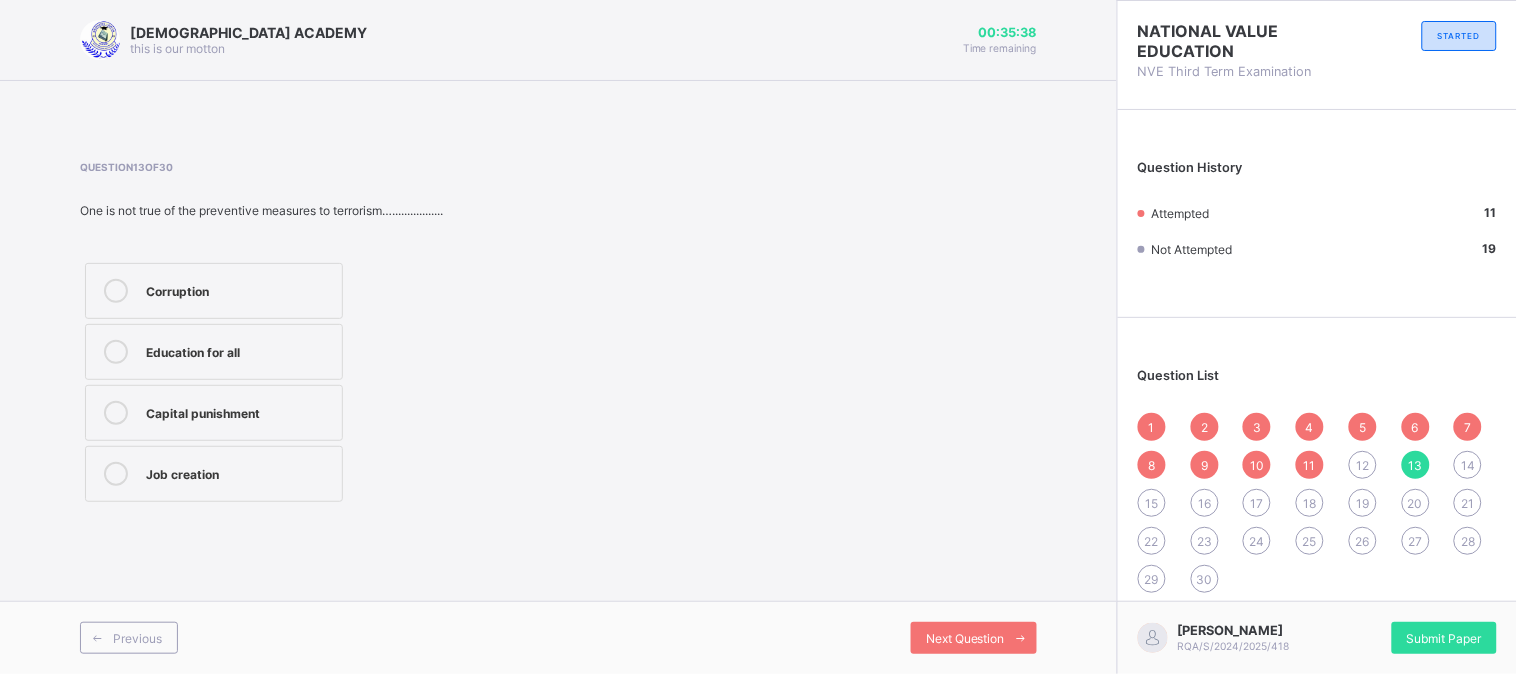 click on "[DEMOGRAPHIC_DATA] ACADEMY this is our [PERSON_NAME] 00:35:38 Time remaining Question  13  of  30 One is not true of the preventive measures to terrorism…................. Corruption Education for all Capital punishment Job creation Previous Next Question" at bounding box center [558, 337] 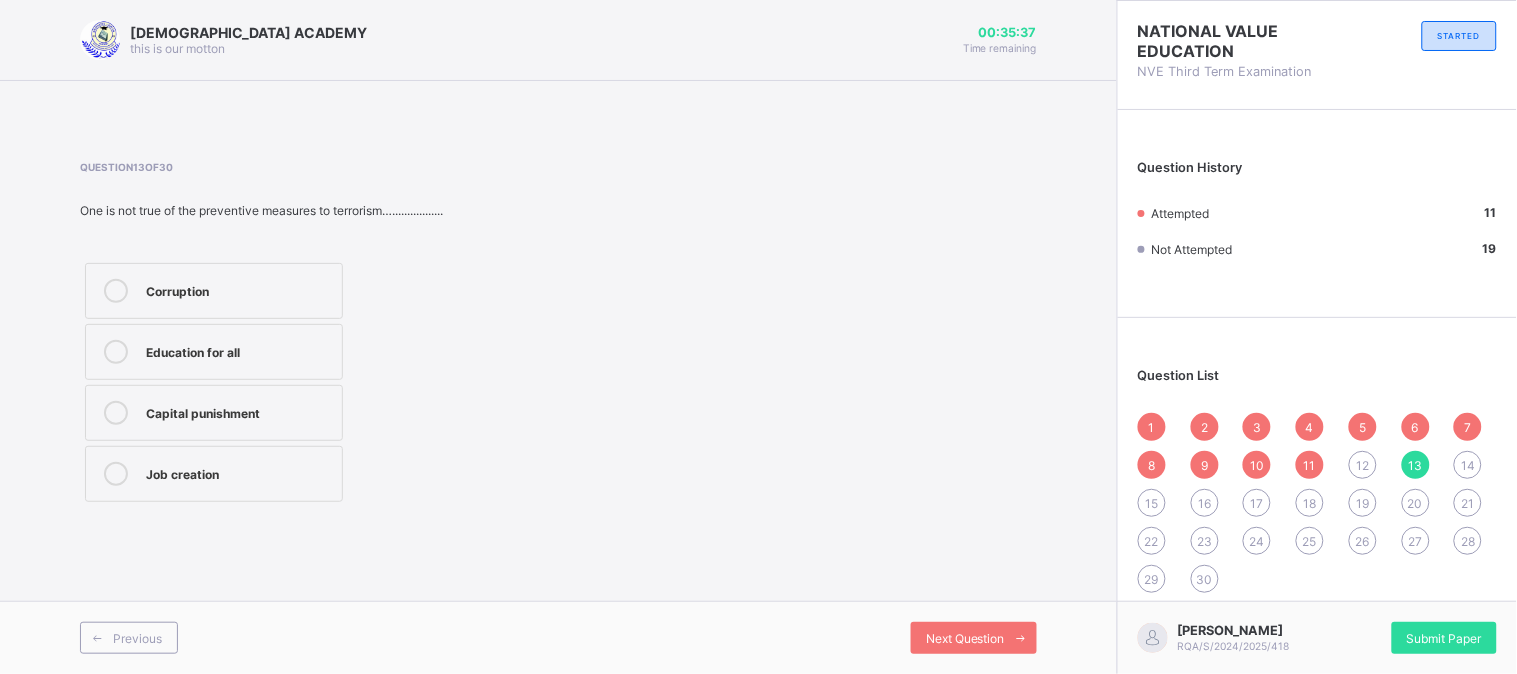click on "[DEMOGRAPHIC_DATA] ACADEMY this is our [PERSON_NAME] 00:35:37 Time remaining Question  13  of  30 One is not true of the preventive measures to terrorism…................. Corruption Education for all Capital punishment Job creation Previous Next Question" at bounding box center [558, 337] 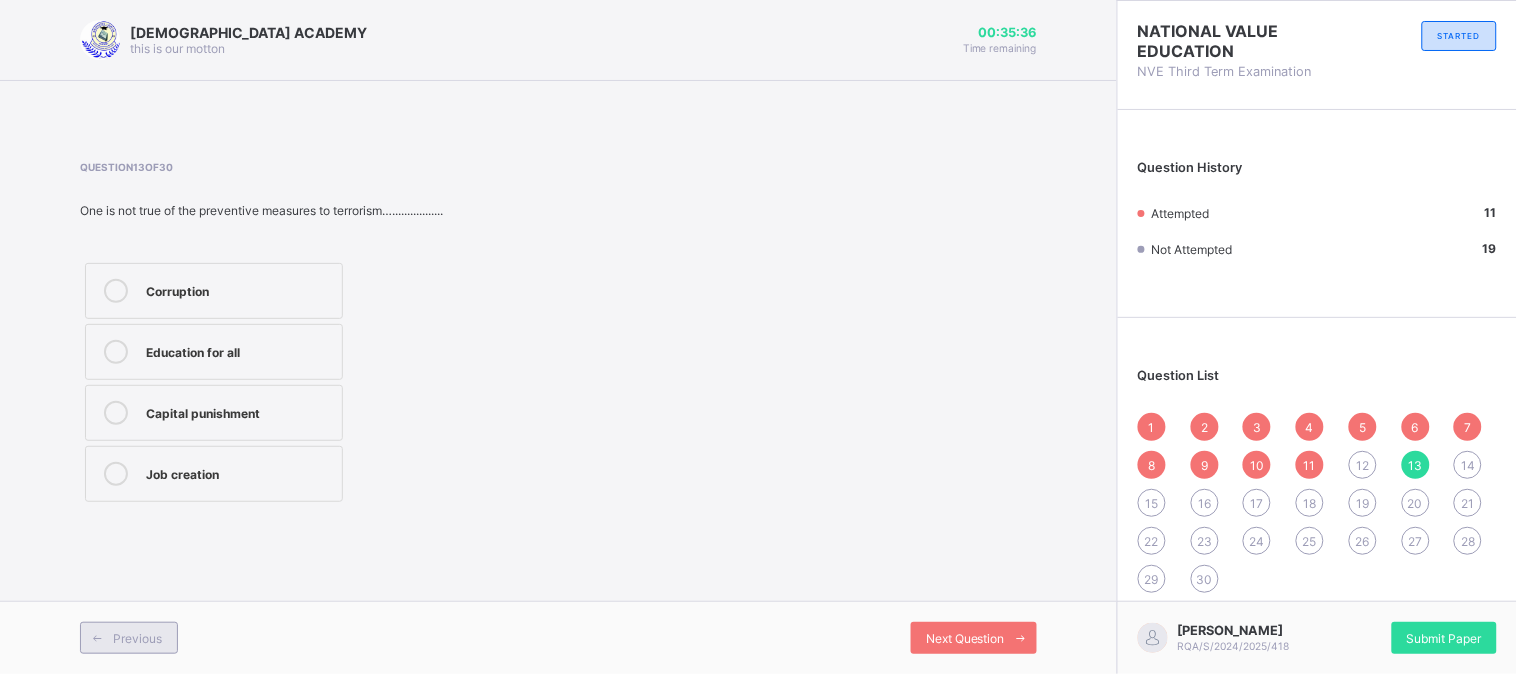 click on "Previous" at bounding box center (129, 638) 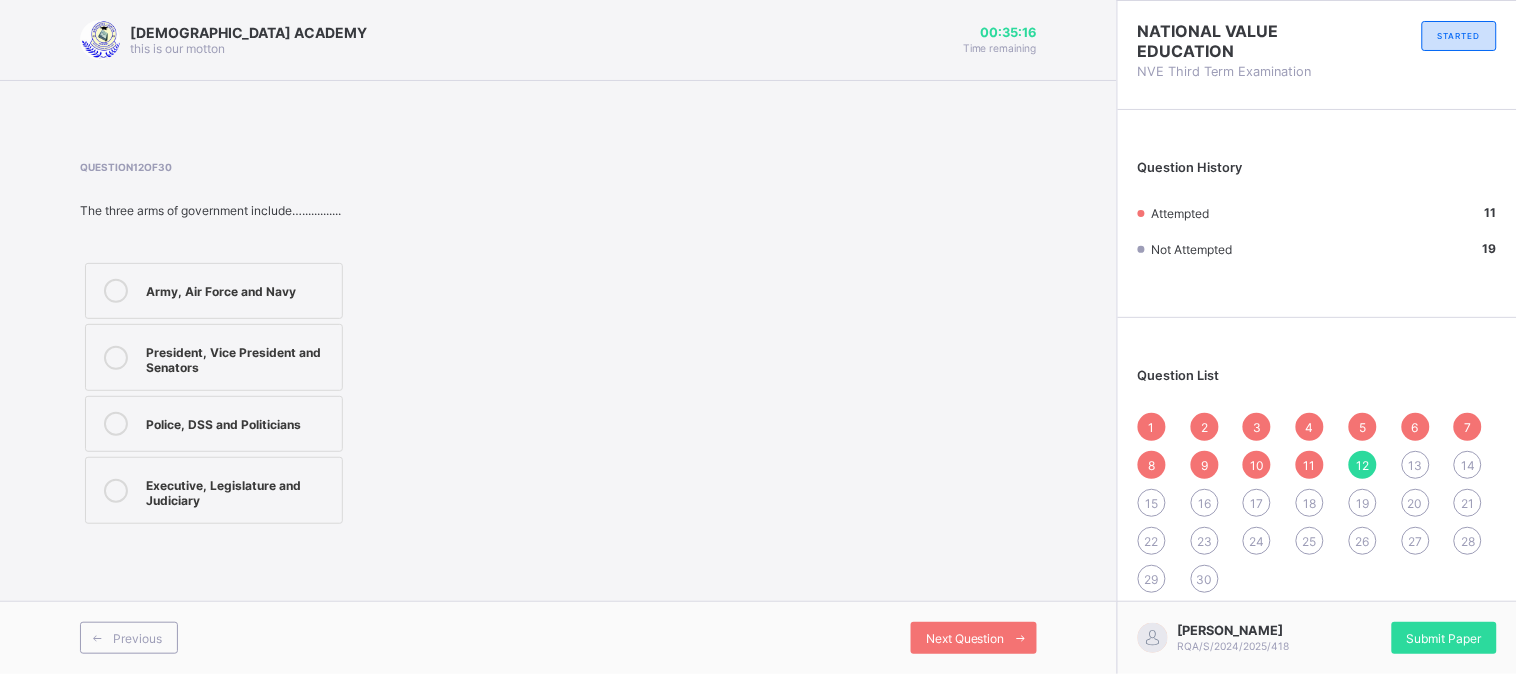 click on "Executive, Legislature and Judiciary" at bounding box center (239, 490) 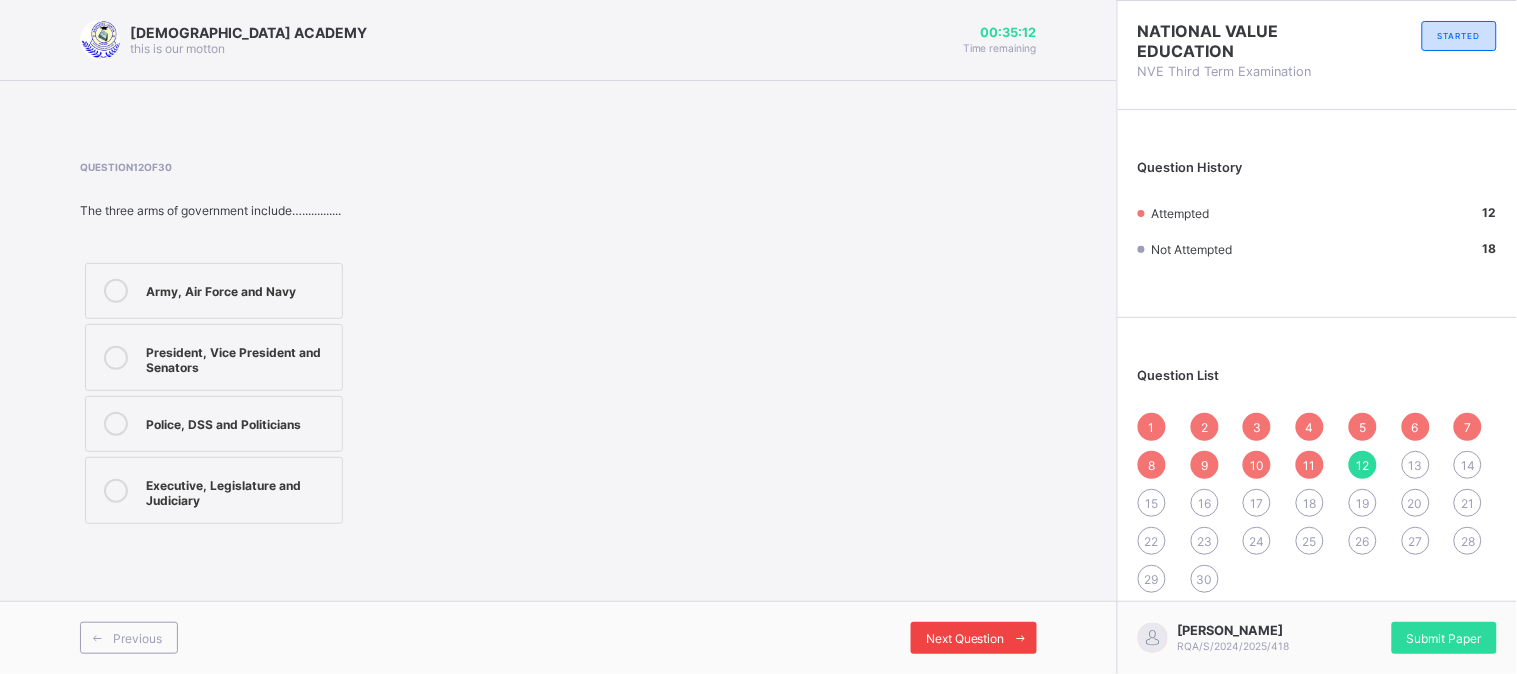 click on "Next Question" at bounding box center (965, 638) 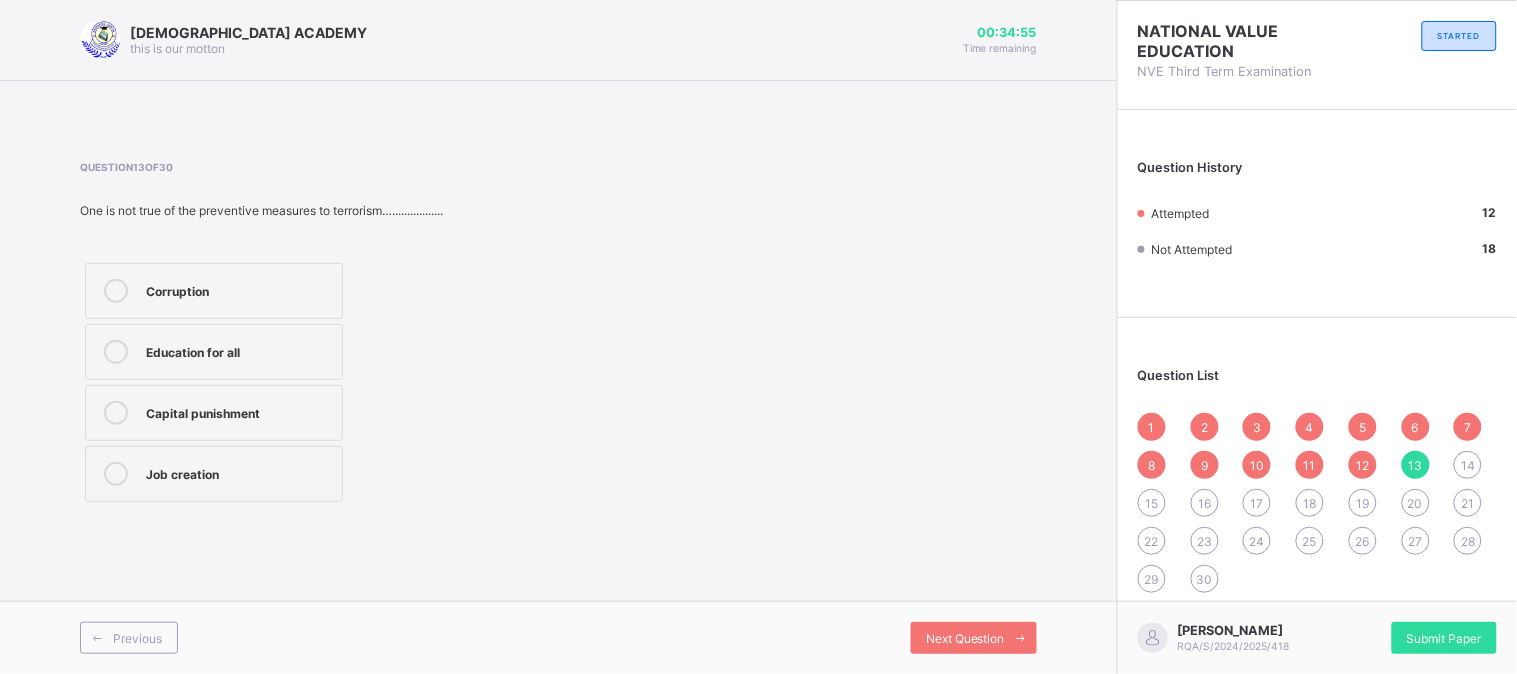 click on "Education for all" at bounding box center [214, 352] 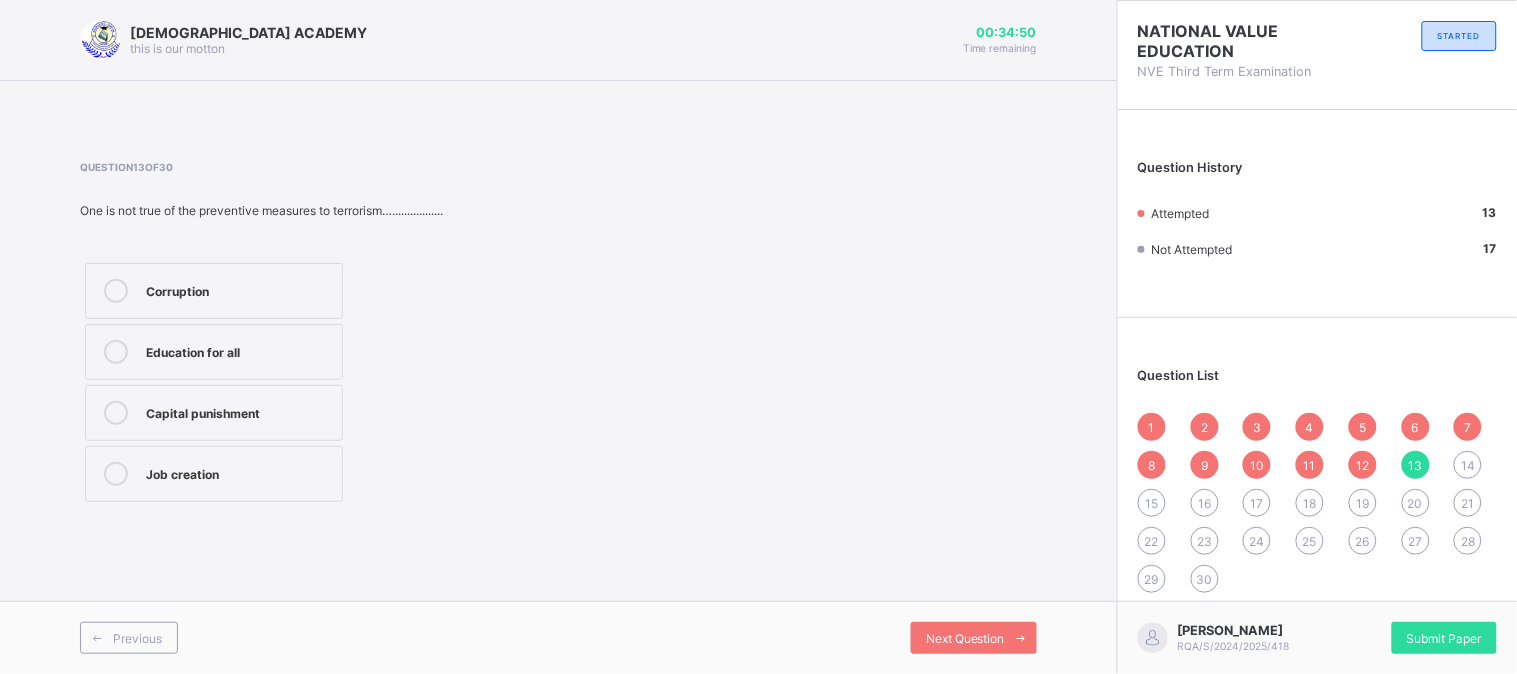 click on "Capital punishment" at bounding box center [239, 411] 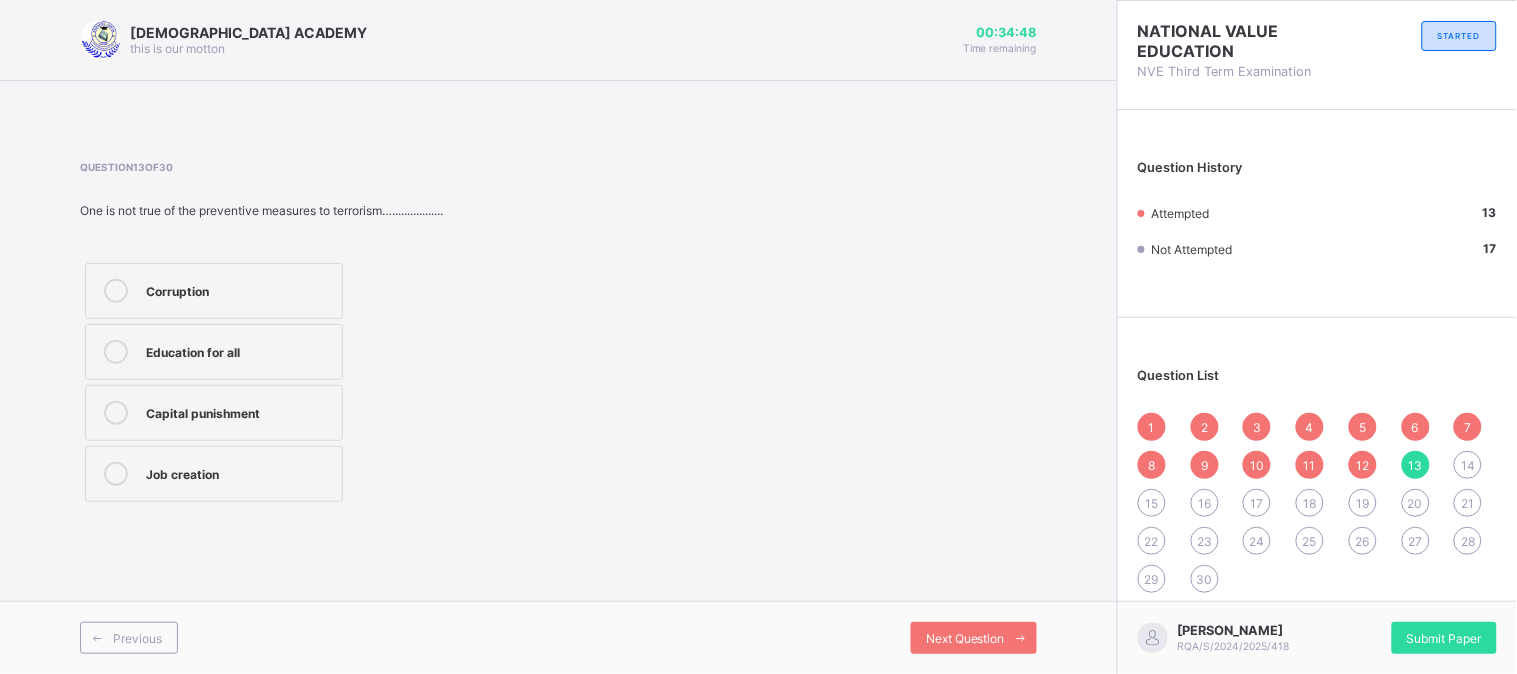 click on "Previous Next Question" at bounding box center [558, 637] 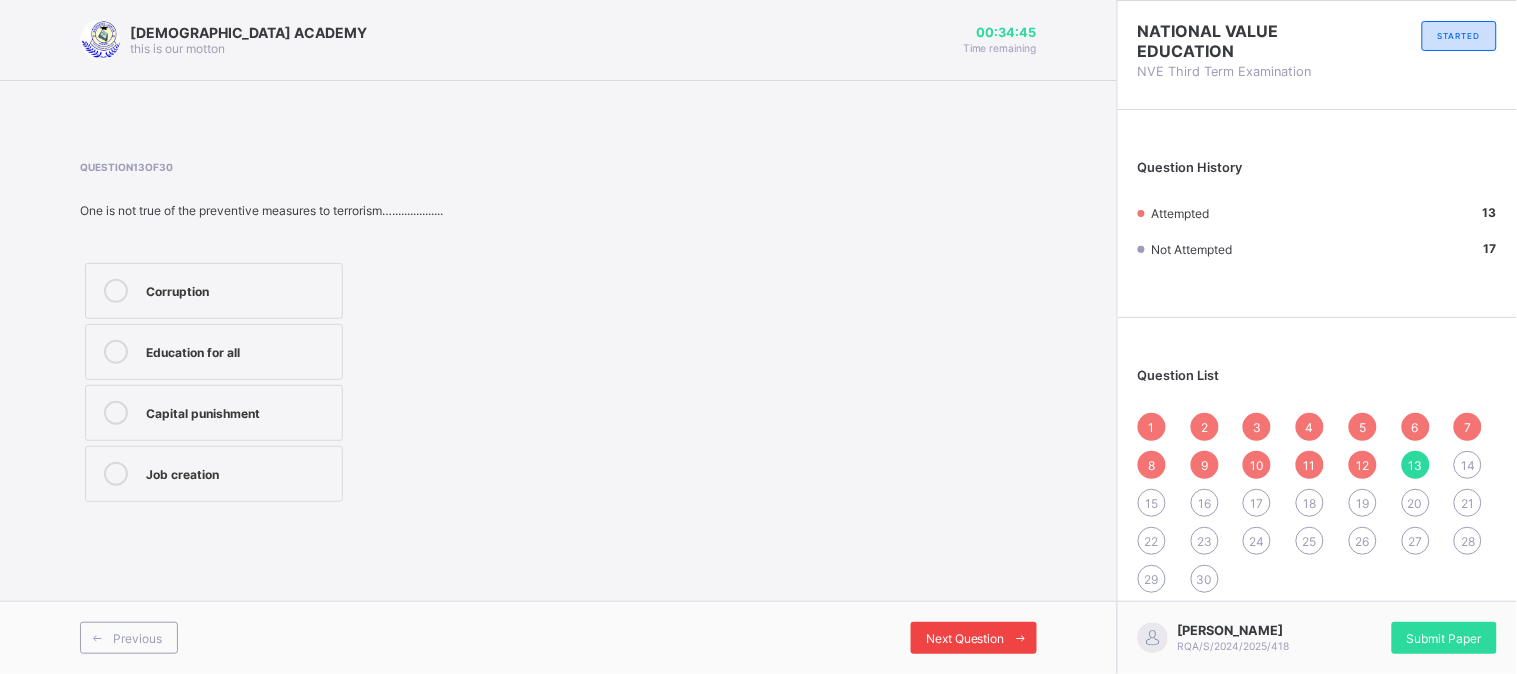 click on "Next Question" at bounding box center [965, 638] 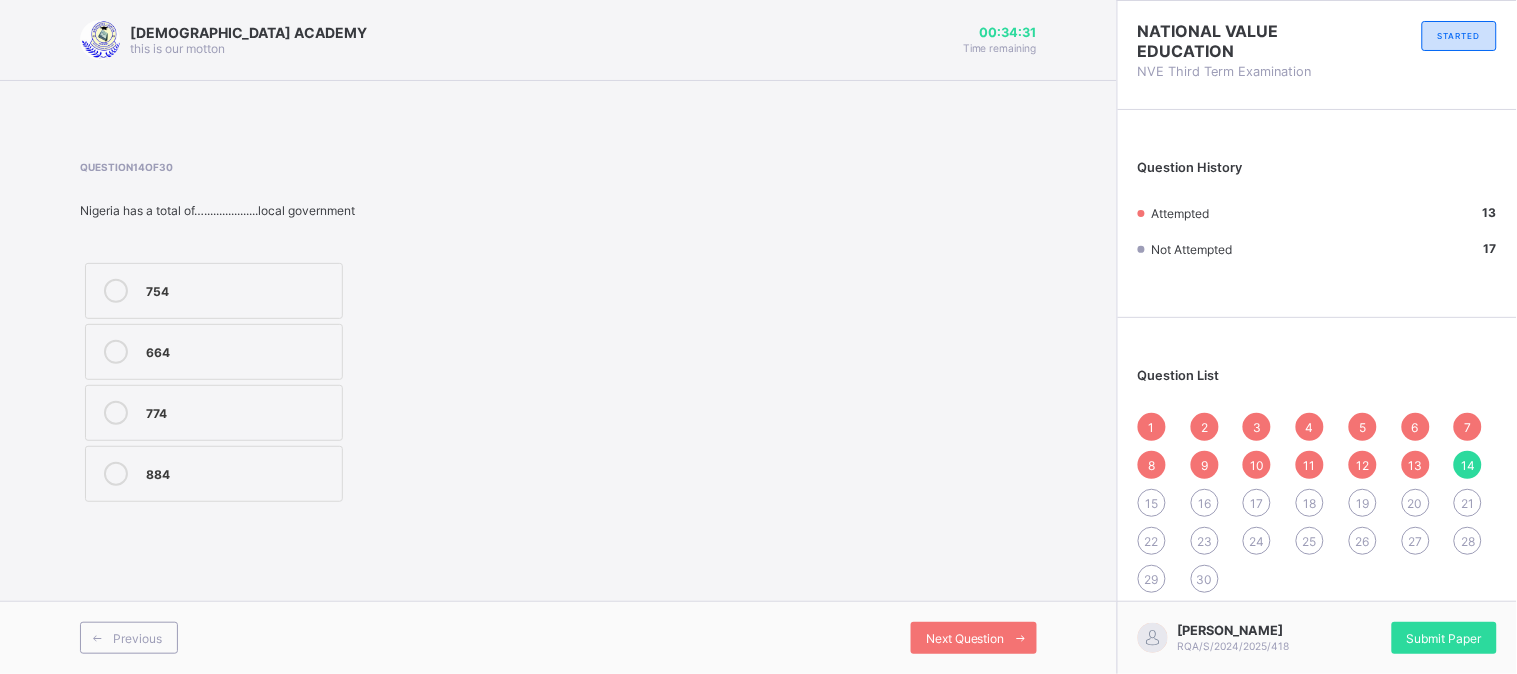 click on "754" at bounding box center [239, 289] 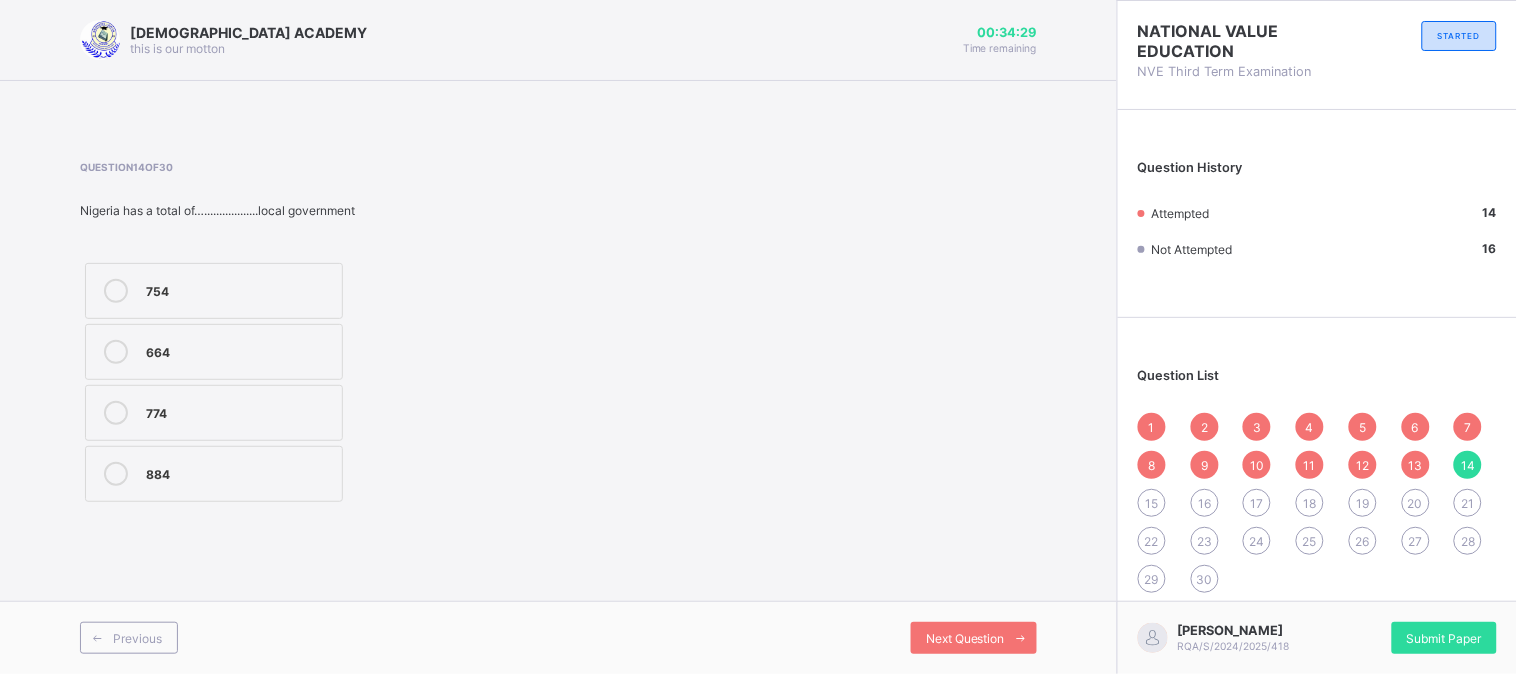 click on "884" at bounding box center (239, 474) 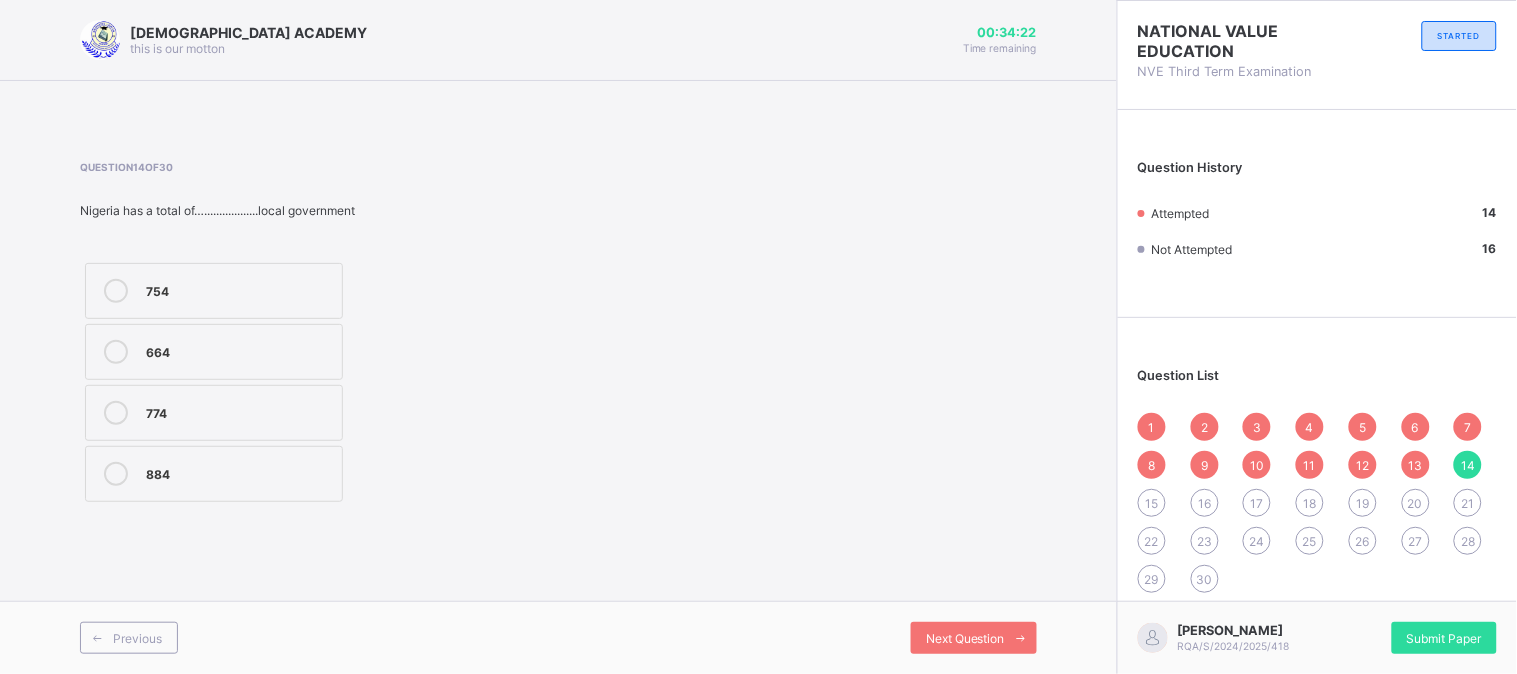 click on "664" at bounding box center (214, 352) 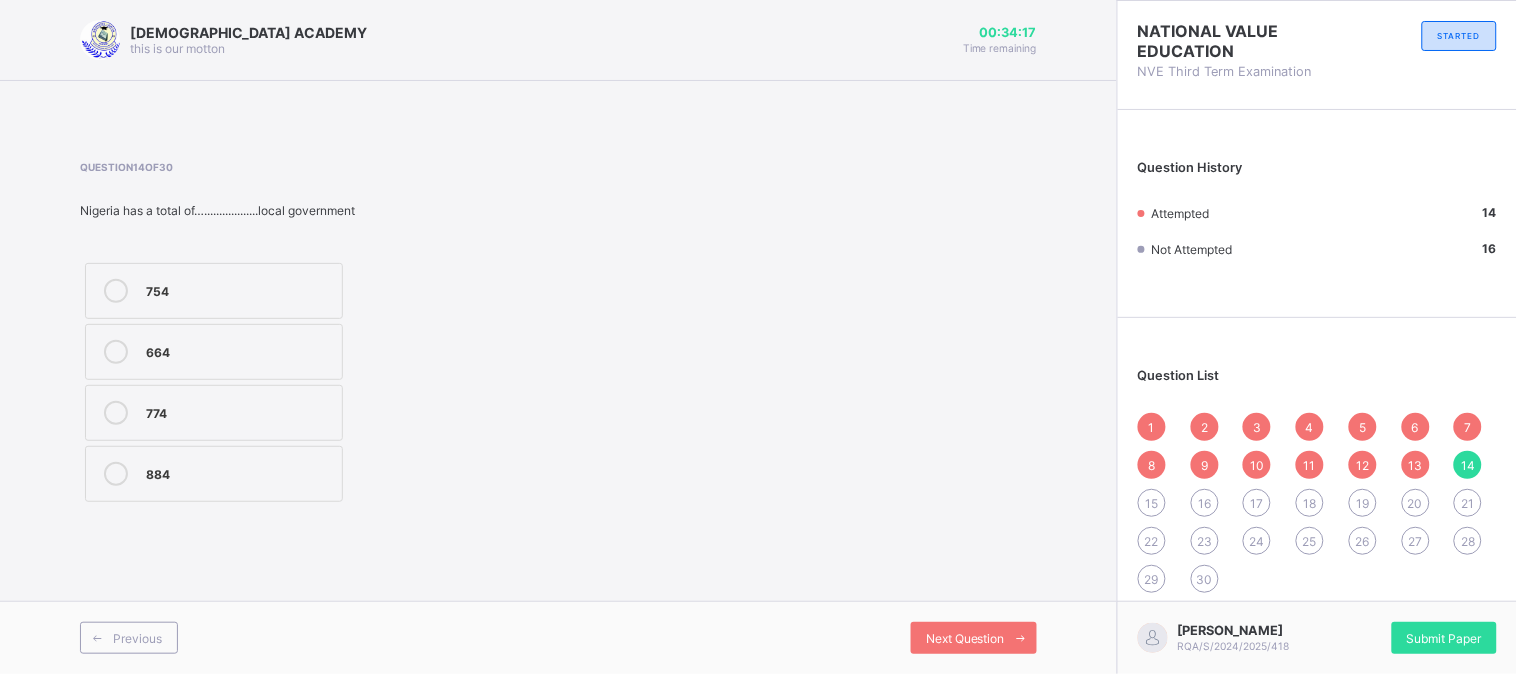 click on "754" at bounding box center [239, 289] 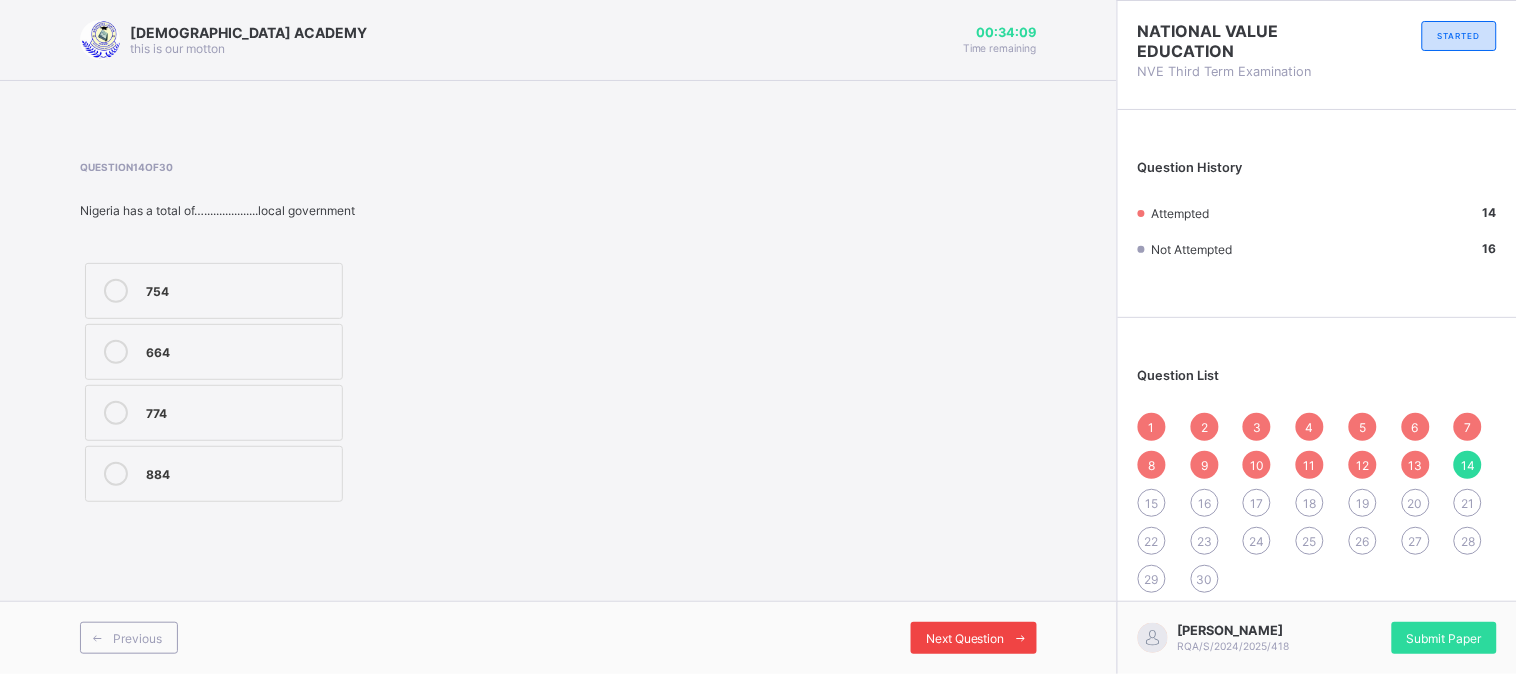 click on "Next Question" at bounding box center [974, 638] 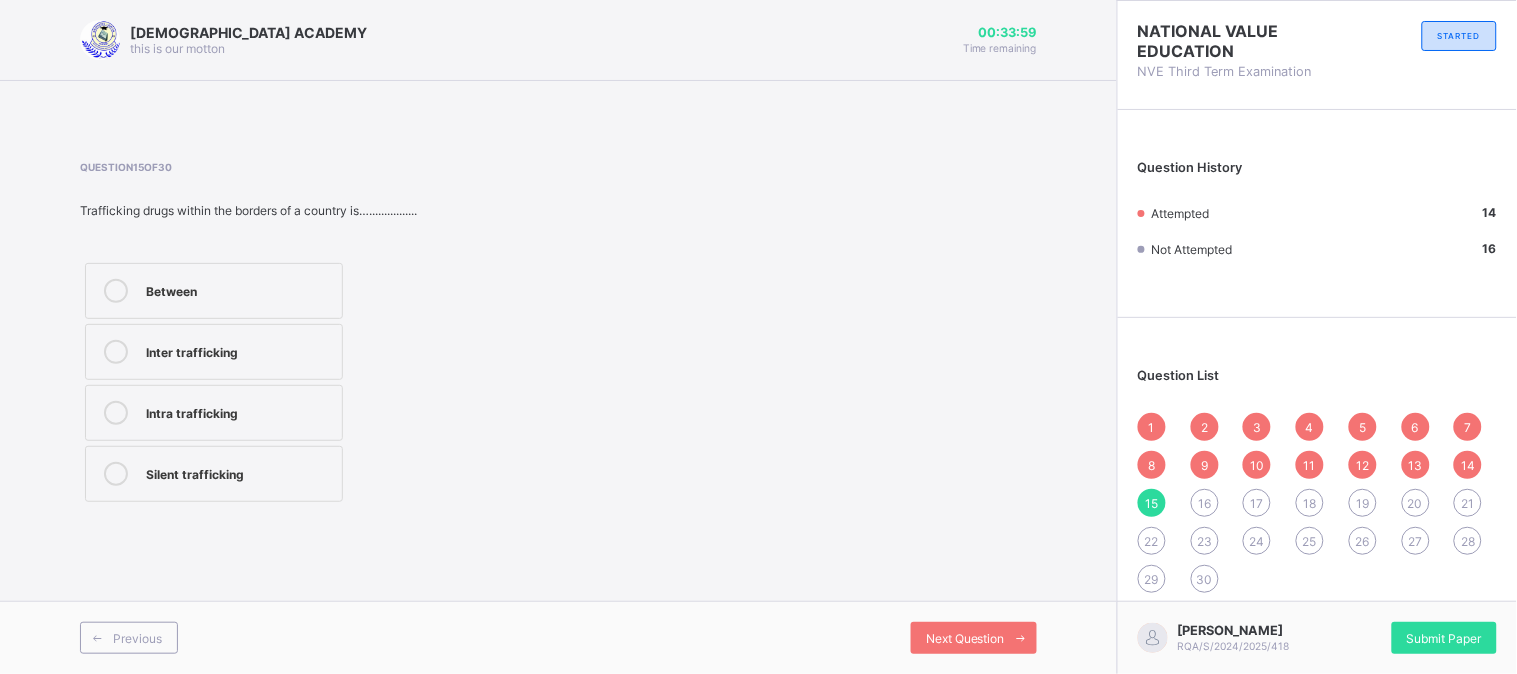 click on "Intra trafficking" at bounding box center [214, 413] 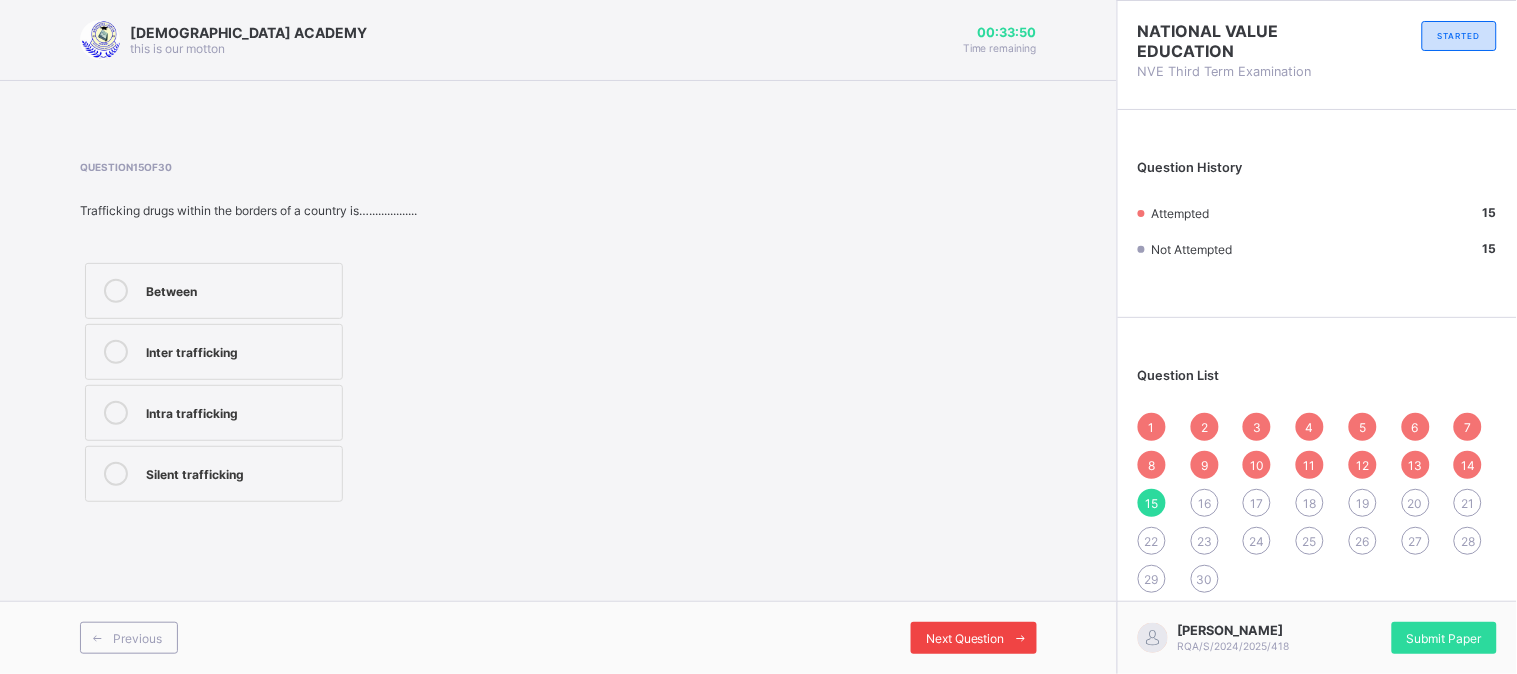 click at bounding box center [1021, 638] 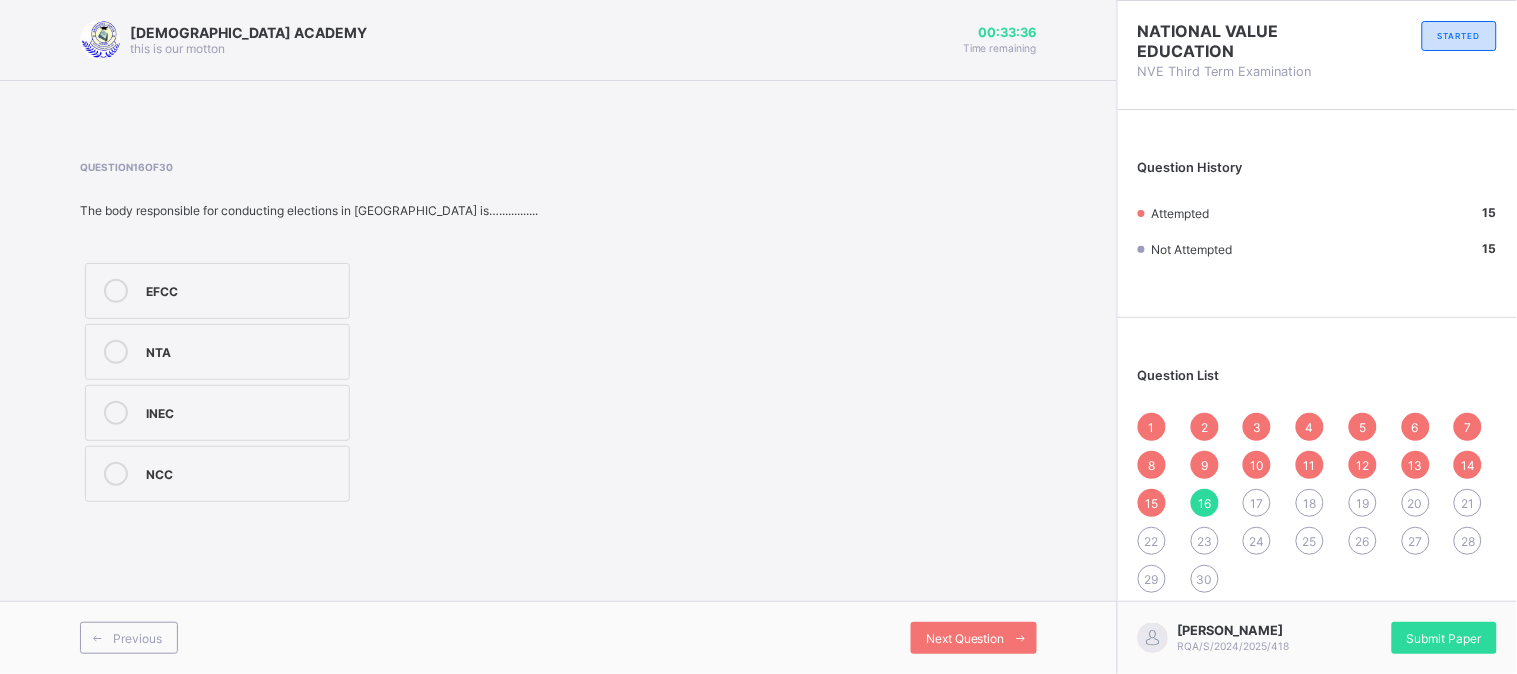 click on "INEC" at bounding box center [217, 413] 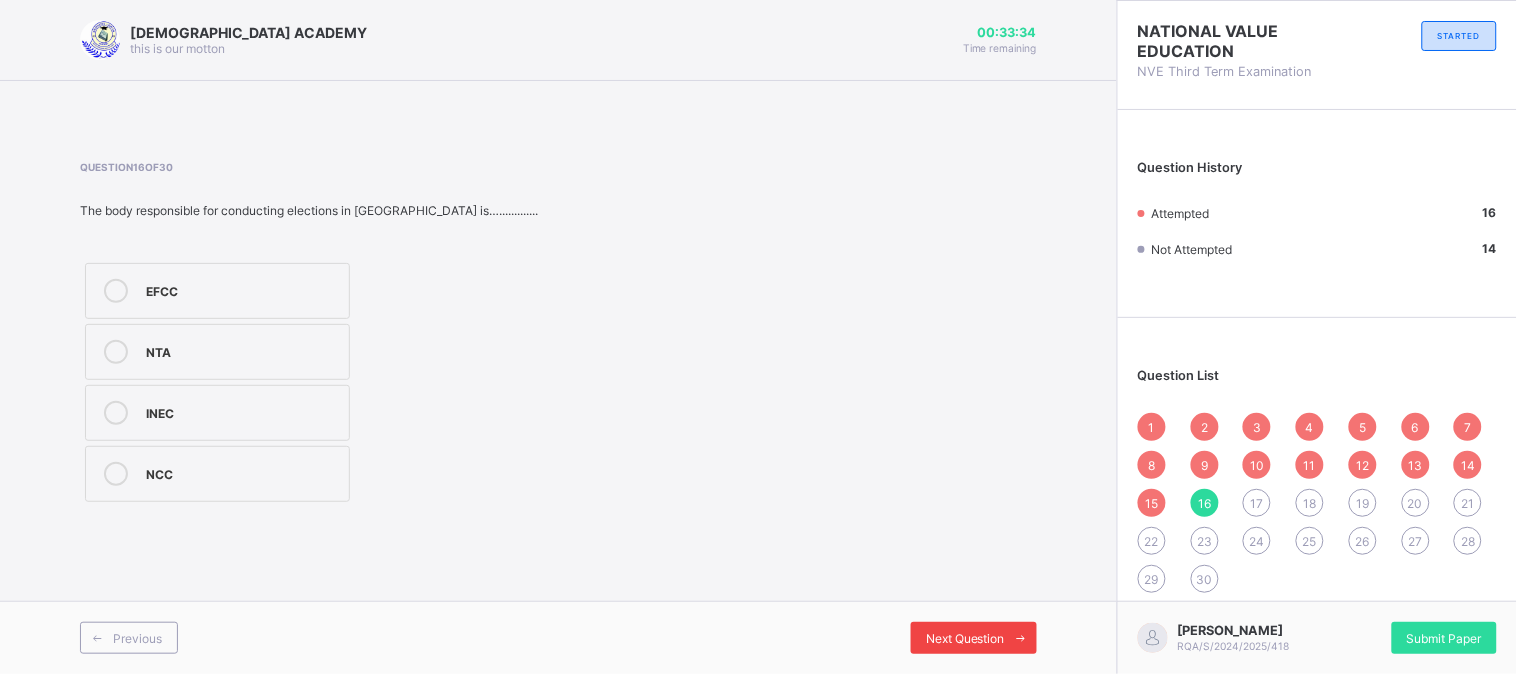 click on "Next Question" at bounding box center [965, 638] 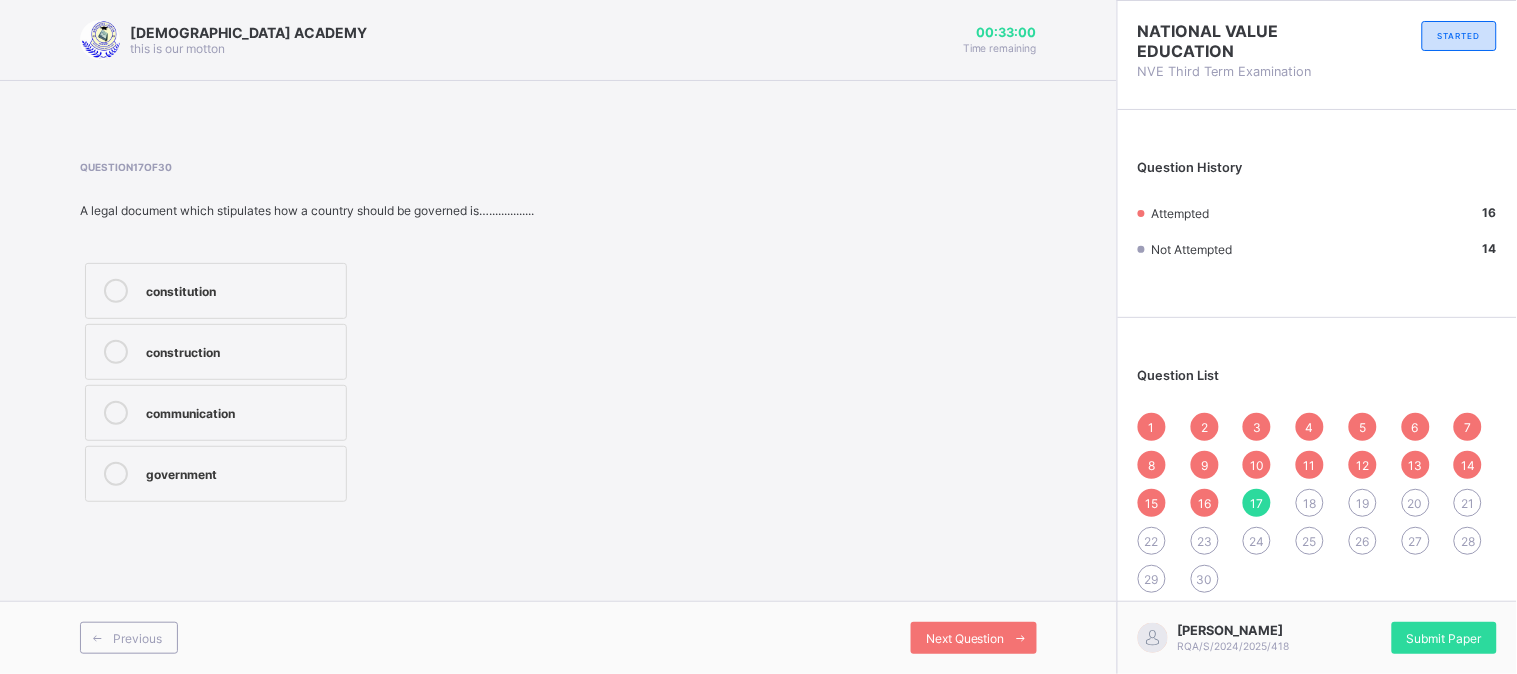 click at bounding box center [116, 474] 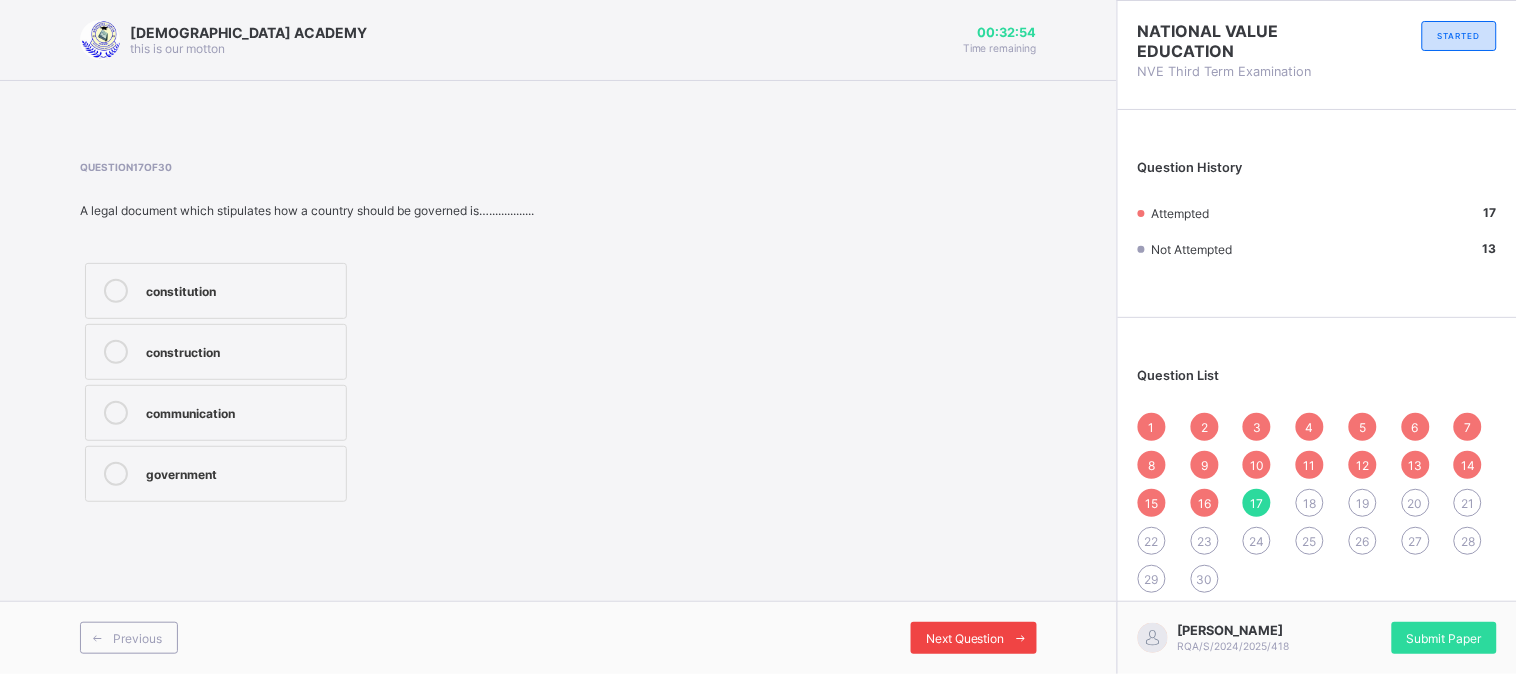 click on "Next Question" at bounding box center [965, 638] 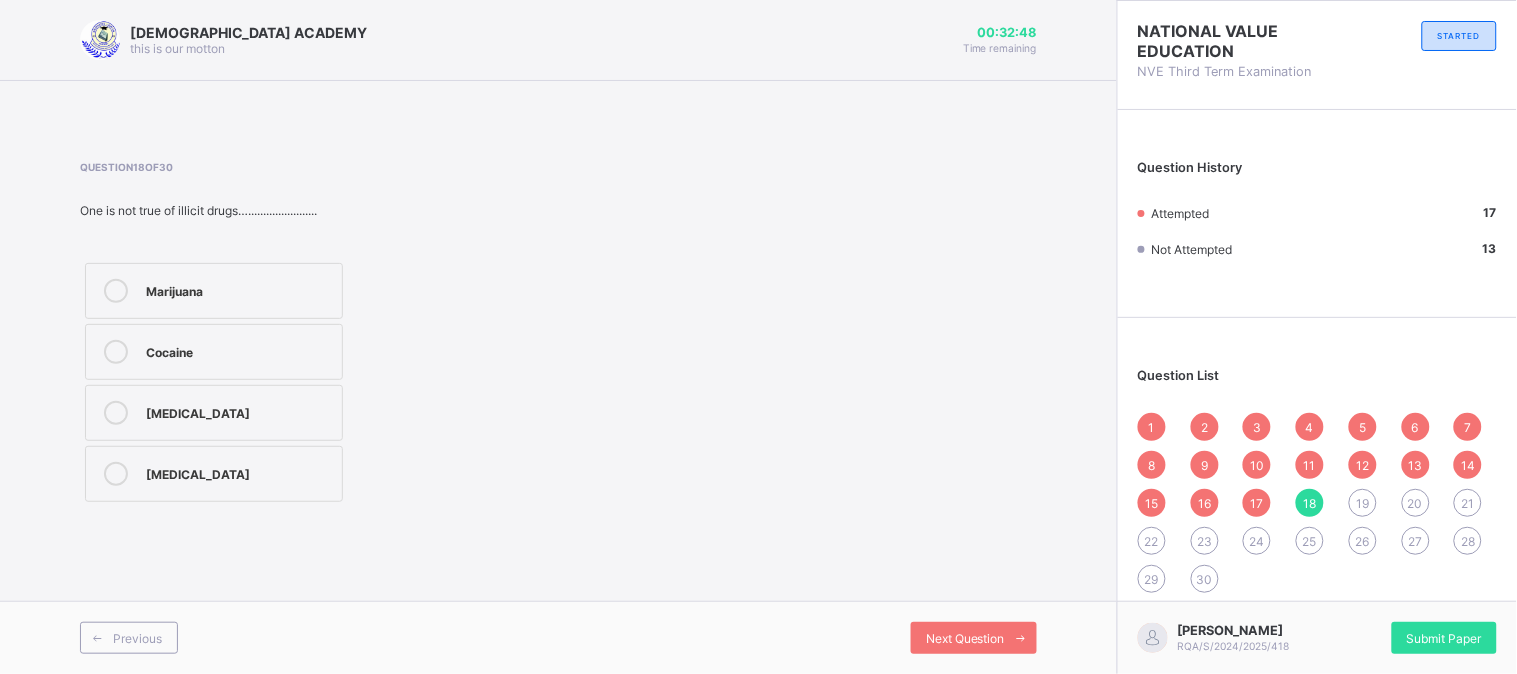 click on "[MEDICAL_DATA]" at bounding box center (239, 411) 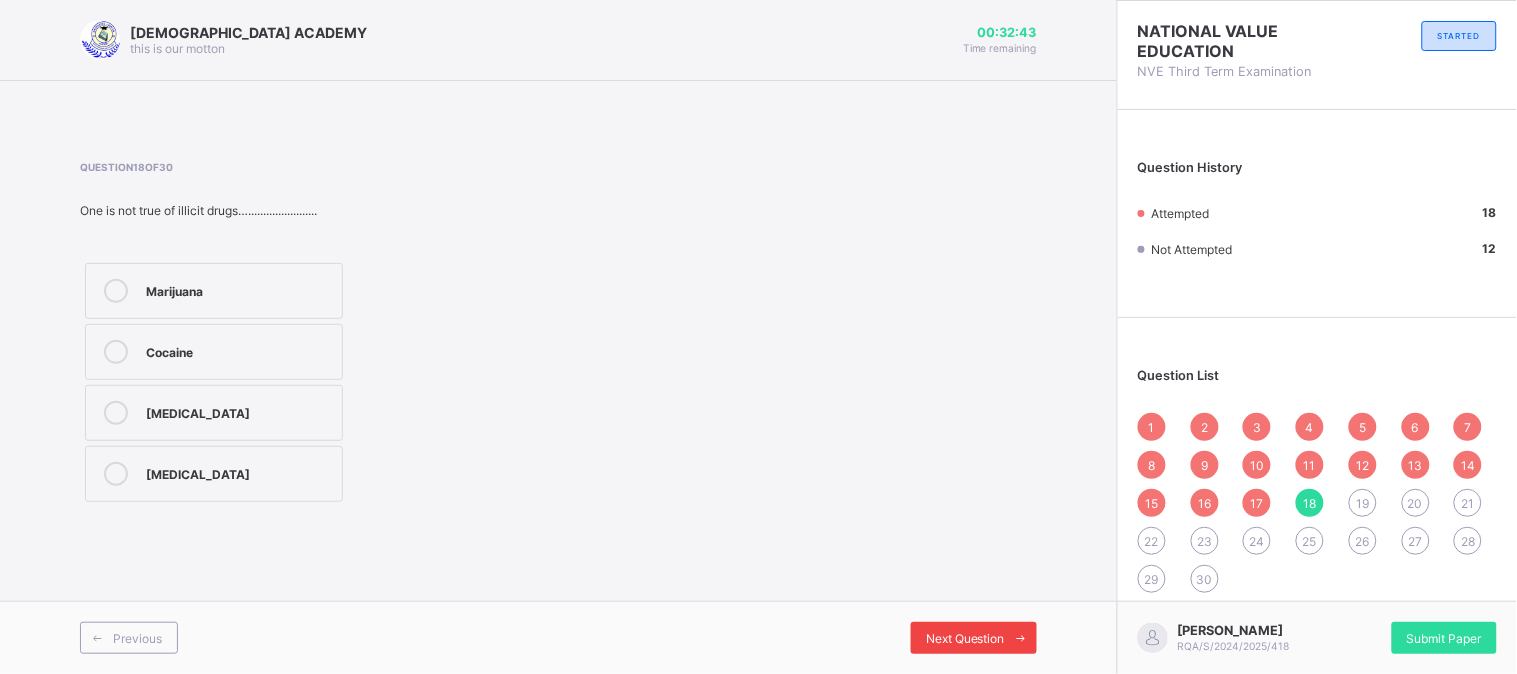 click on "Next Question" at bounding box center [965, 638] 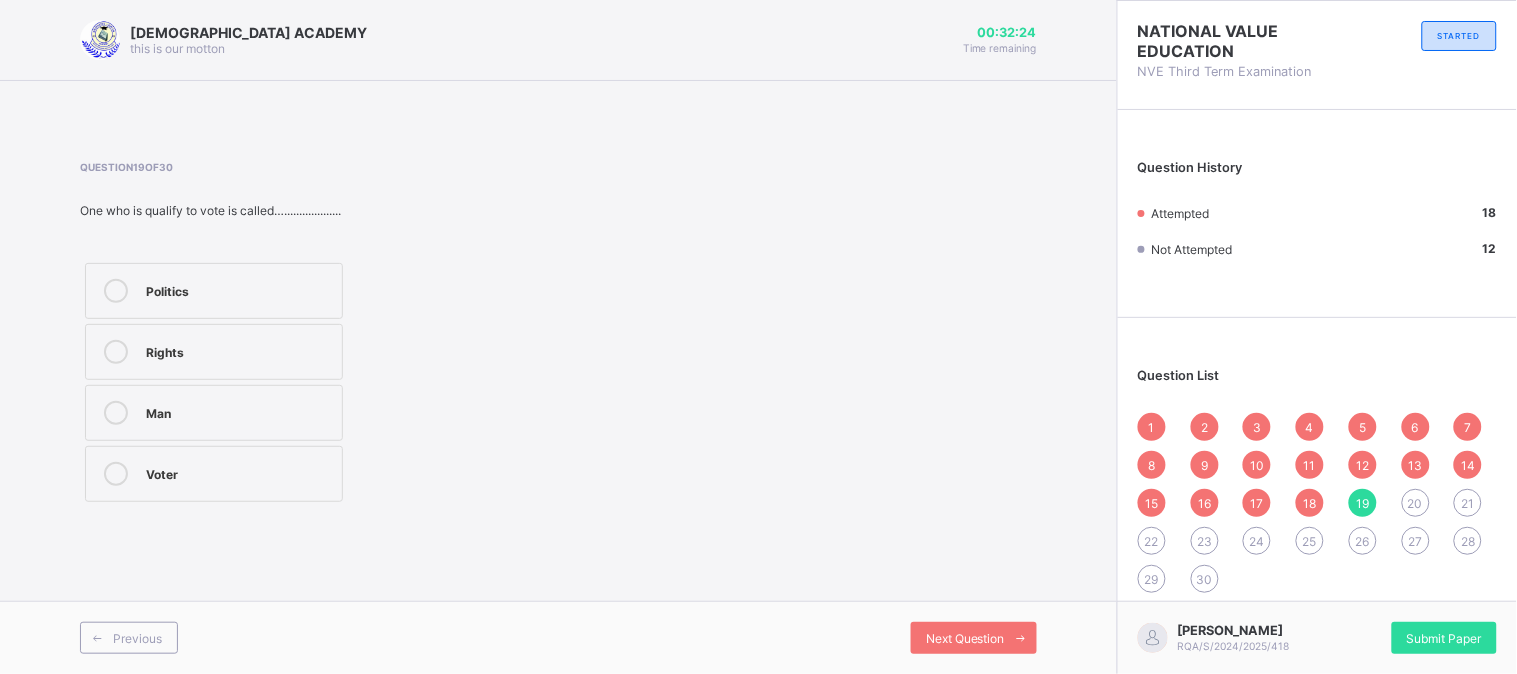 click on "Voter" at bounding box center (239, 472) 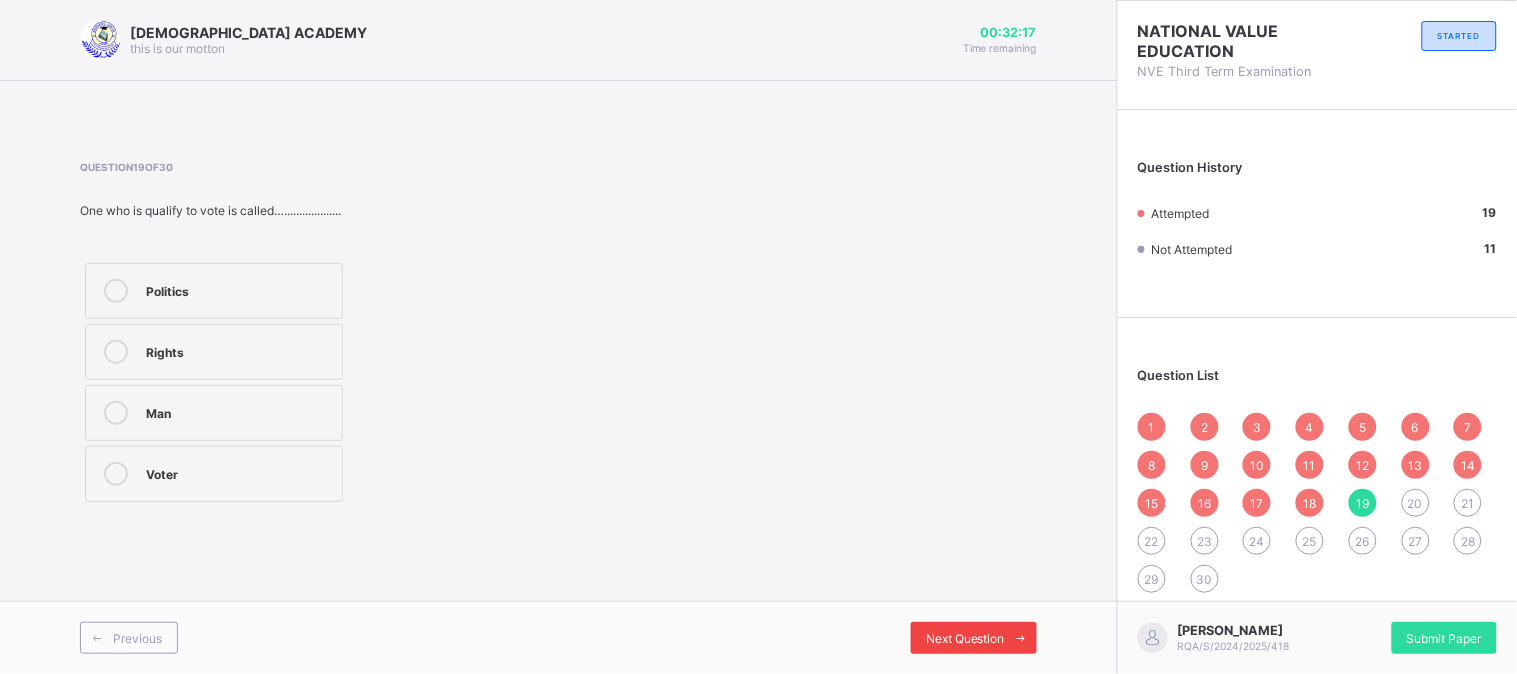click on "Next Question" at bounding box center (965, 638) 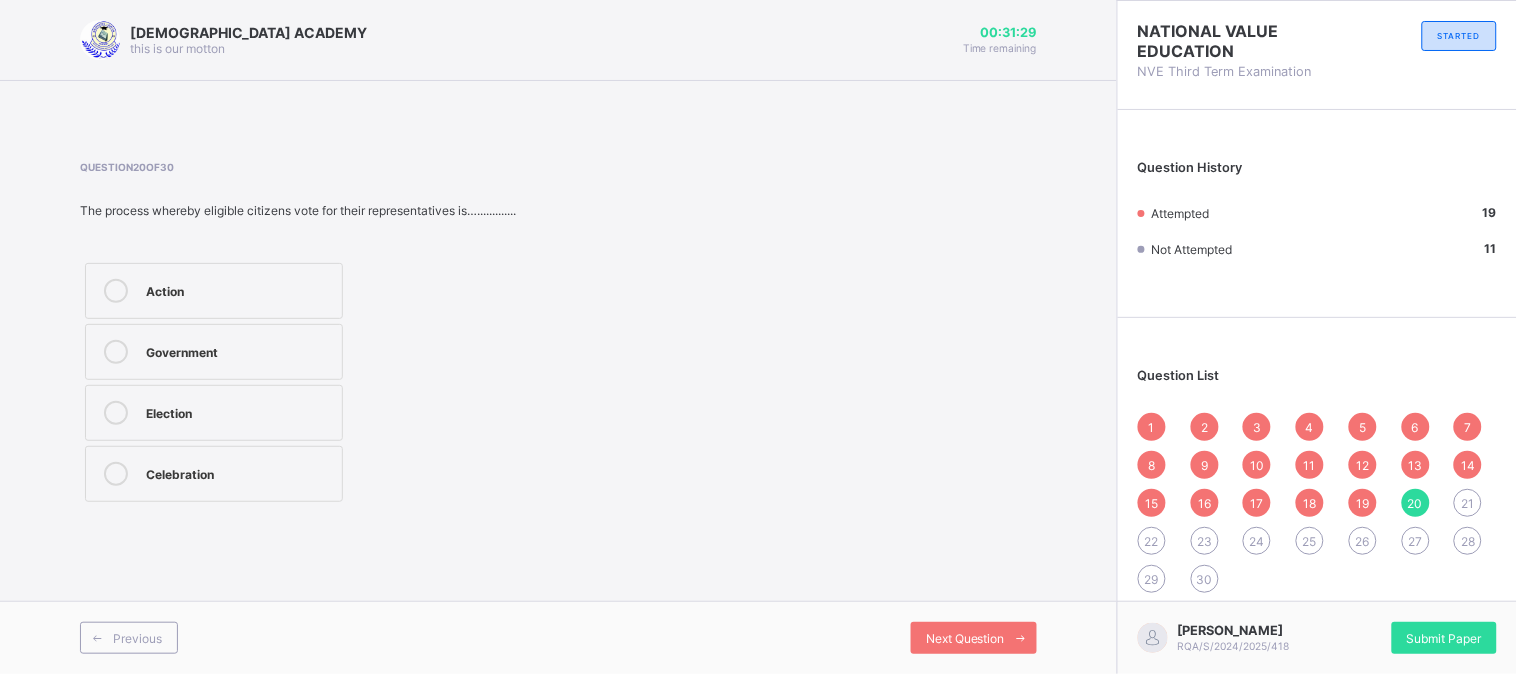 click on "Election" at bounding box center [214, 413] 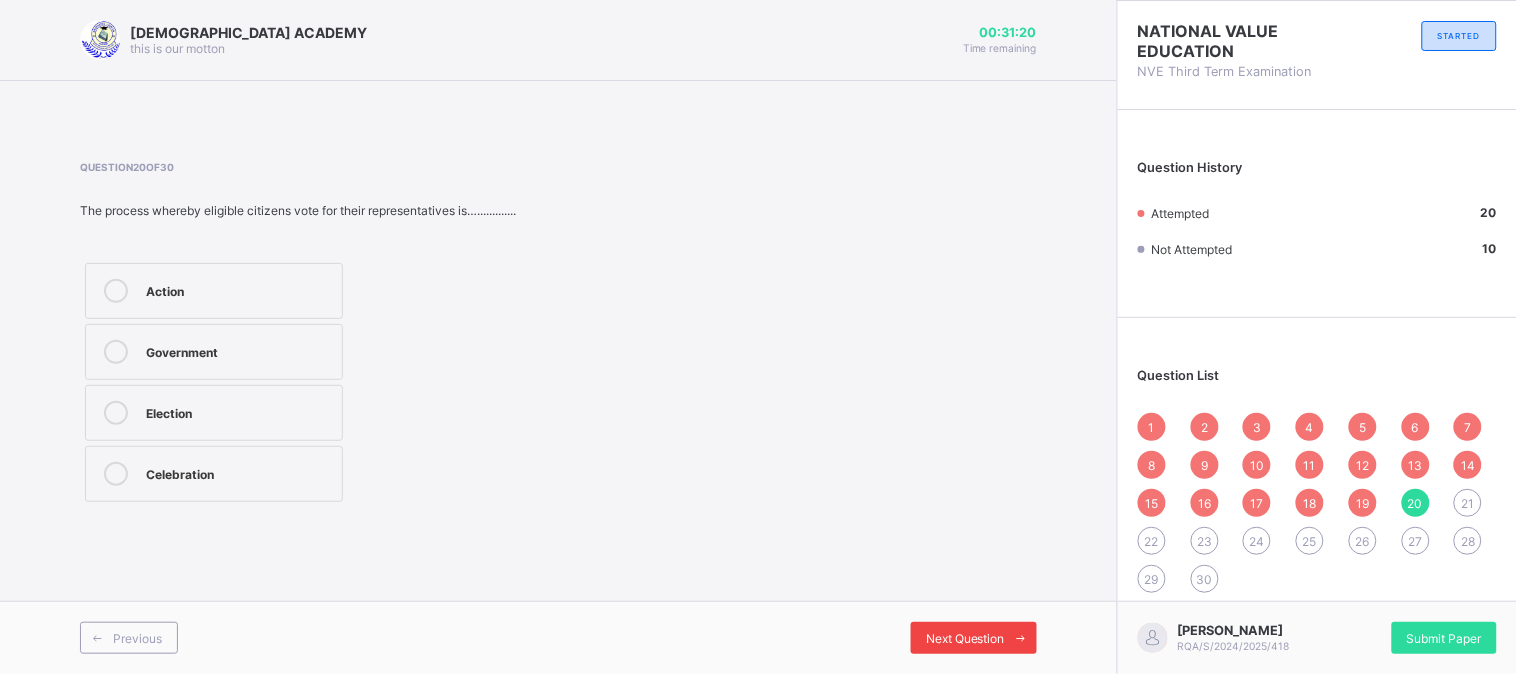 click on "Next Question" at bounding box center [974, 638] 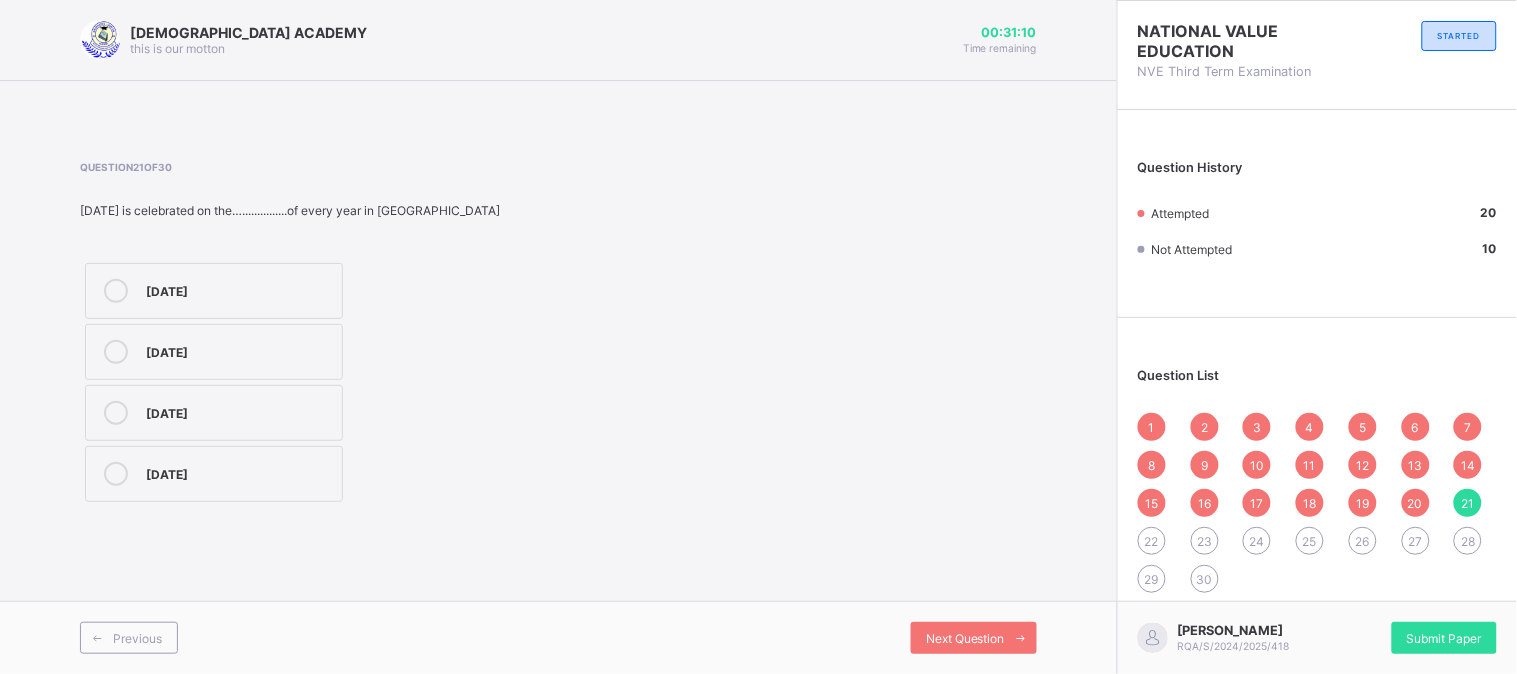click on "[DATE]" at bounding box center (214, 352) 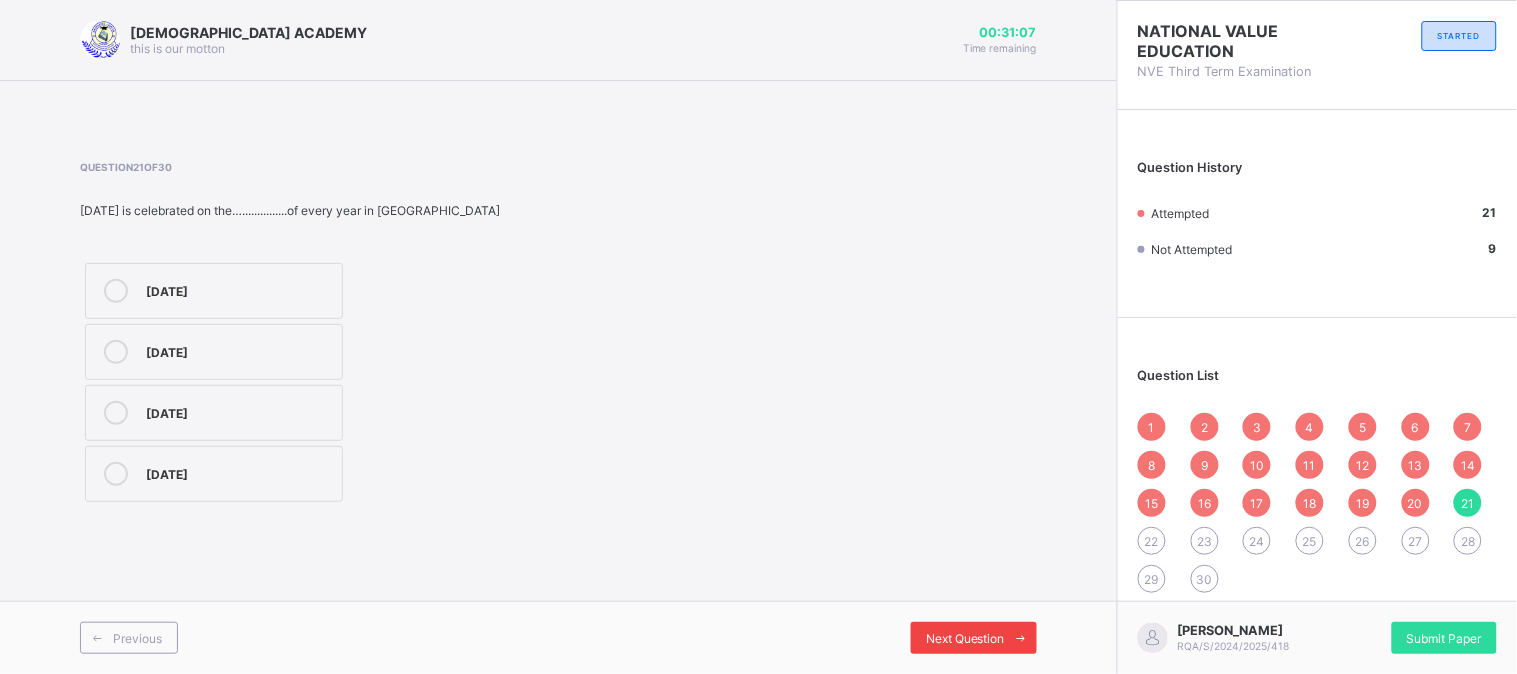 click on "Next Question" at bounding box center (965, 638) 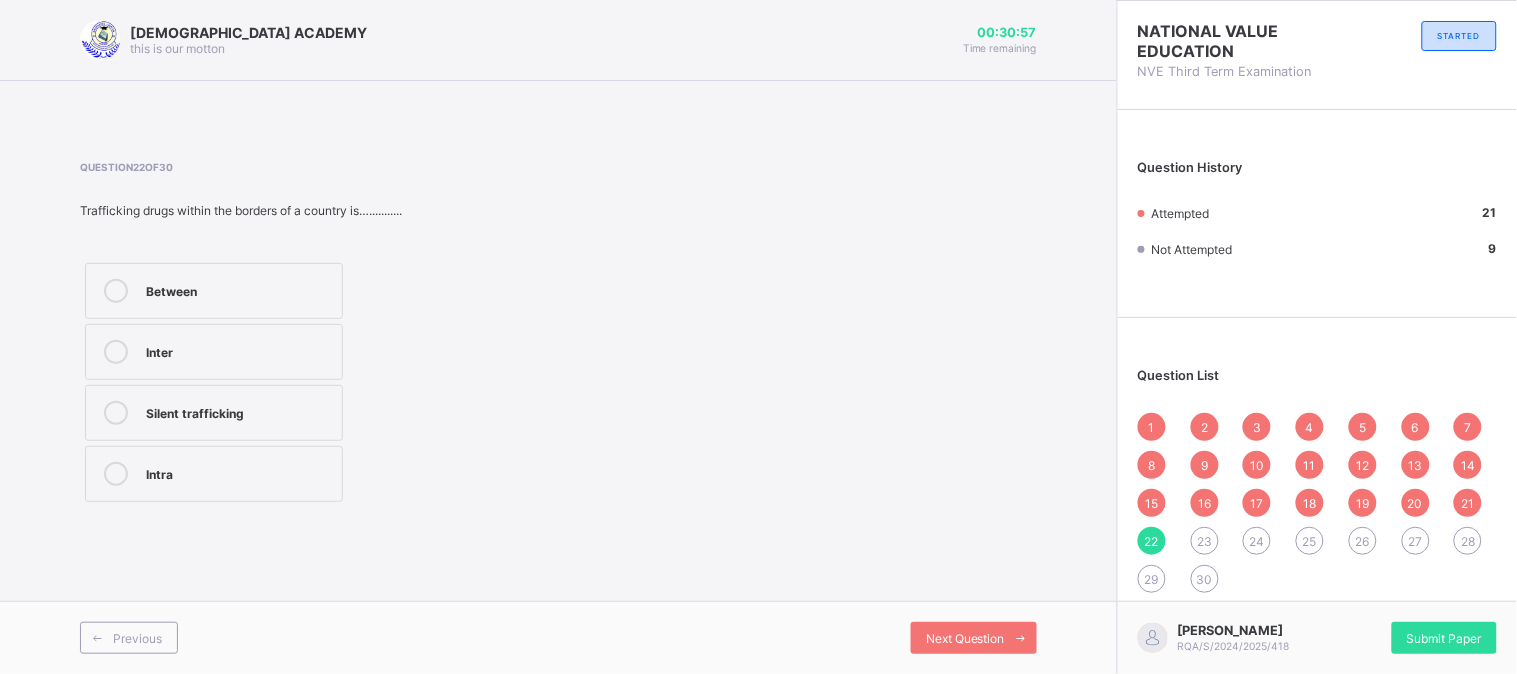 click on "Intra" at bounding box center [239, 472] 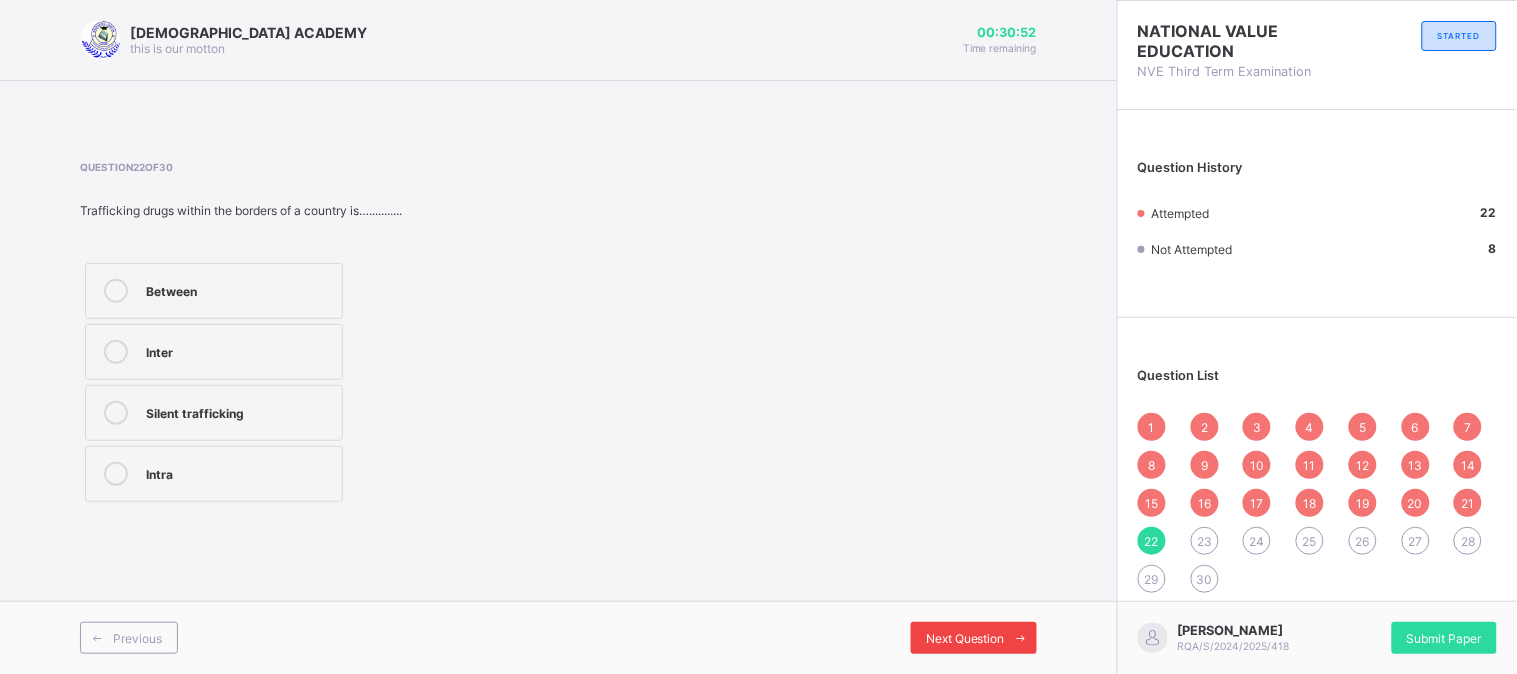 click on "Next Question" at bounding box center [974, 638] 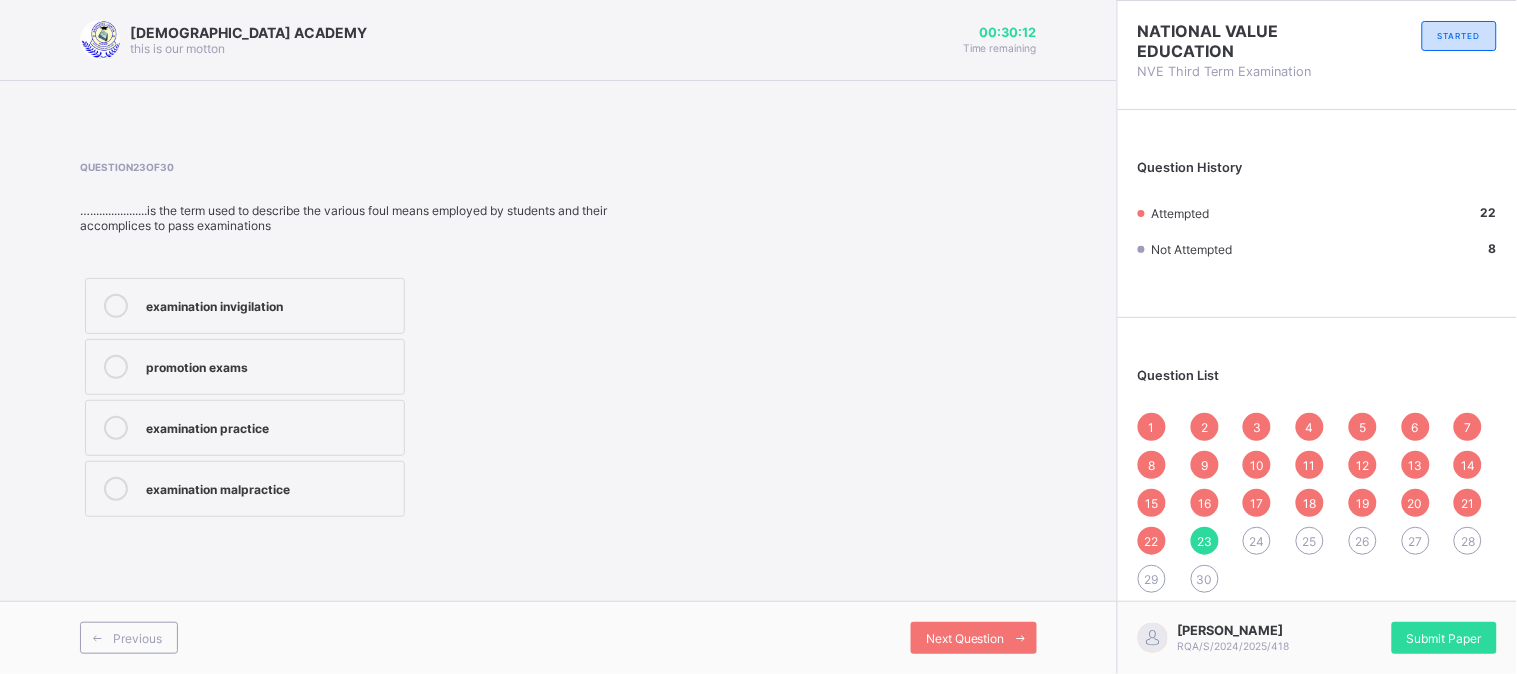 click on "examination malpractice" at bounding box center (245, 489) 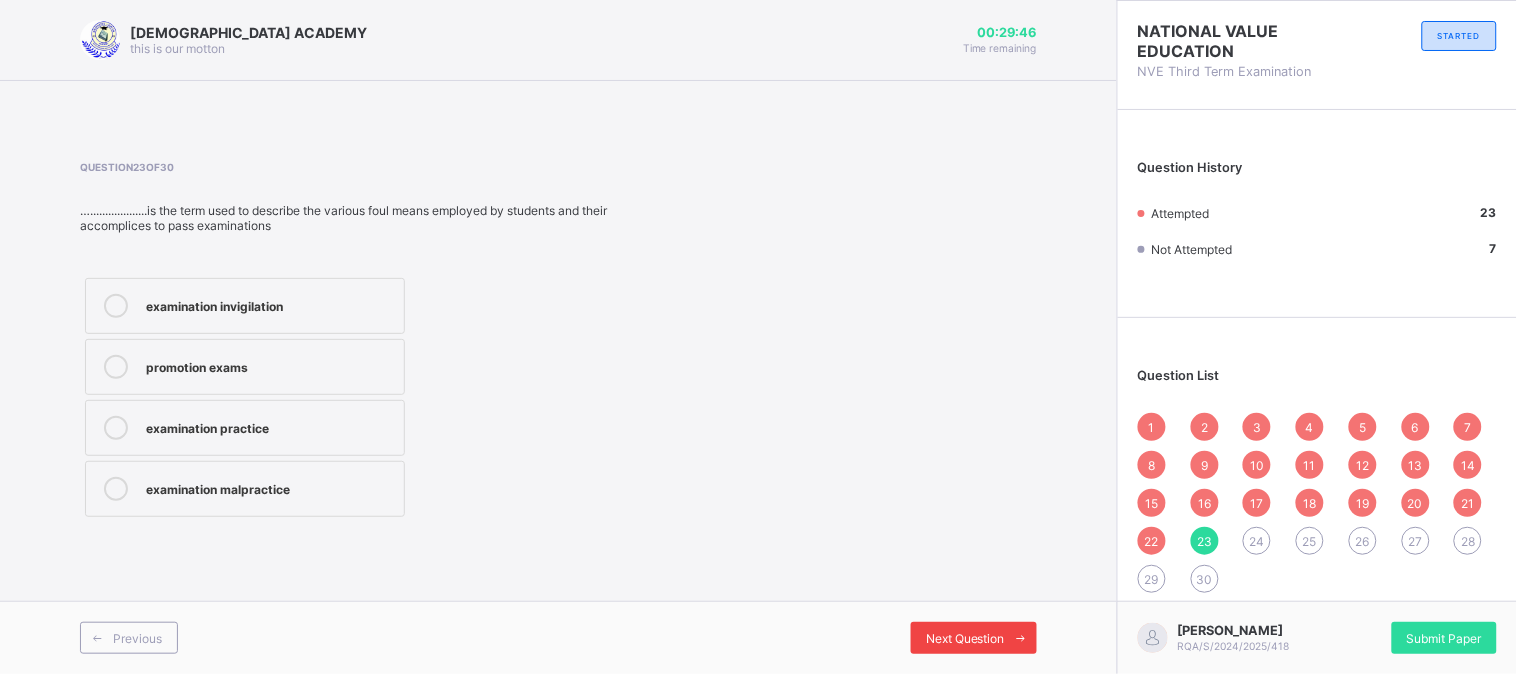click on "Next Question" at bounding box center (965, 638) 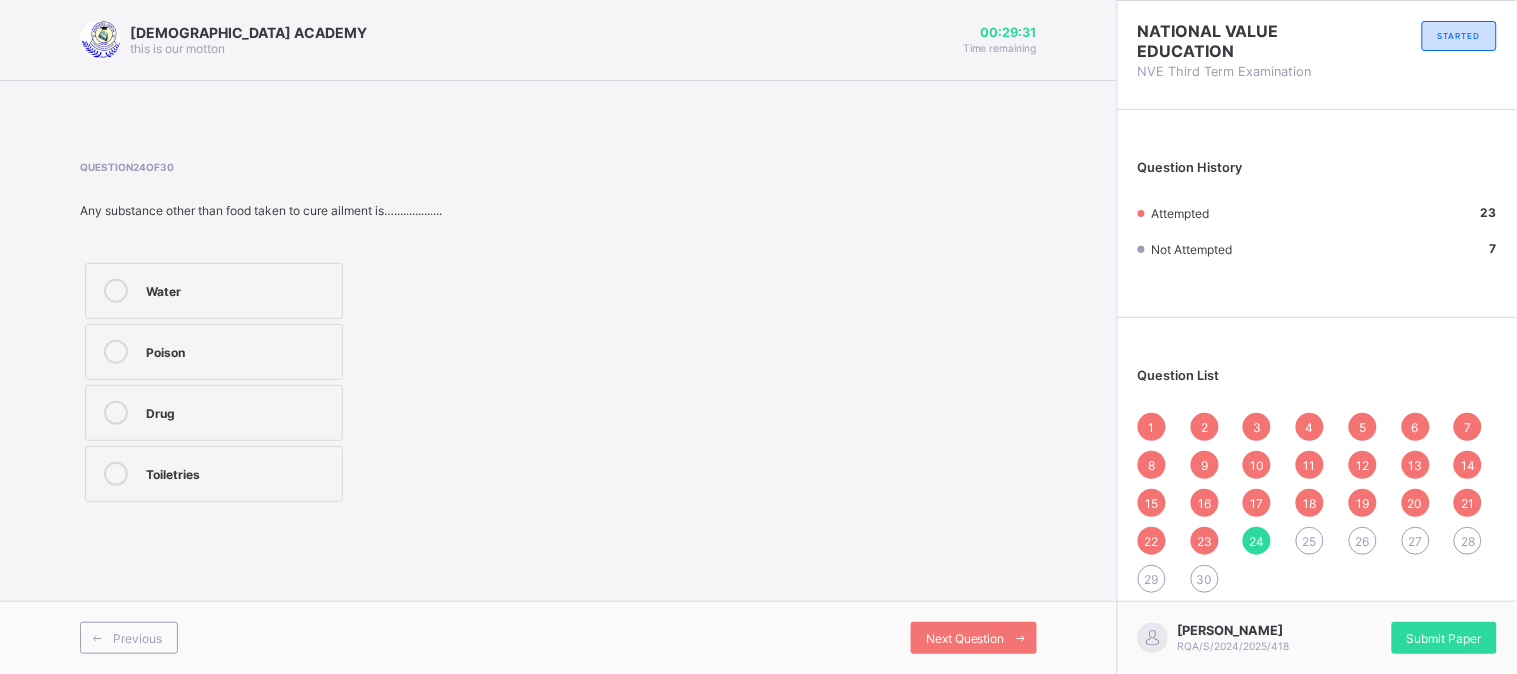 click on "Drug" at bounding box center [239, 411] 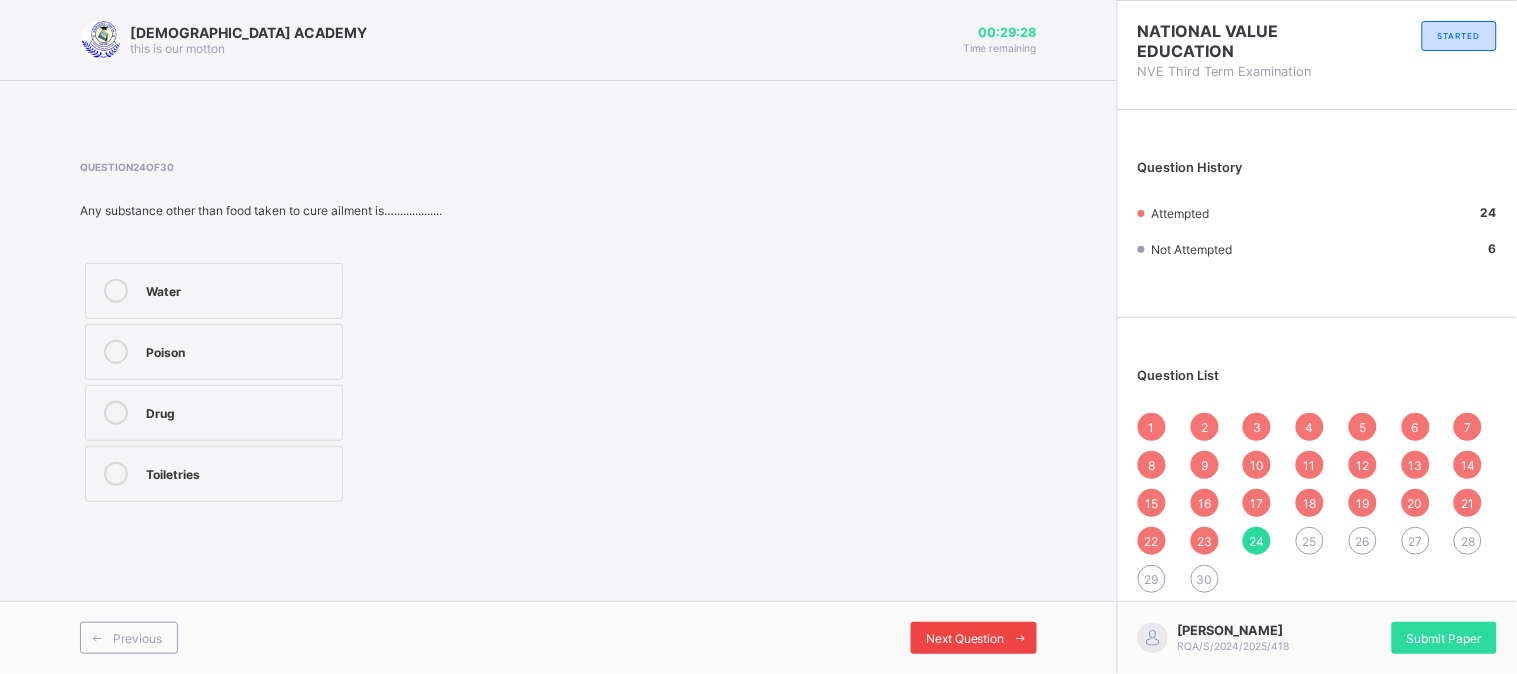 drag, startPoint x: 771, startPoint y: 614, endPoint x: 938, endPoint y: 622, distance: 167.19151 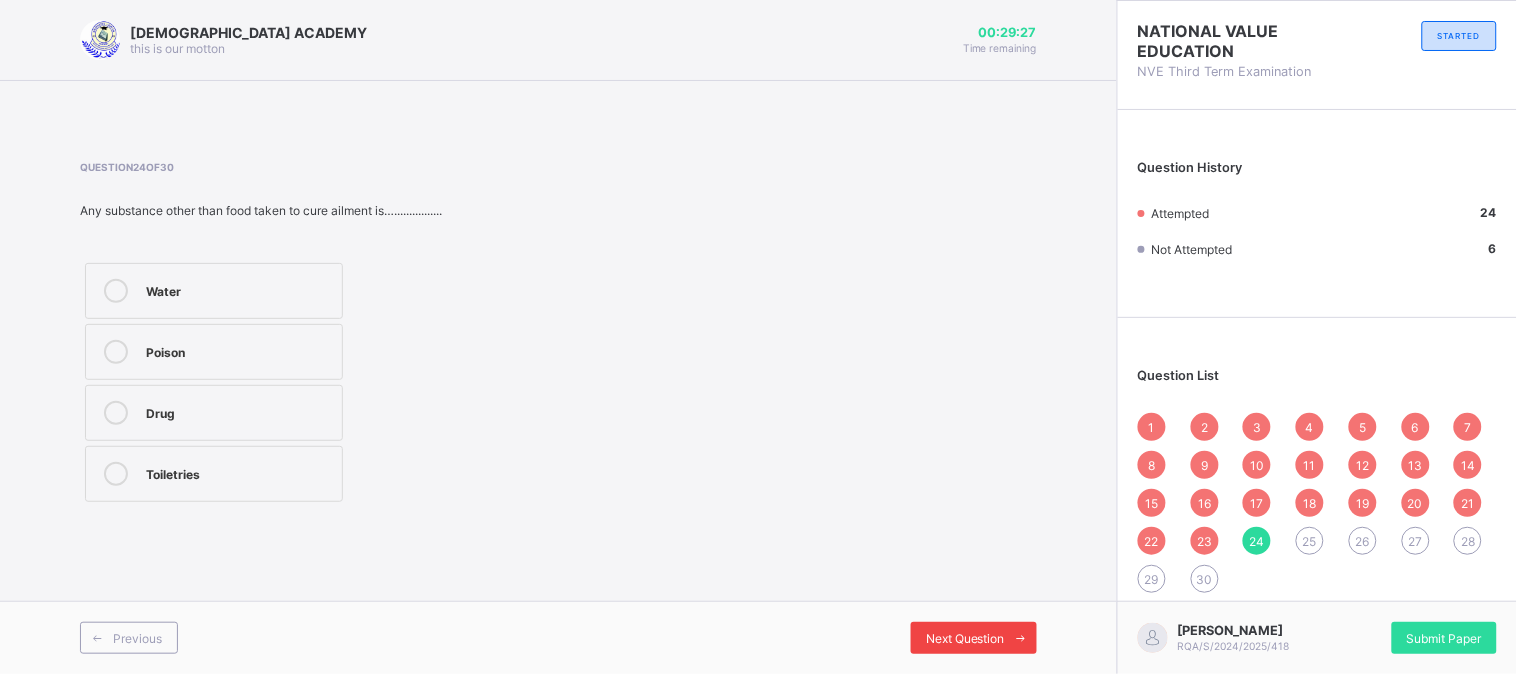 click on "Next Question" at bounding box center (974, 638) 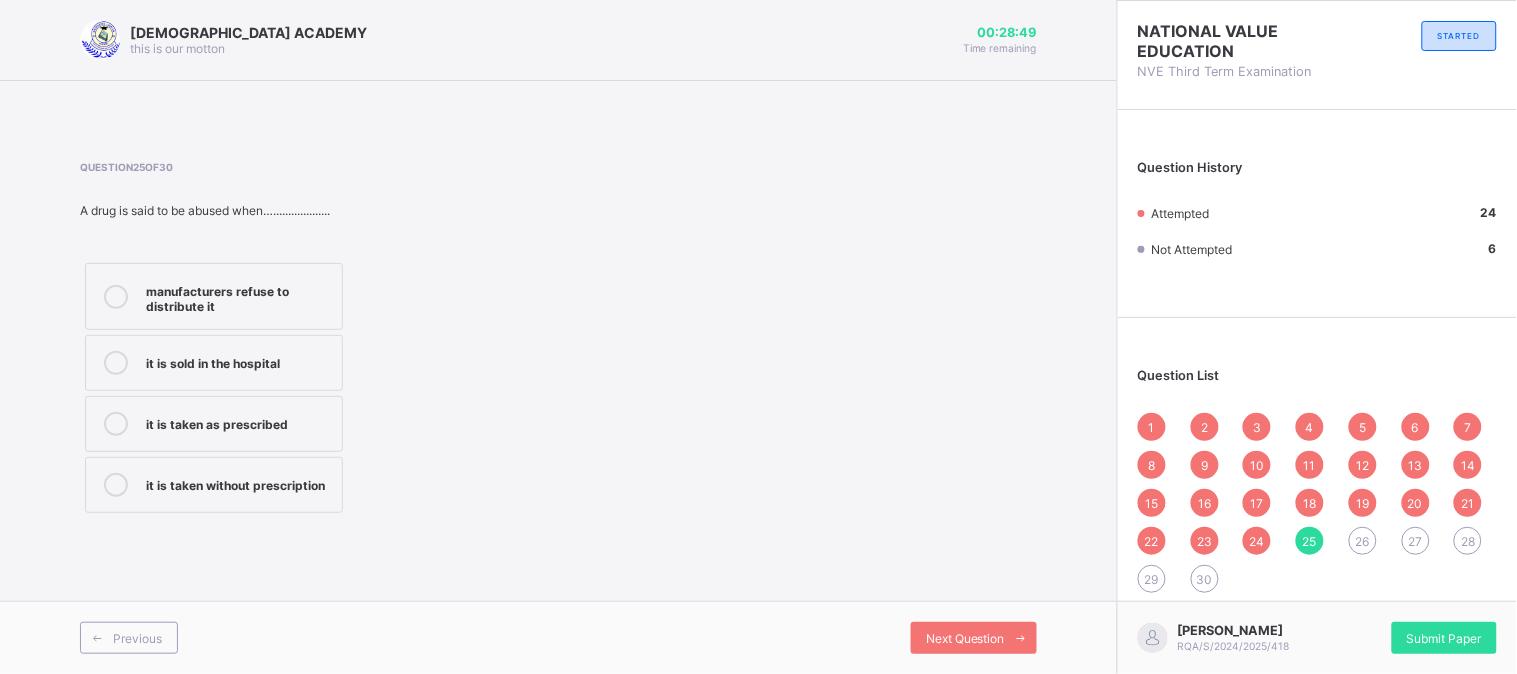 click on "it is taken without prescription" at bounding box center [214, 485] 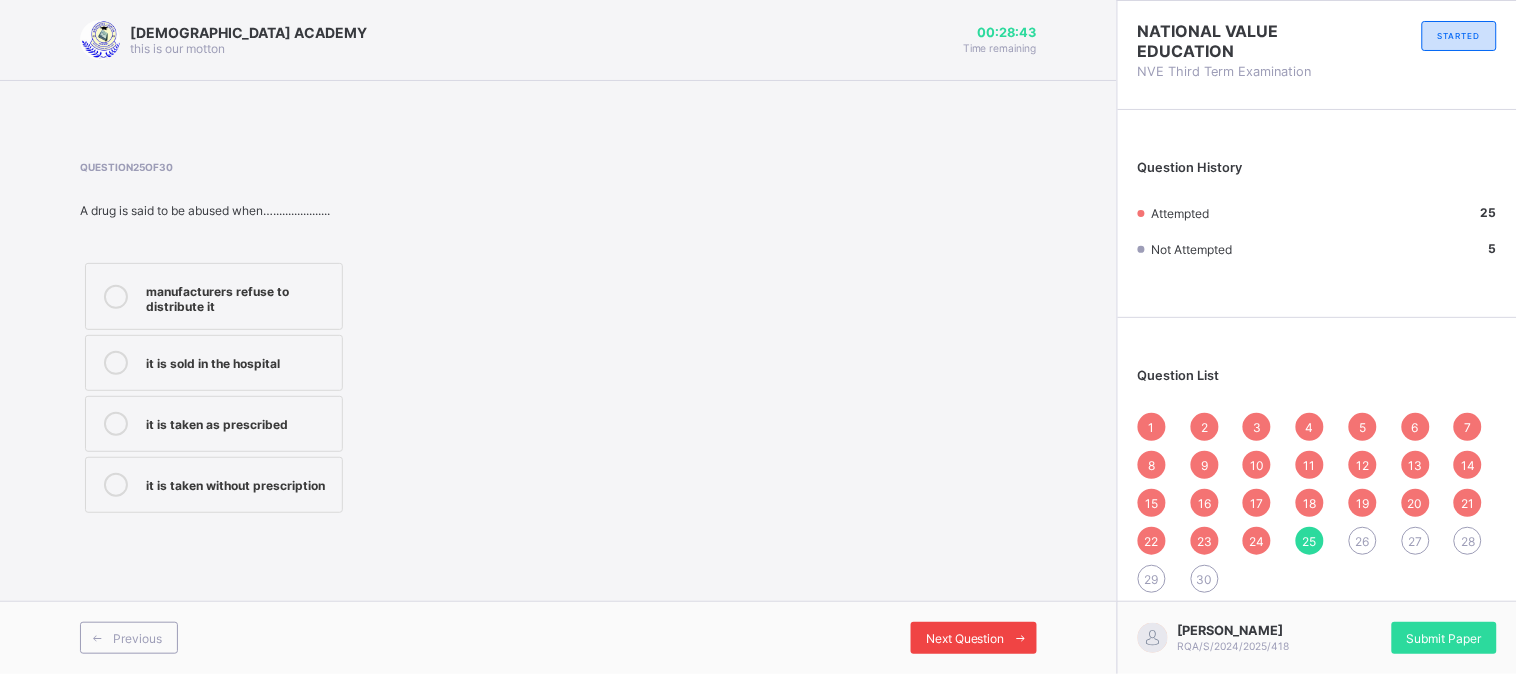 click on "Next Question" at bounding box center [974, 638] 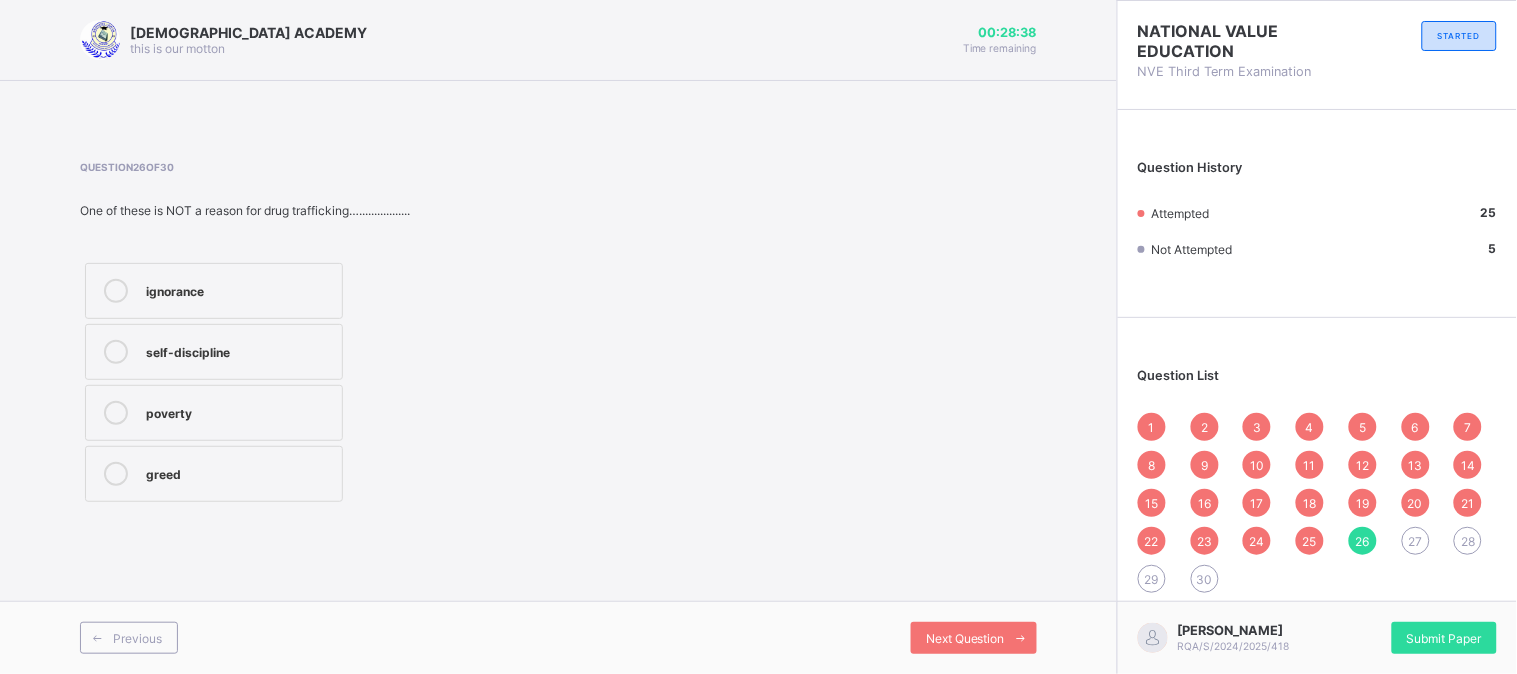 click on "Question  26  of  30 One of these is NOT a reason for drug trafficking…................. ignorance self-discipline poverty greed" at bounding box center [558, 334] 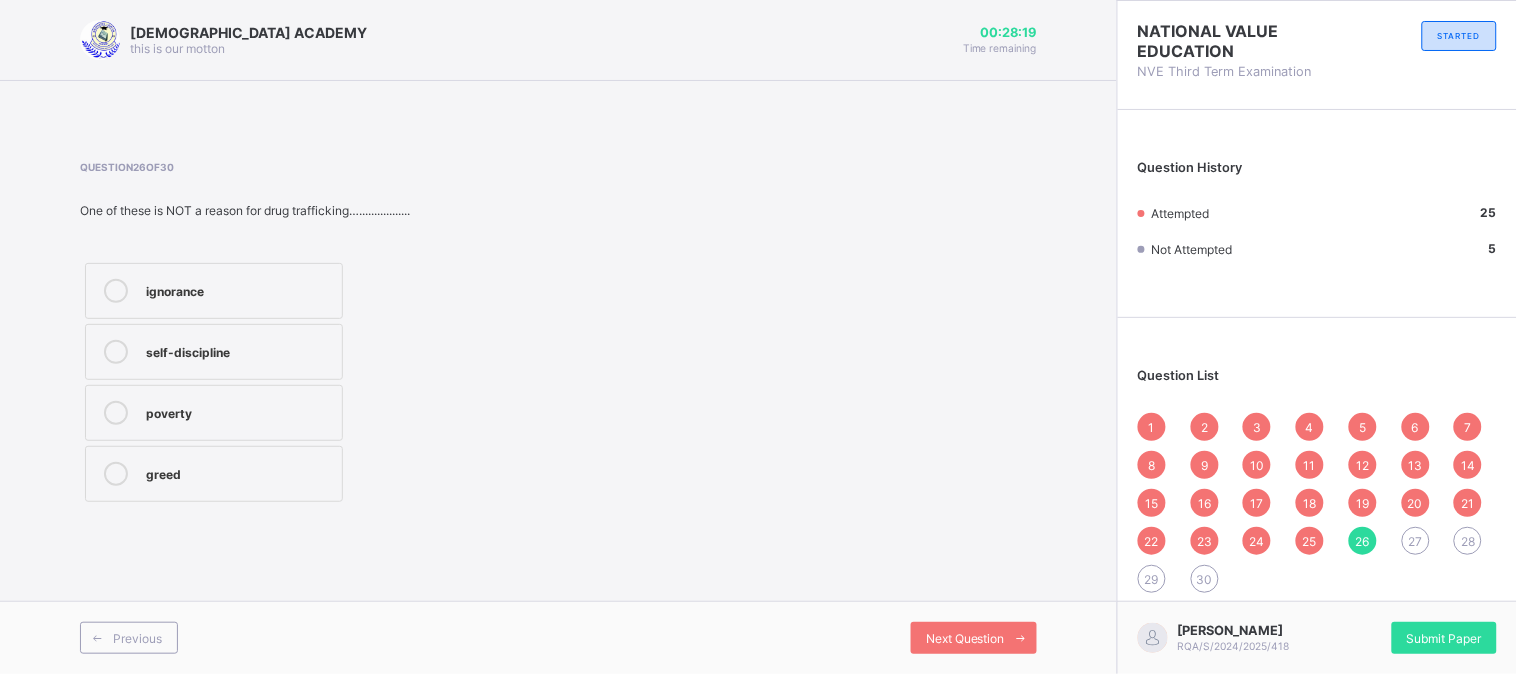 click on "ignorance" at bounding box center [239, 289] 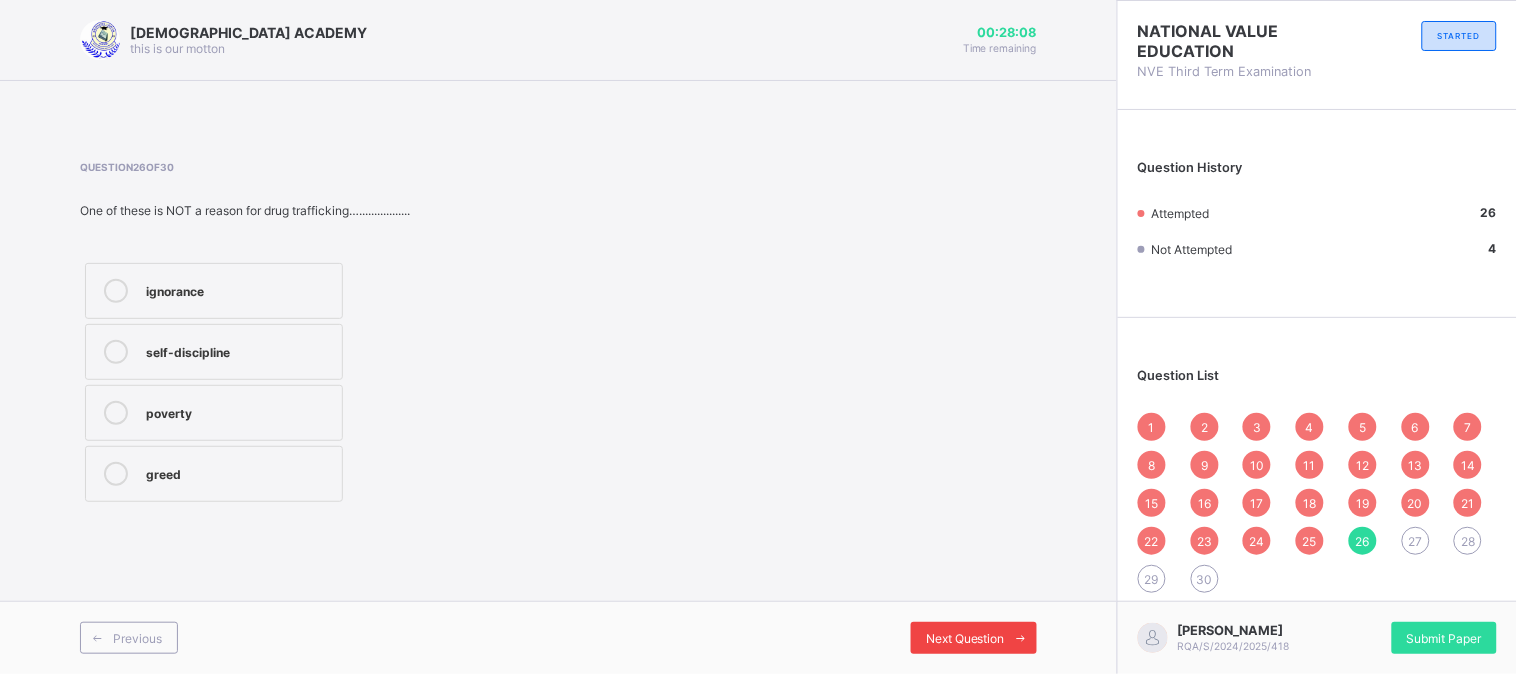 click on "Next Question" at bounding box center (965, 638) 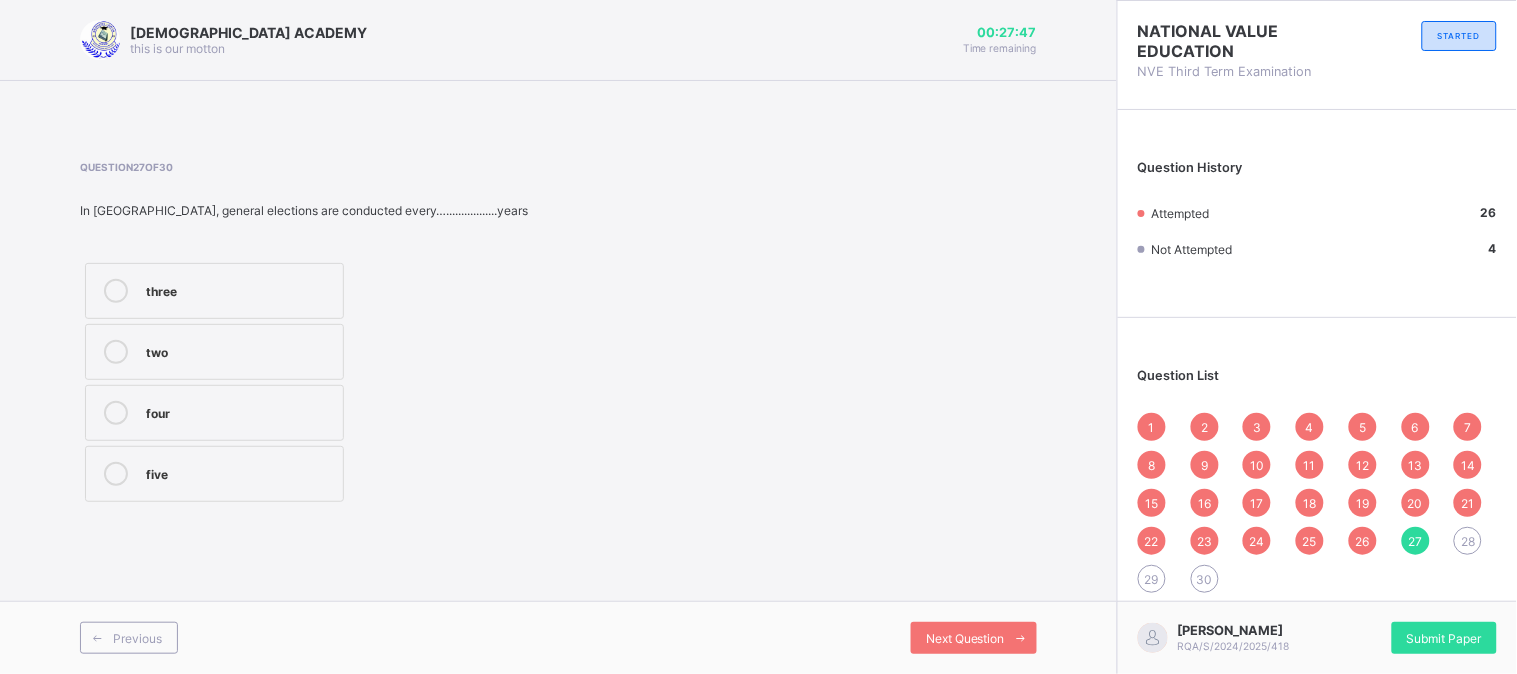 click on "four" at bounding box center (214, 413) 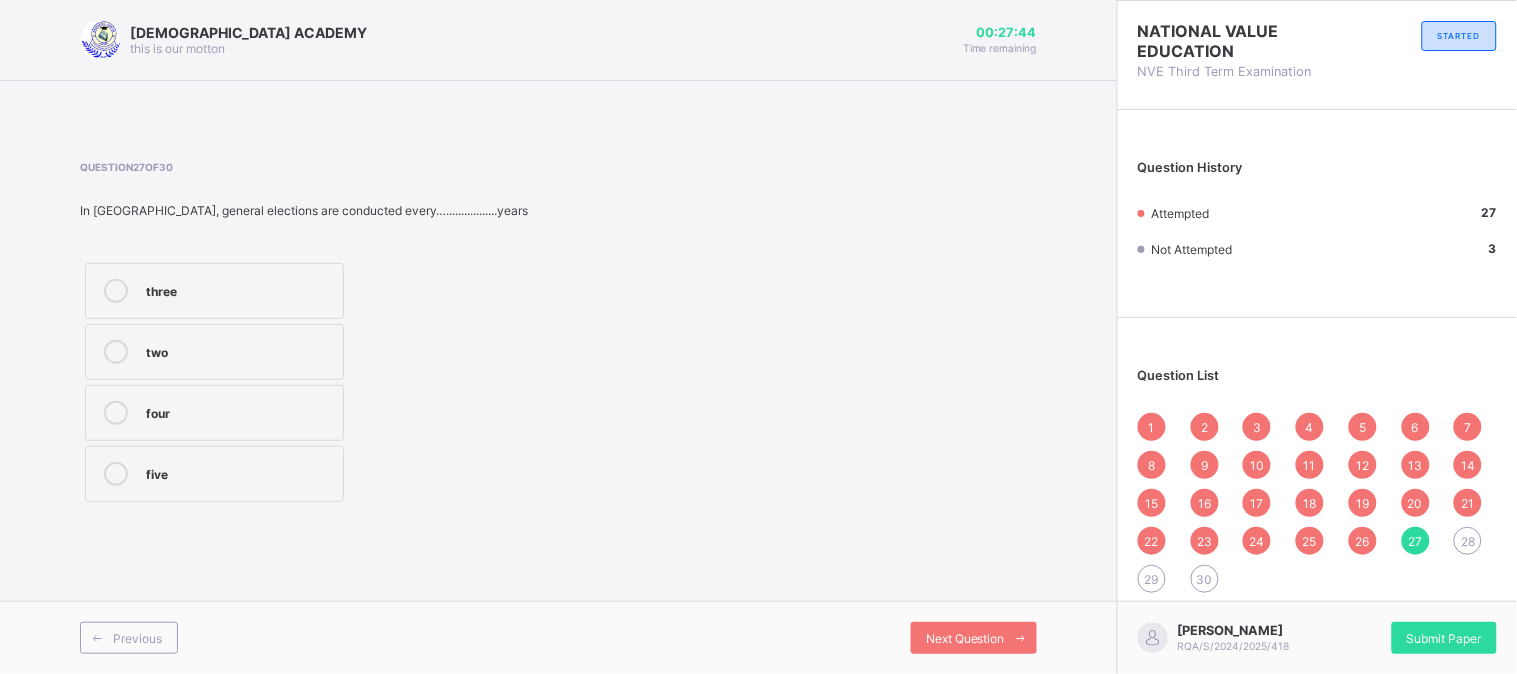 click on "Previous Next Question" at bounding box center (558, 637) 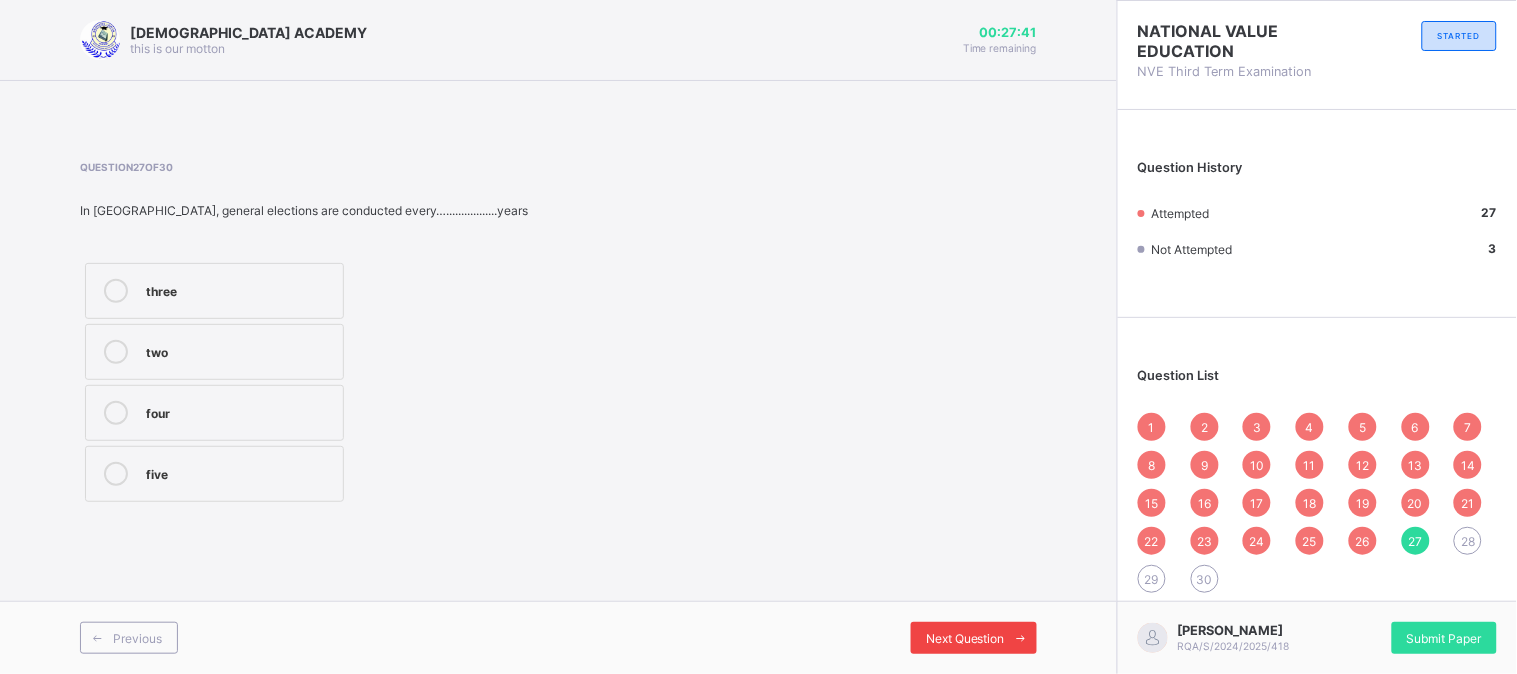 click on "Next Question" at bounding box center (965, 638) 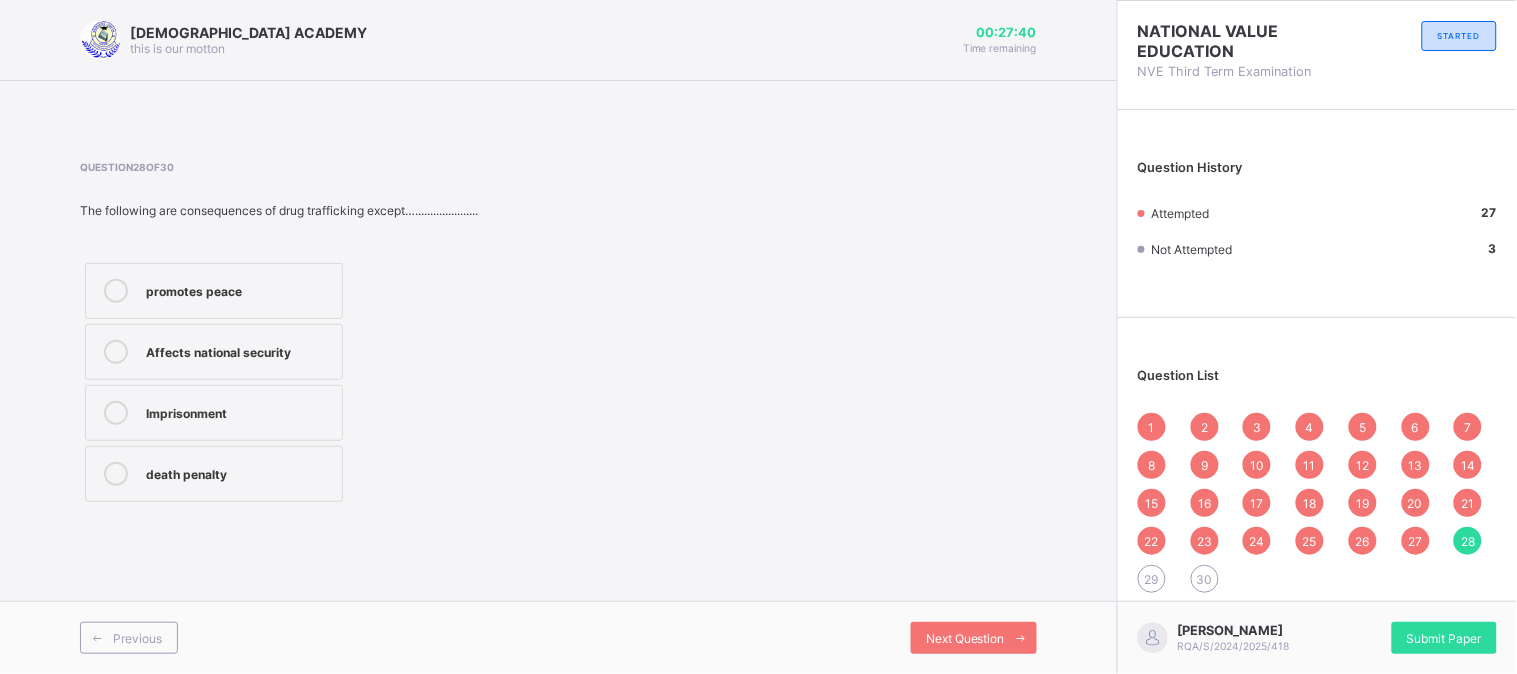 click on "promotes peace Affects national security Imprisonment death penalty" at bounding box center (303, 382) 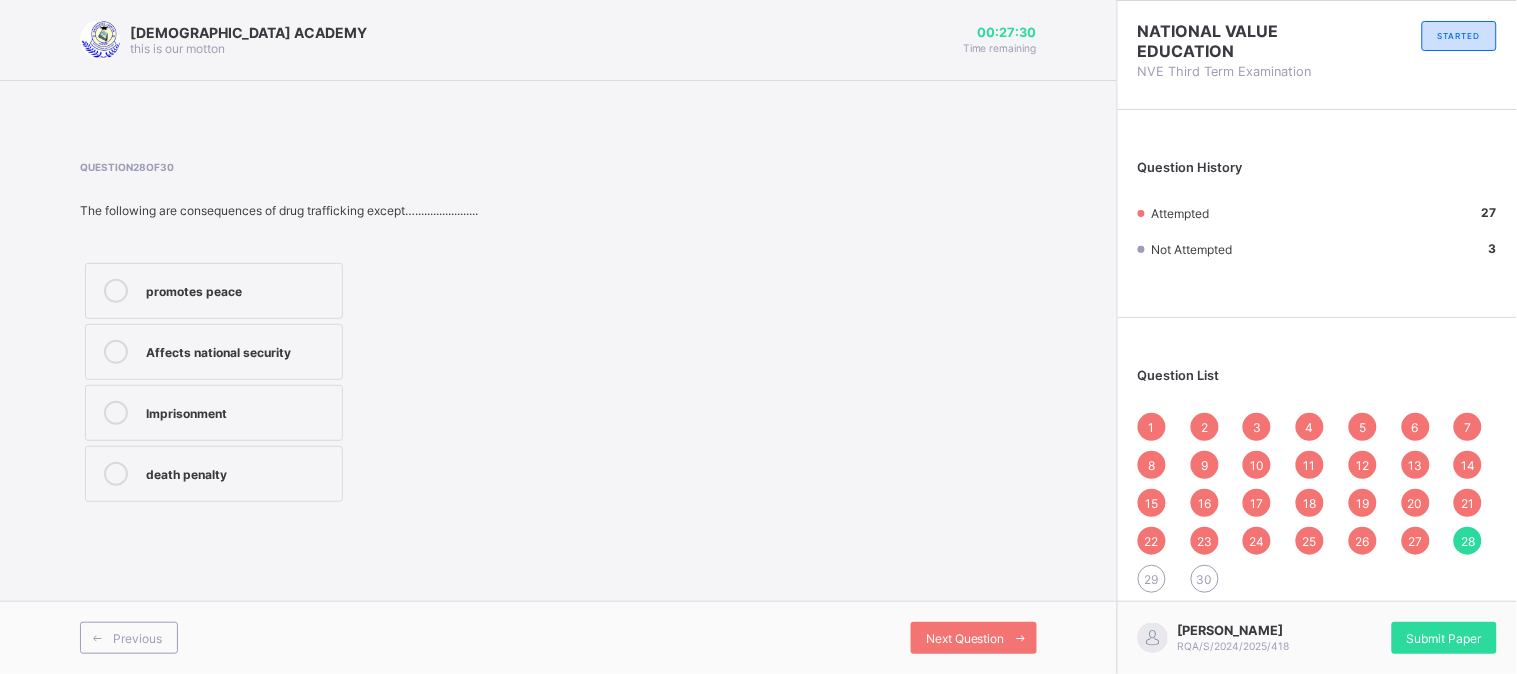click on "promotes peace" at bounding box center [239, 289] 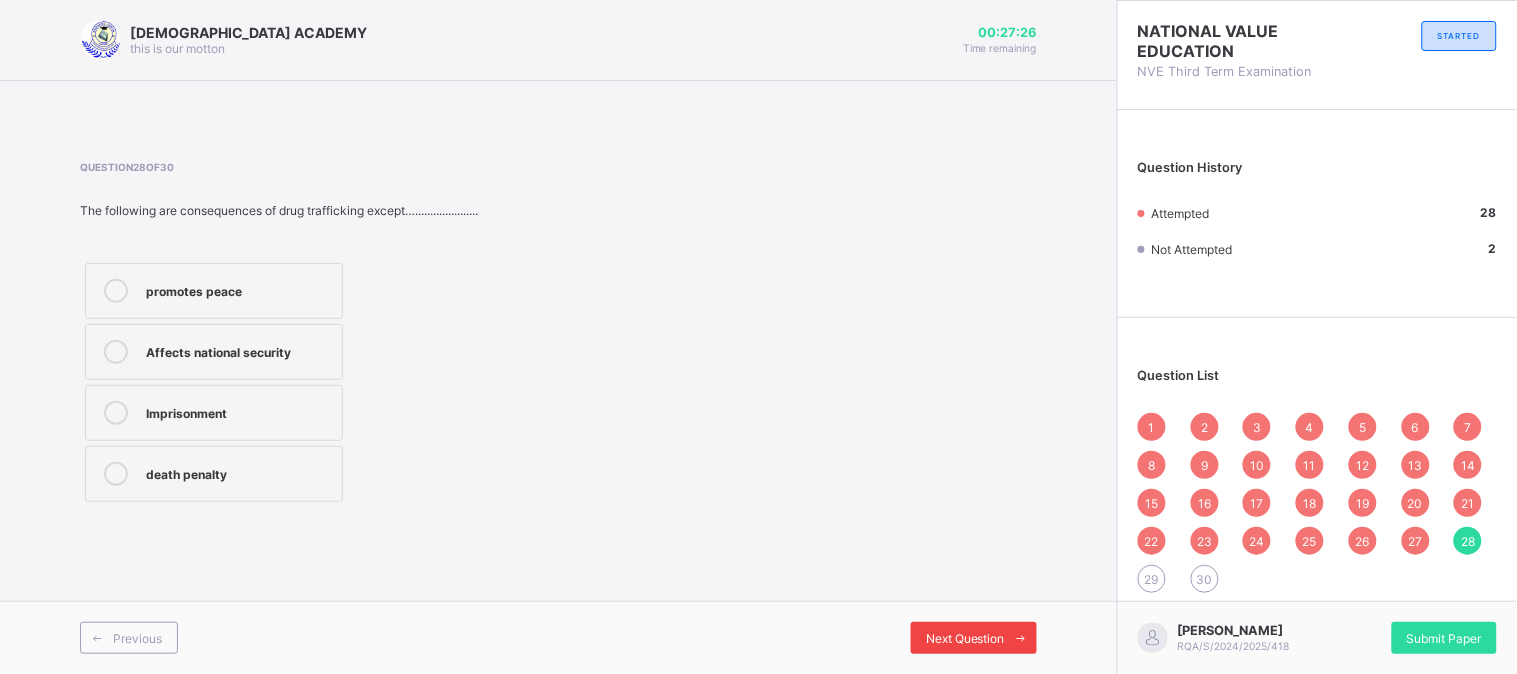 click on "Next Question" at bounding box center (965, 638) 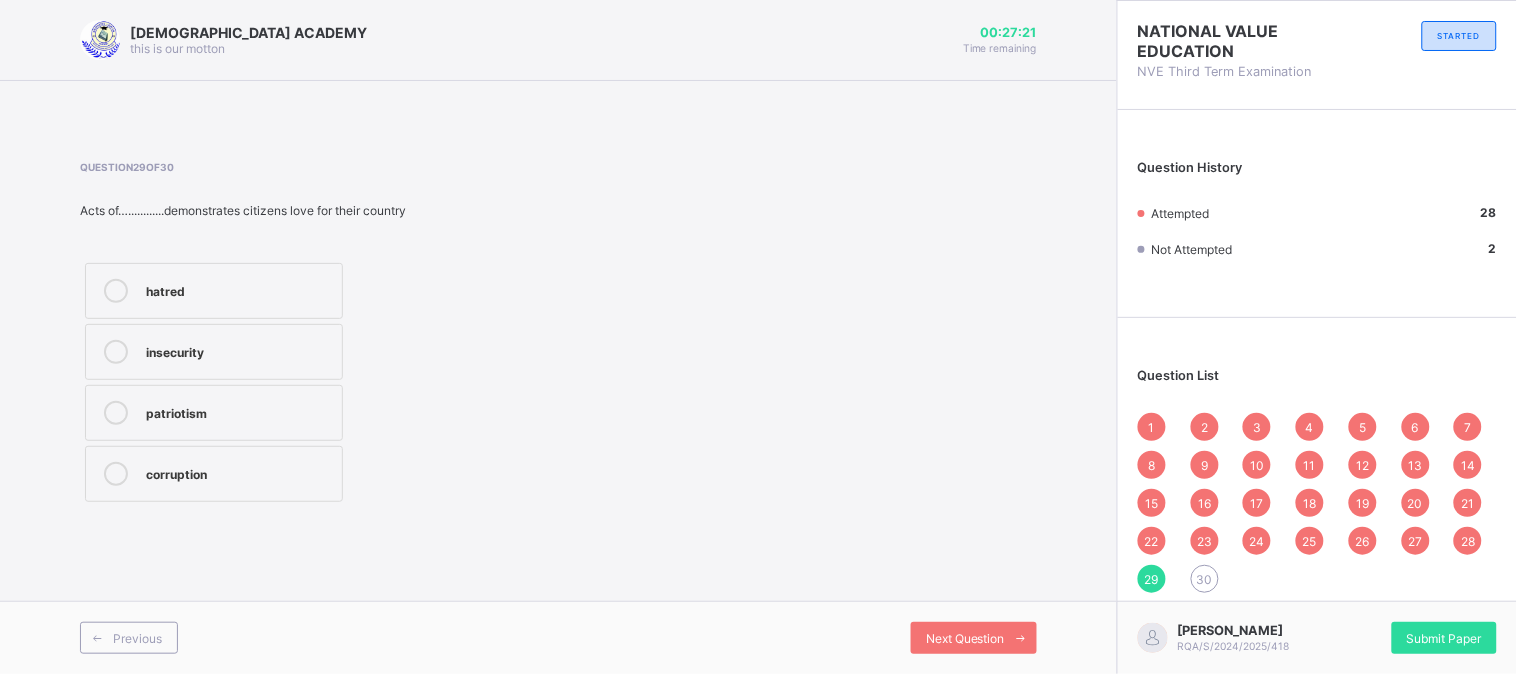 click on "hatred insecurity patriotism corruption" at bounding box center [303, 382] 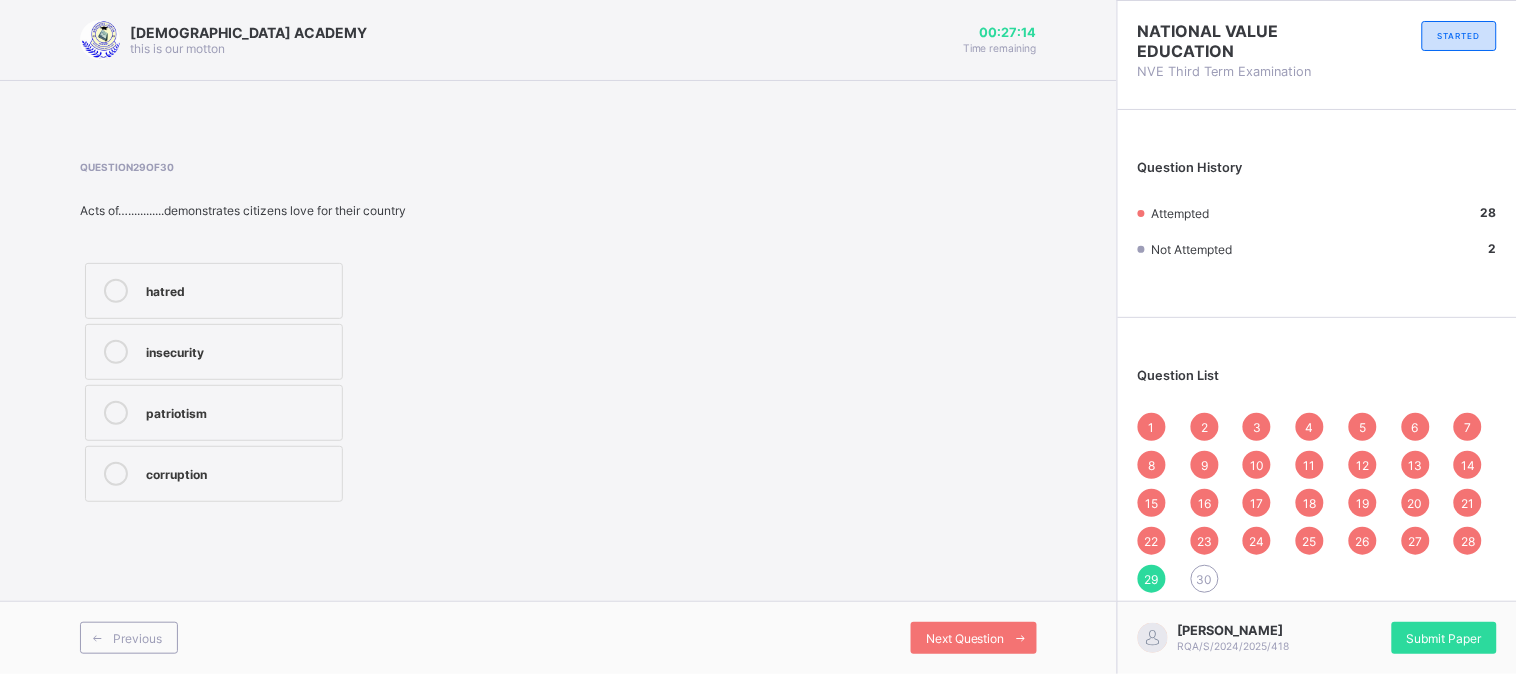 click on "hatred insecurity patriotism corruption" at bounding box center (303, 382) 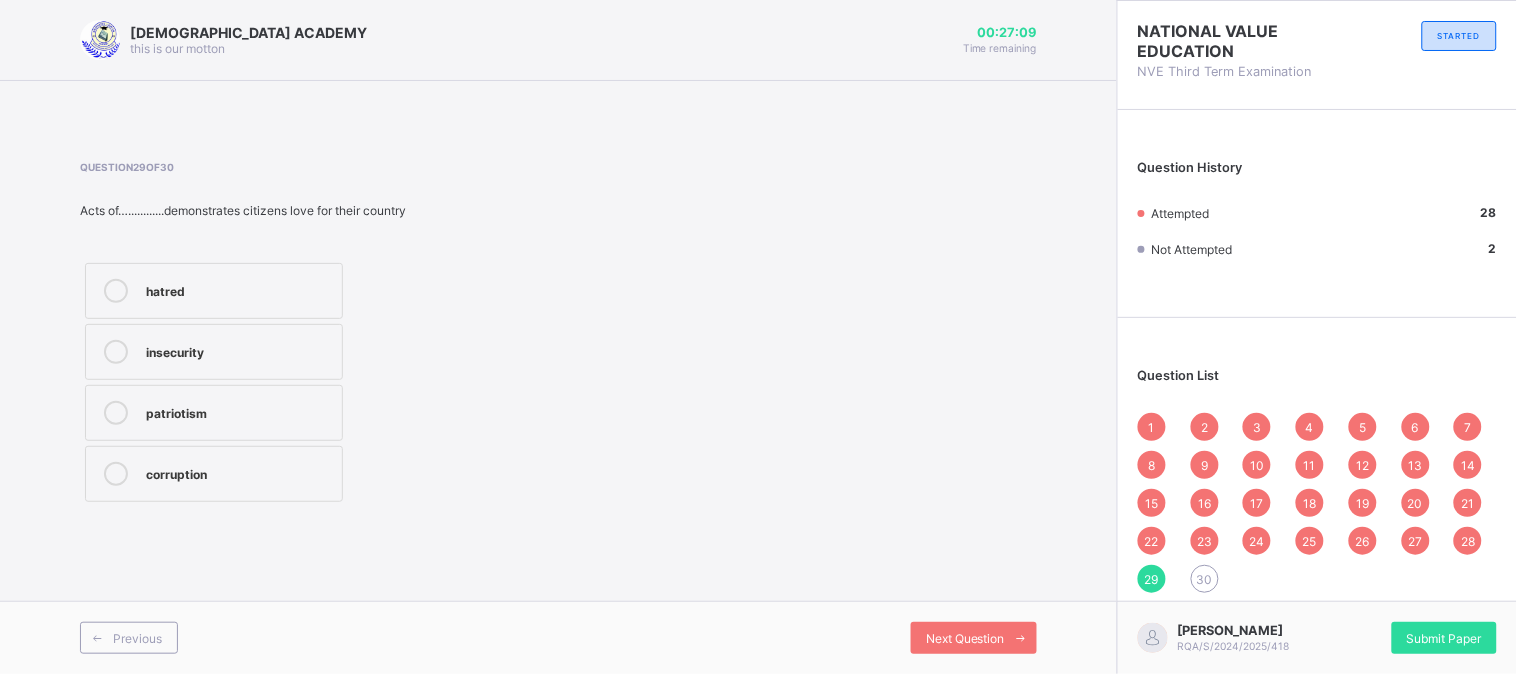 drag, startPoint x: 428, startPoint y: 267, endPoint x: 202, endPoint y: 356, distance: 242.89297 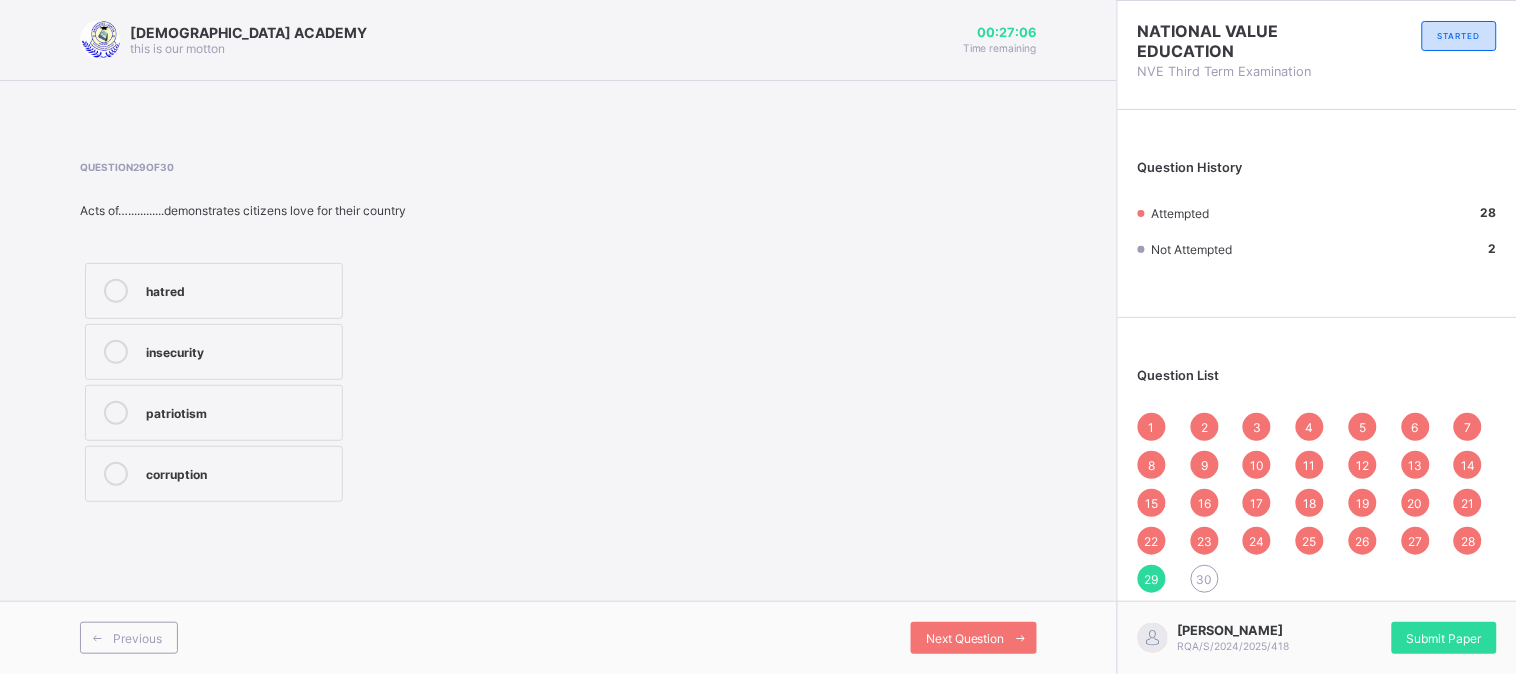 drag, startPoint x: 202, startPoint y: 356, endPoint x: 935, endPoint y: 222, distance: 745.14764 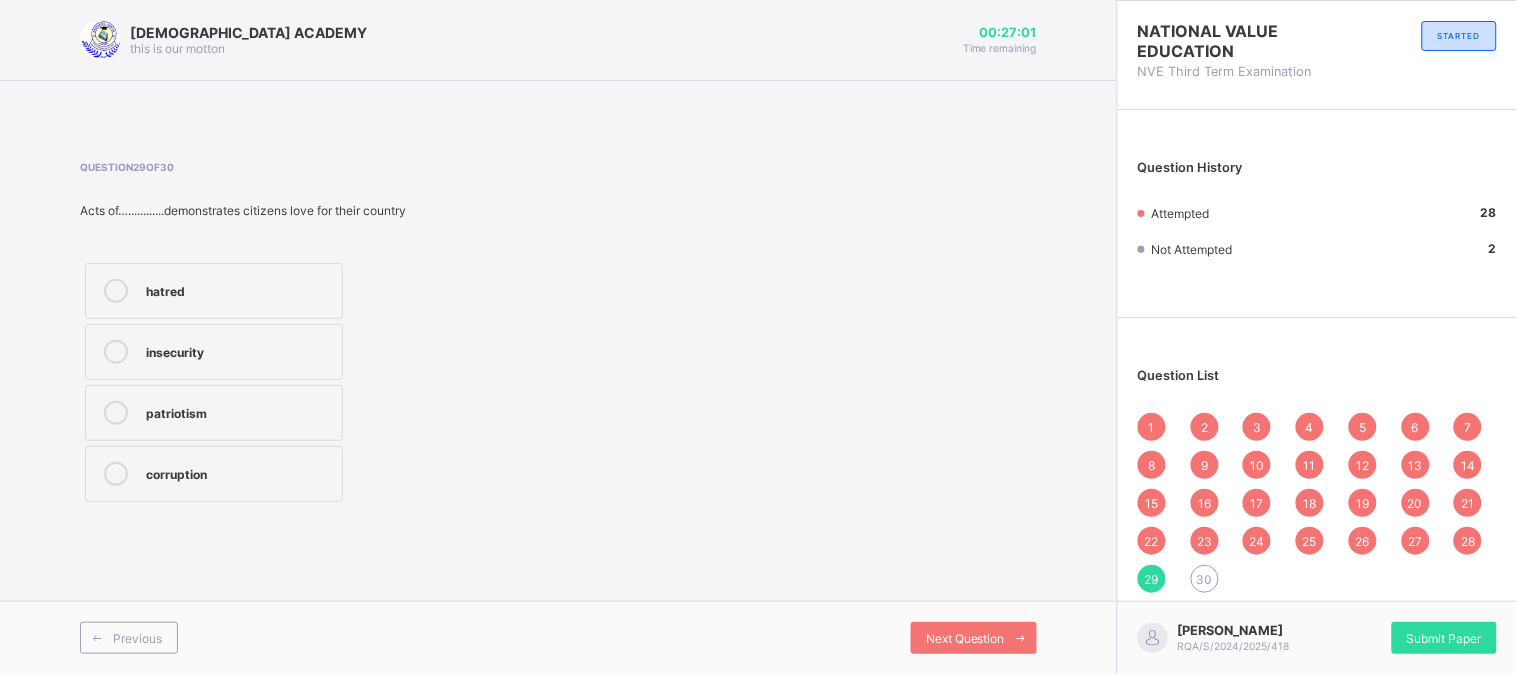 click on "insecurity" at bounding box center [214, 352] 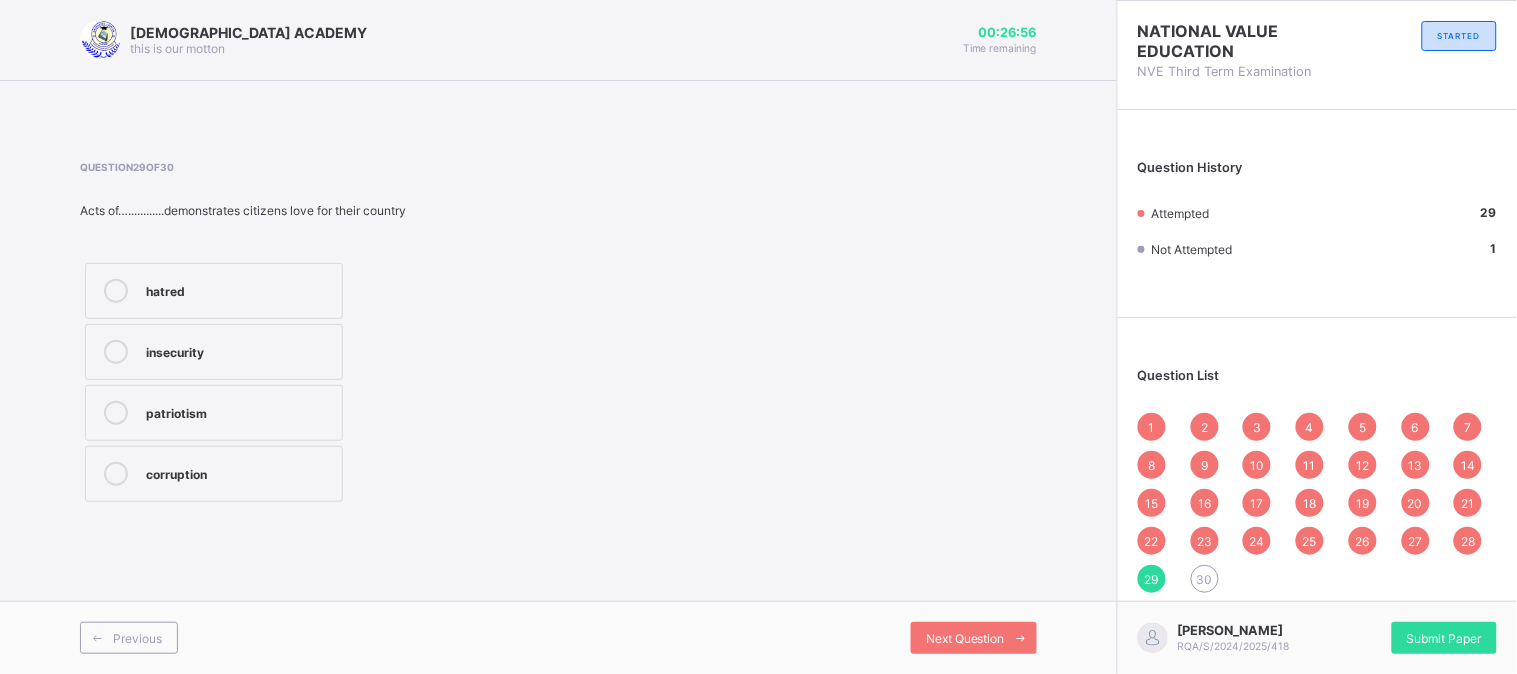 click on "hatred" at bounding box center [239, 289] 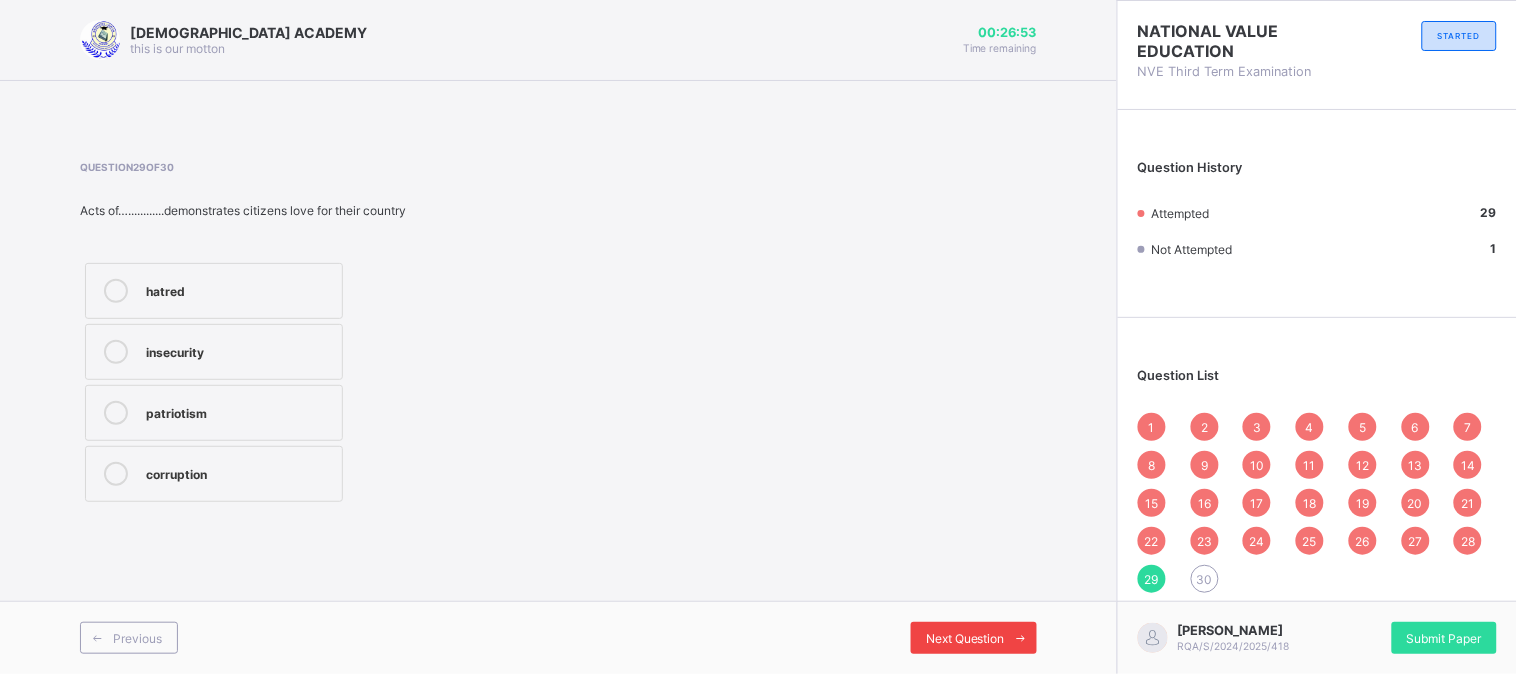 click on "Next Question" at bounding box center [965, 638] 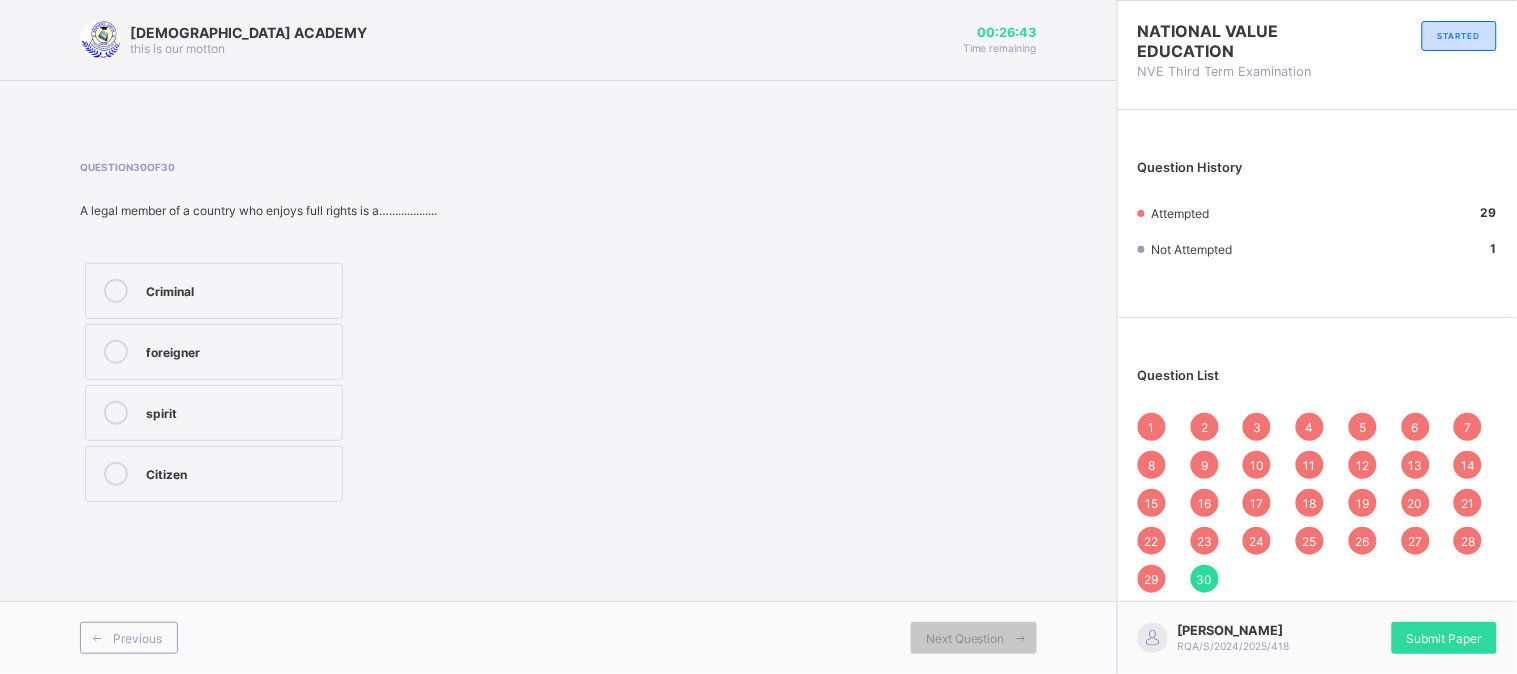 click on "Citizen" at bounding box center (214, 474) 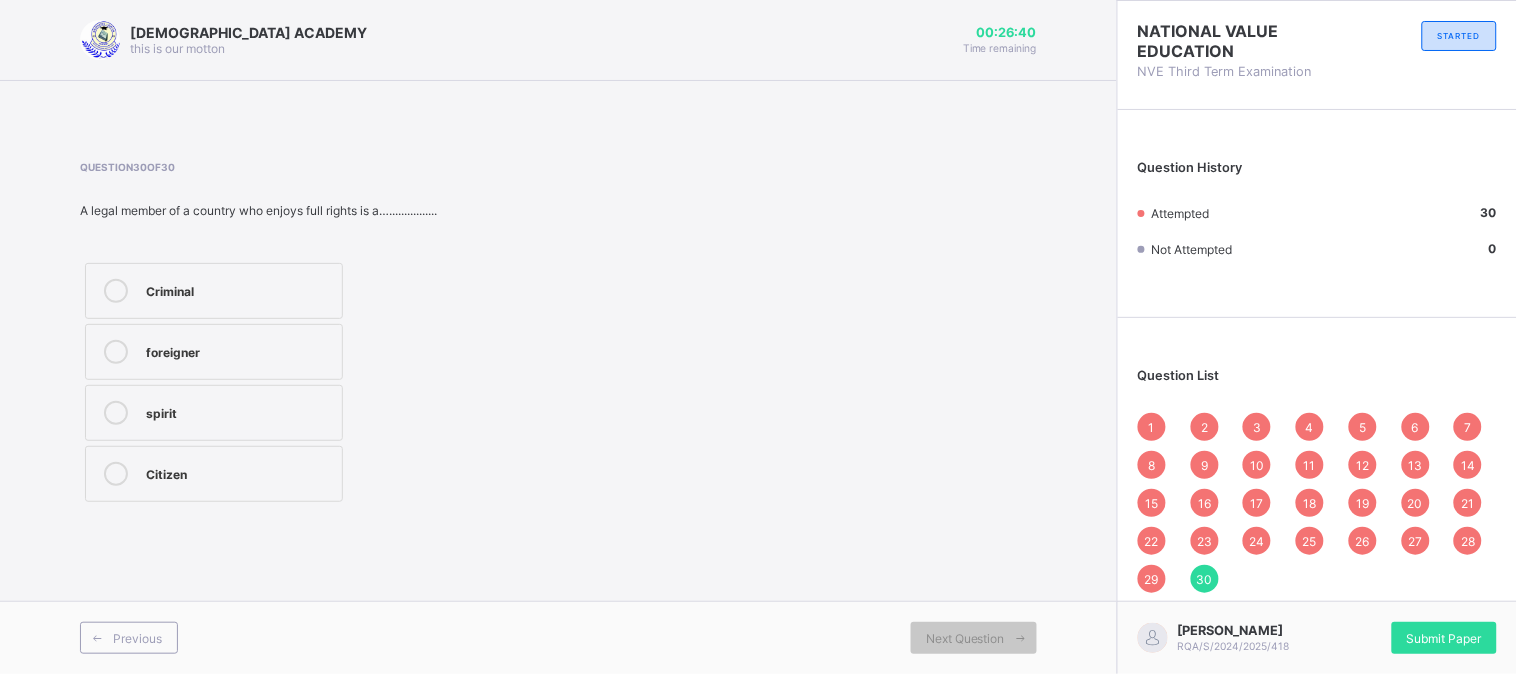click on "[PERSON_NAME]/S/2024/2025/418 Submit Paper" at bounding box center [1317, 637] 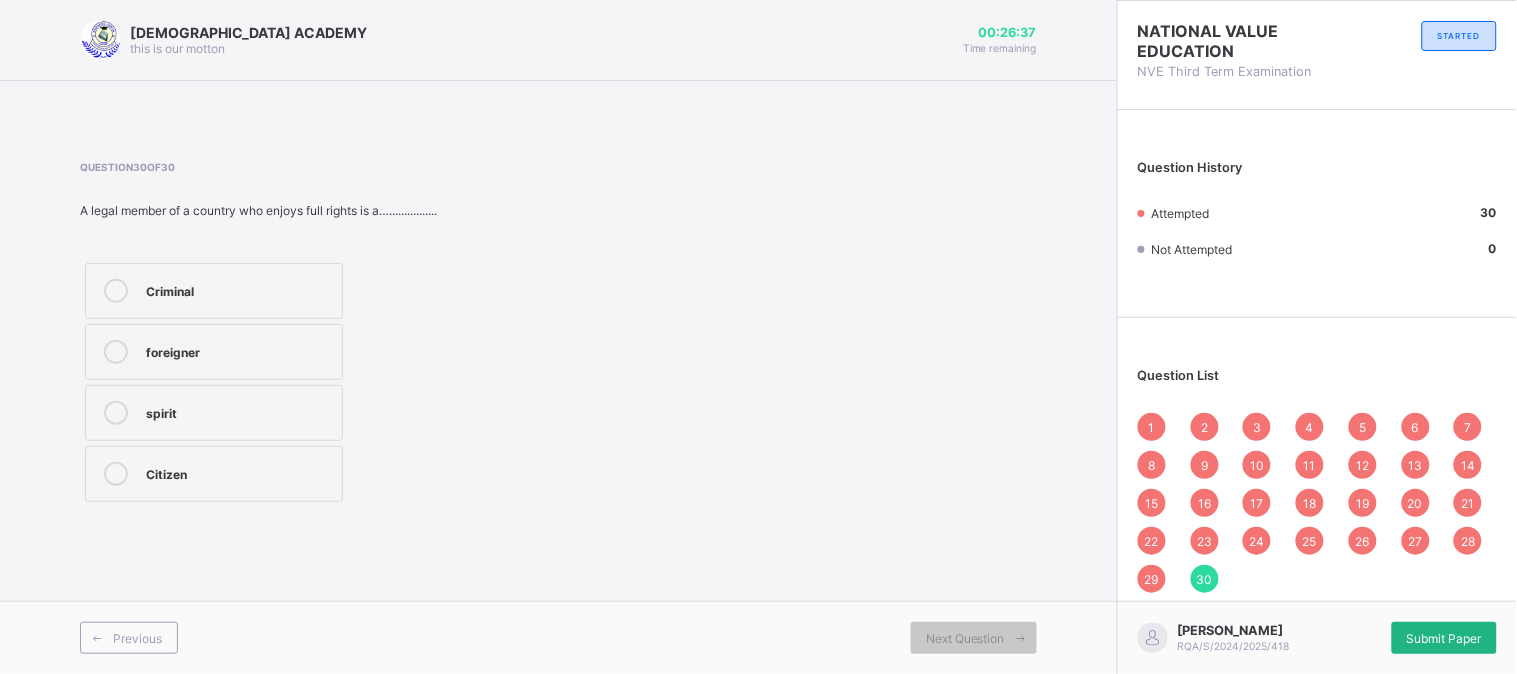 click on "Submit Paper" at bounding box center [1444, 638] 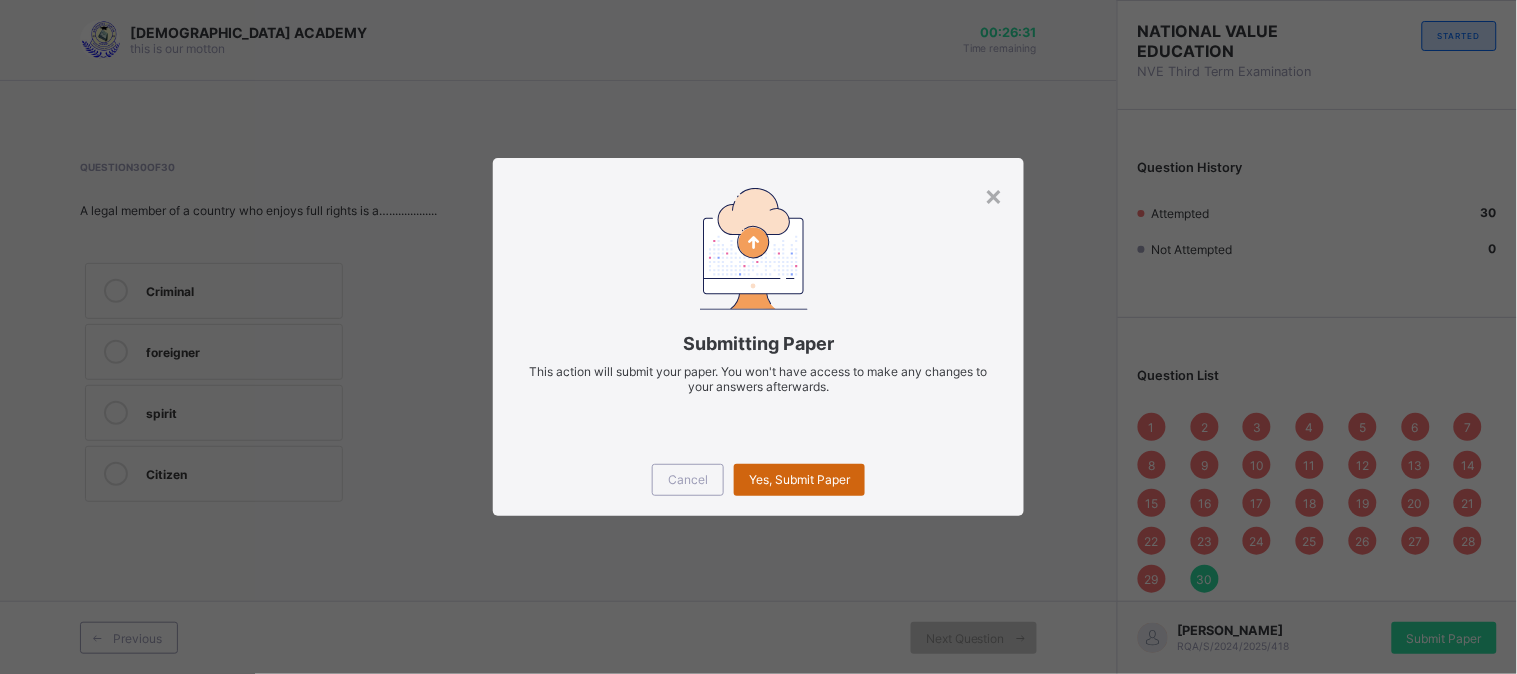 click on "Yes, Submit Paper" at bounding box center (799, 480) 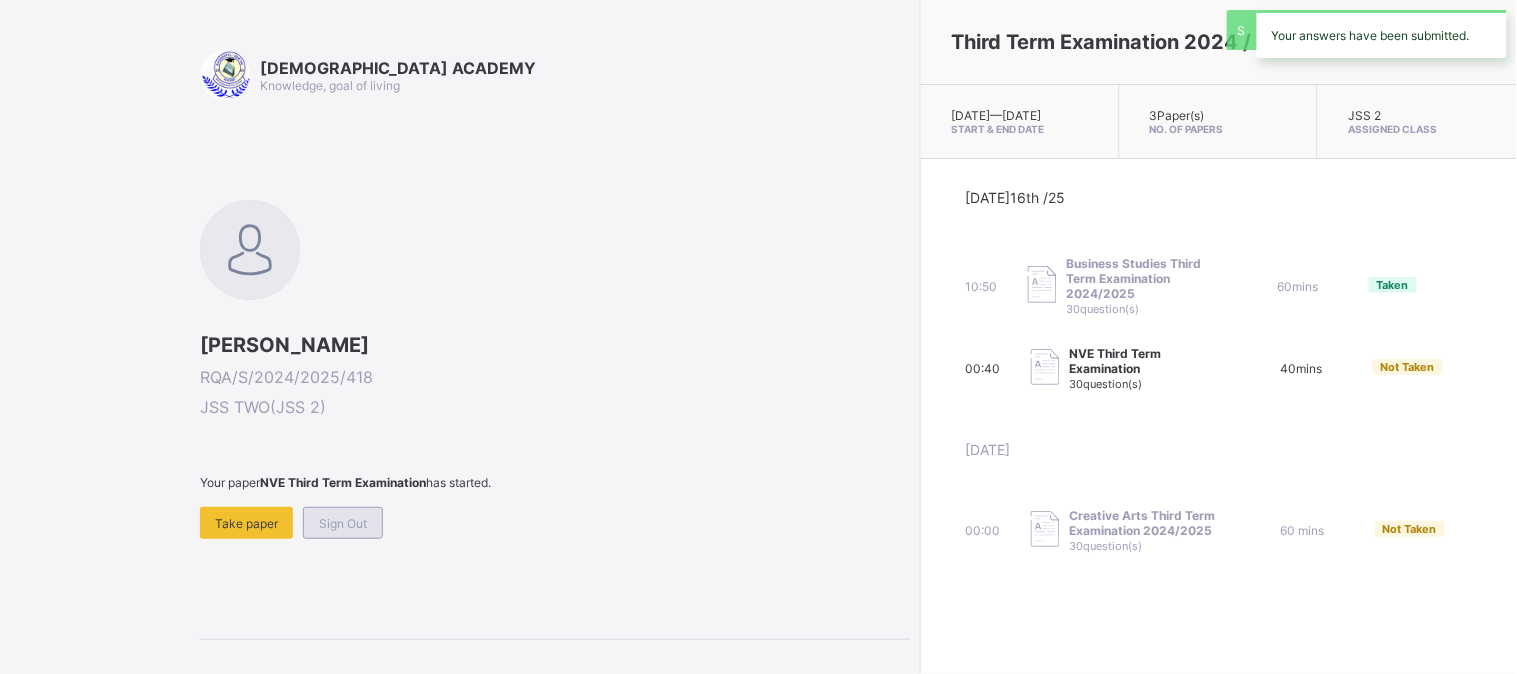 click on "Sign Out" at bounding box center [343, 523] 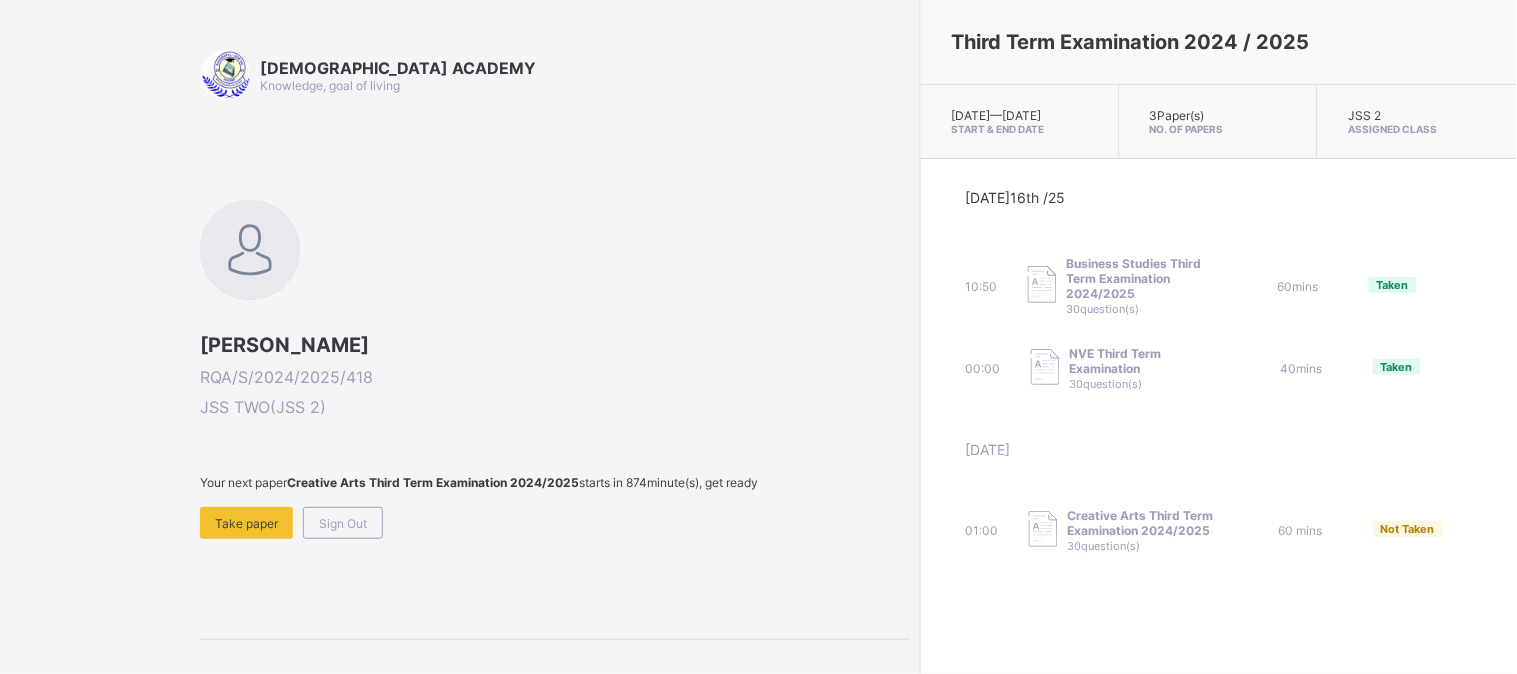click on "Sign Out" at bounding box center (343, 523) 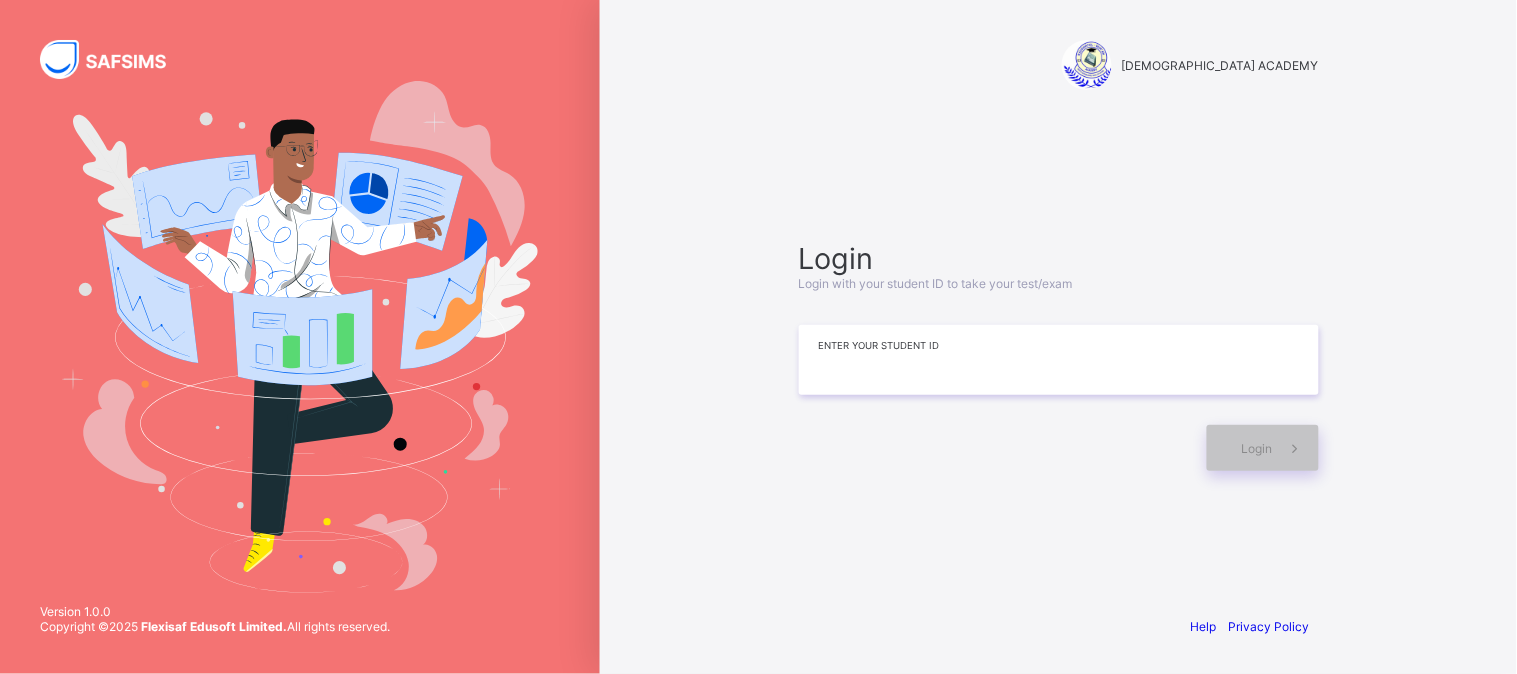 click at bounding box center [1059, 360] 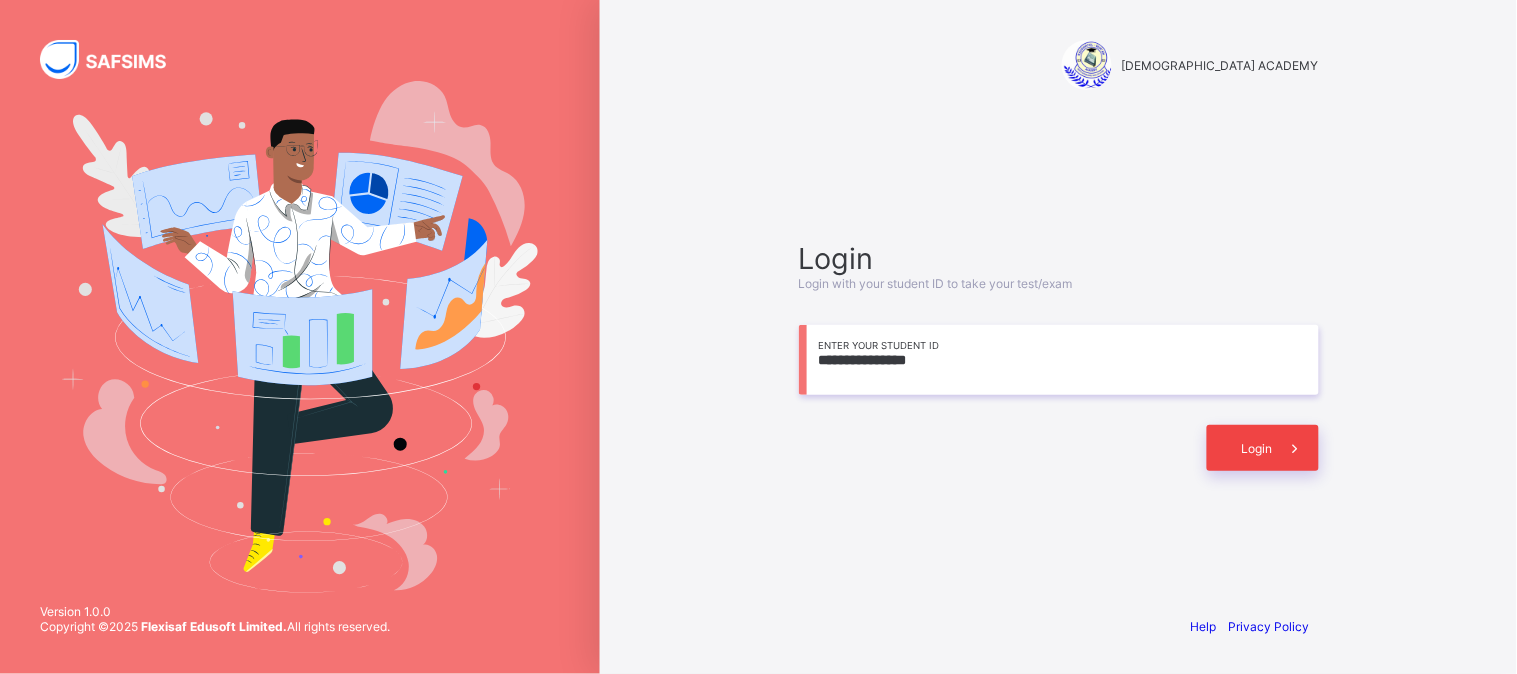 type on "**********" 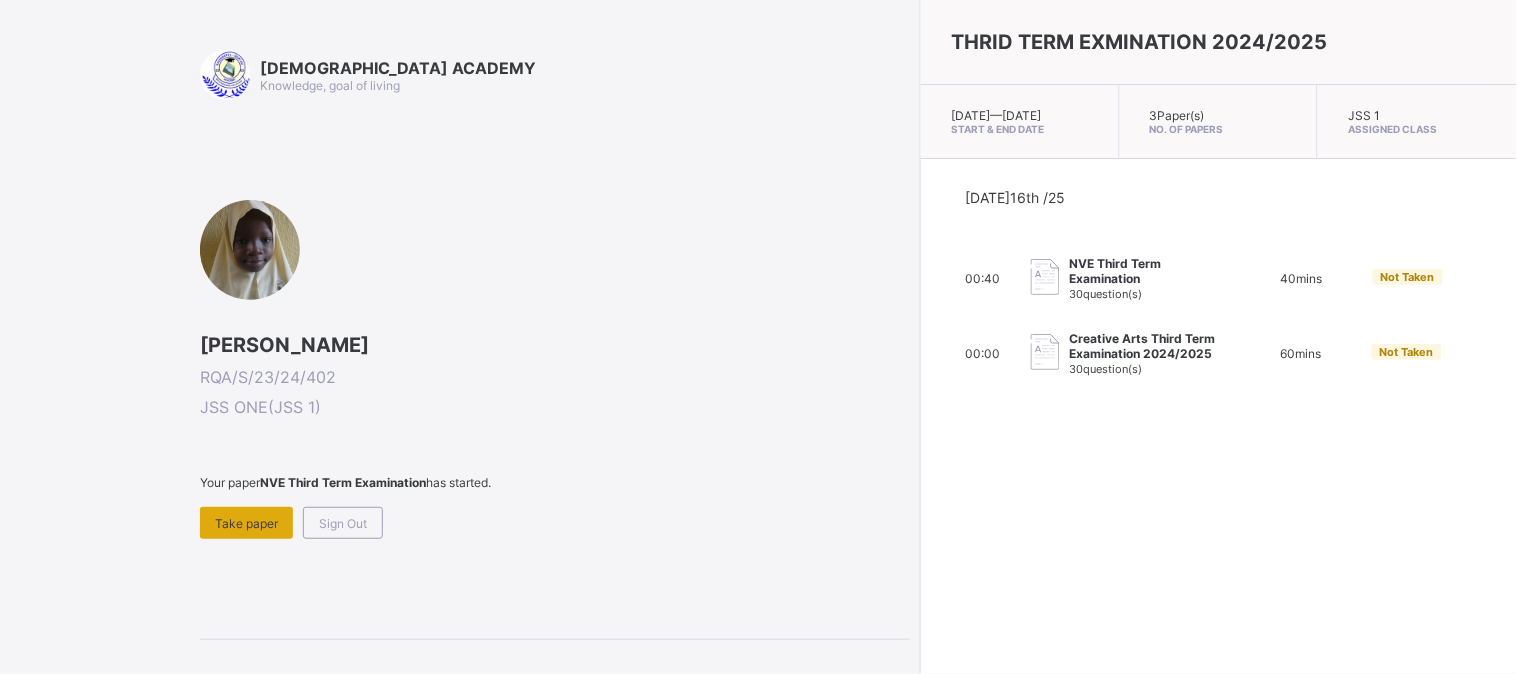 click on "Take paper" at bounding box center [246, 523] 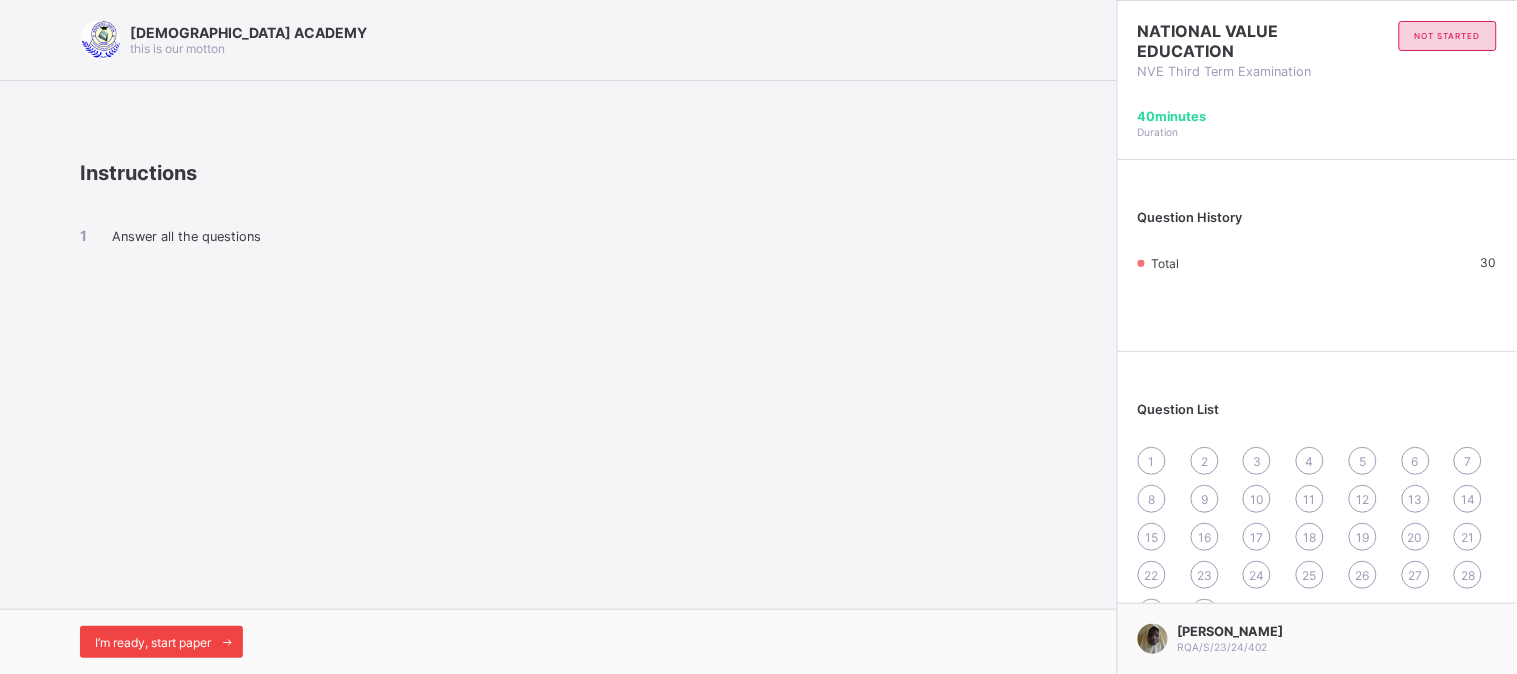 click on "I’m ready, start paper" at bounding box center [161, 642] 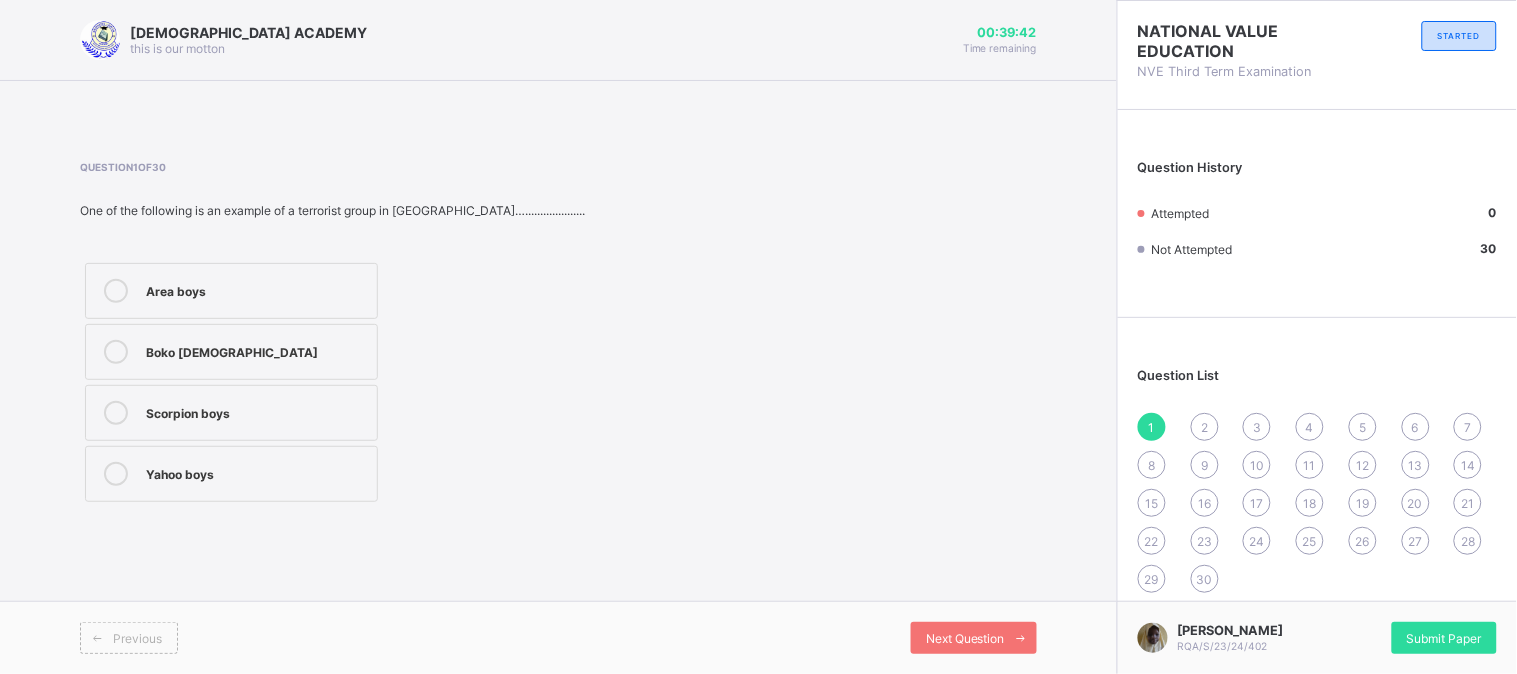 click on "Scorpion boys" at bounding box center (231, 413) 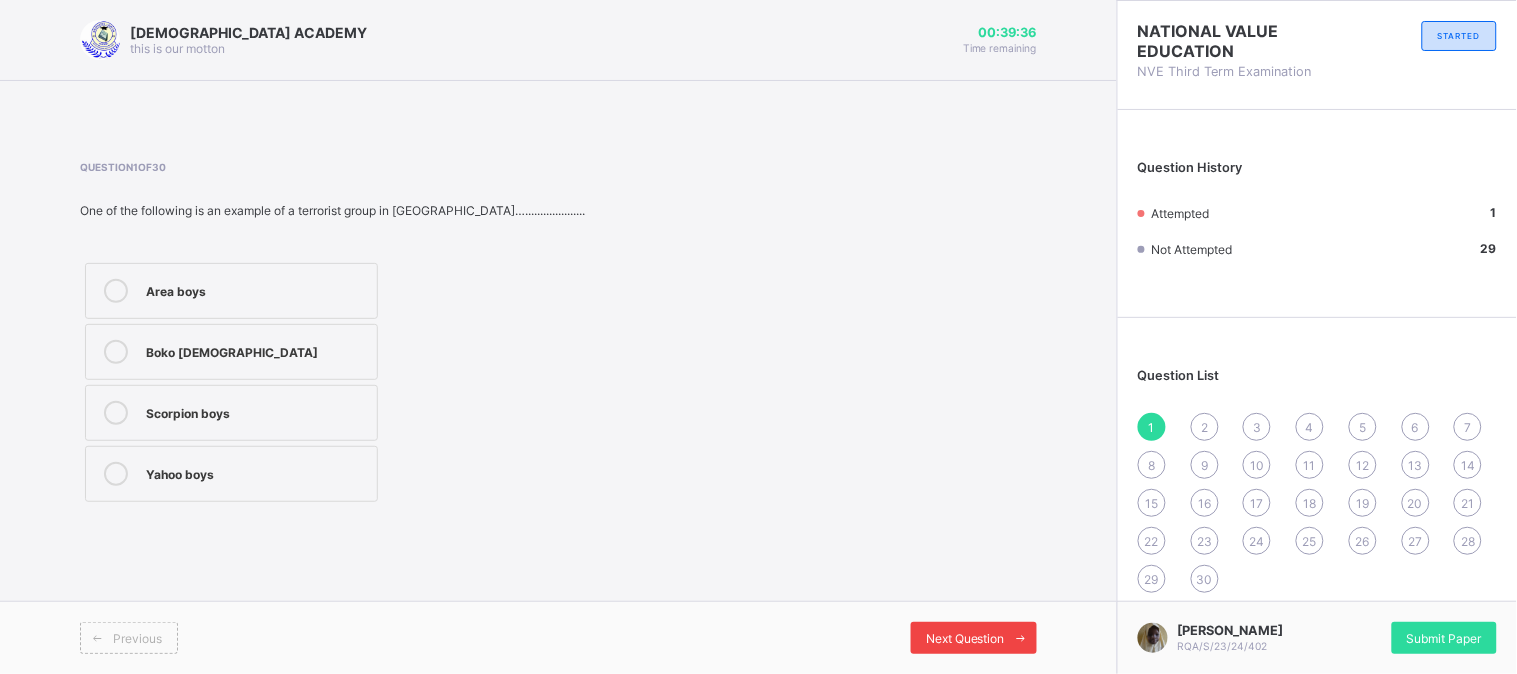 click on "Next Question" at bounding box center [965, 638] 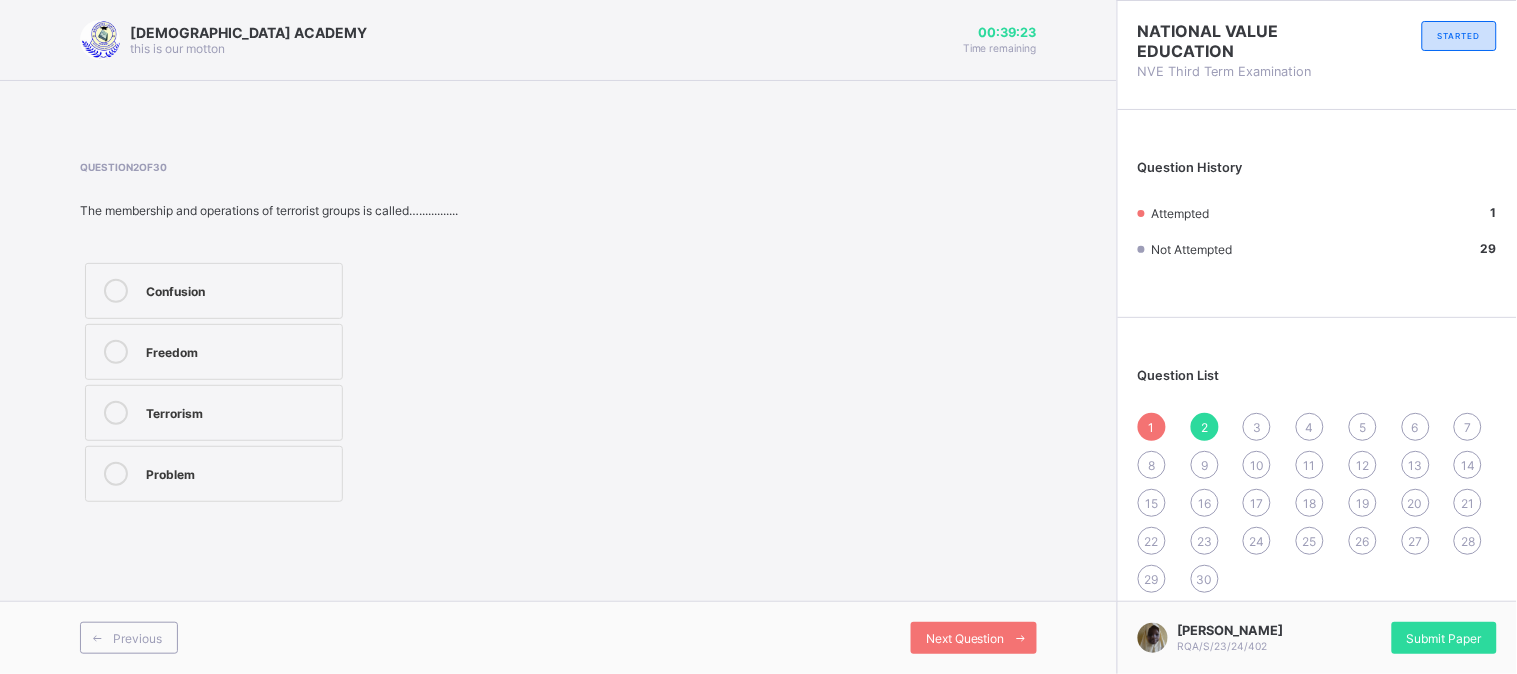 click on "Terrorism" at bounding box center (239, 413) 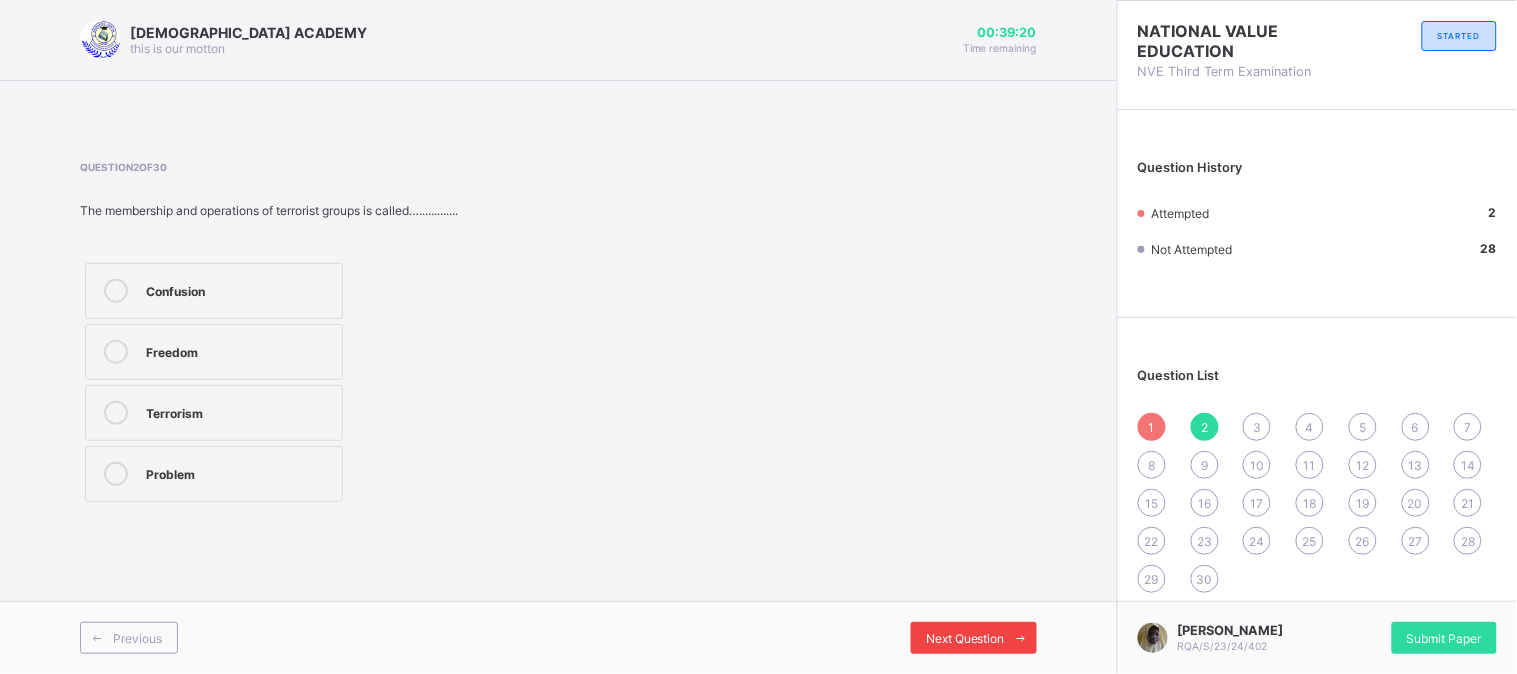 click on "Next Question" at bounding box center [974, 638] 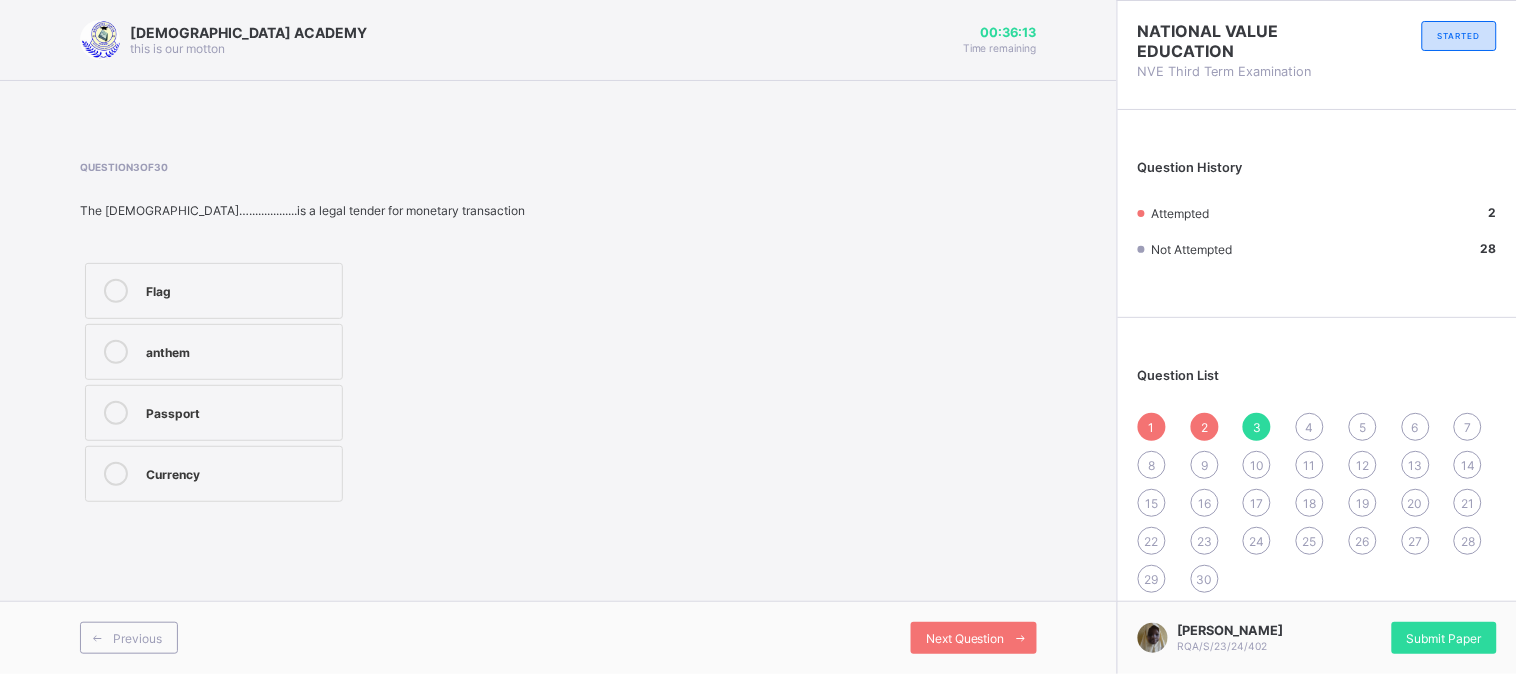click on "Currency" at bounding box center [214, 474] 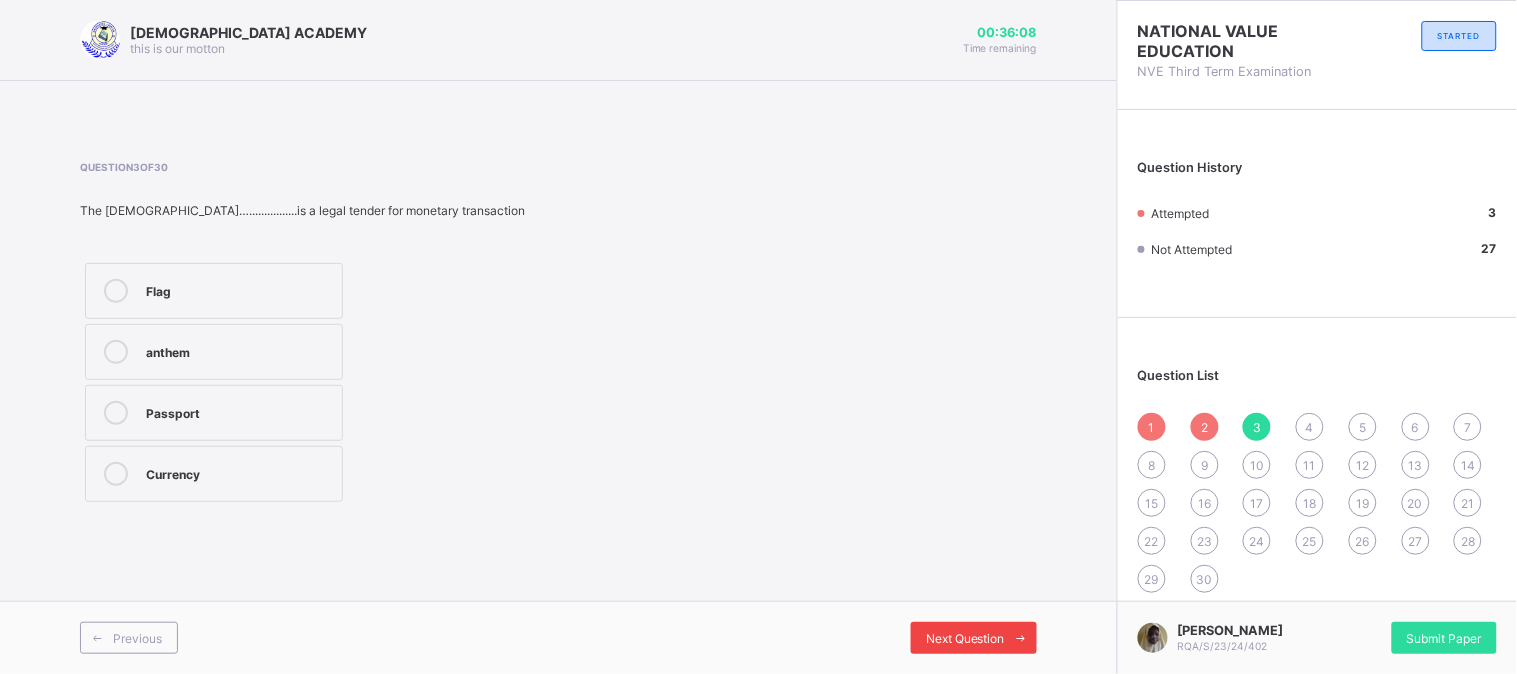 click on "Next Question" at bounding box center [965, 638] 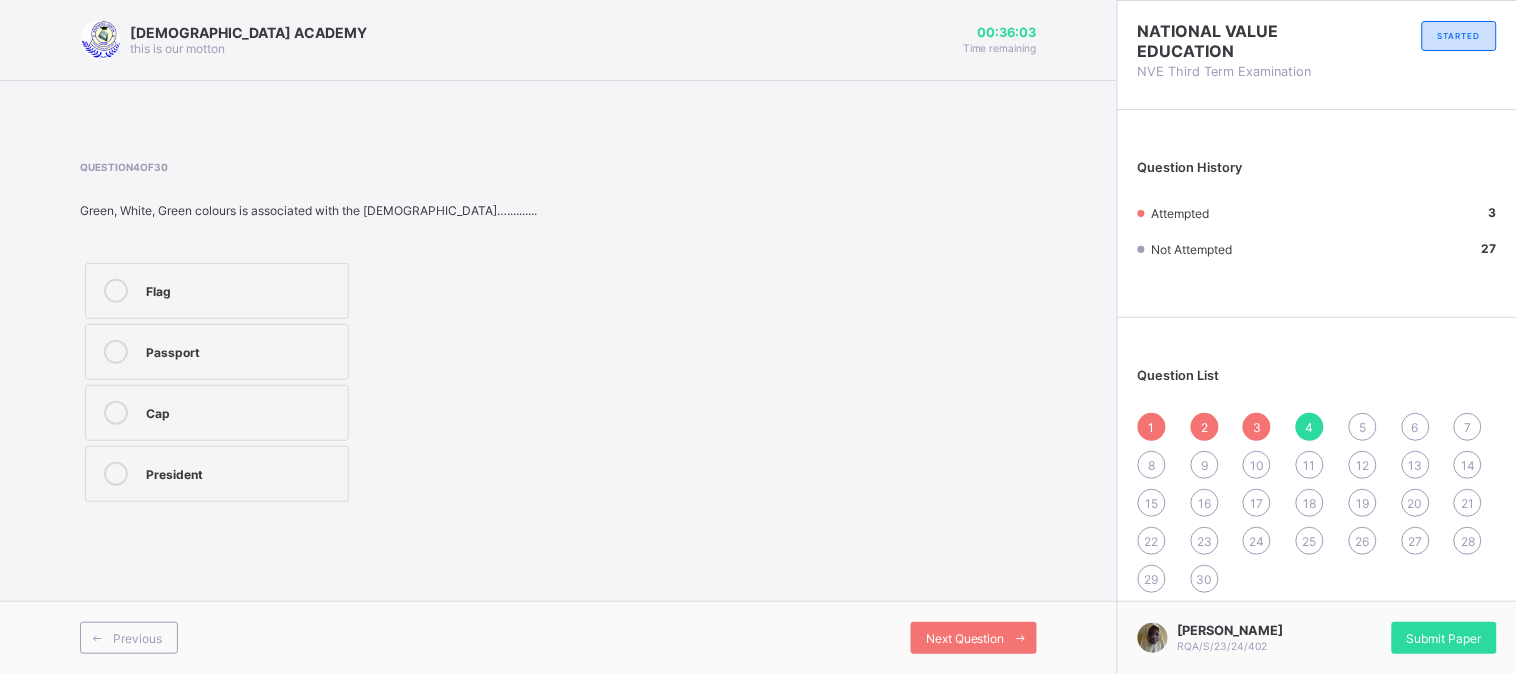 click on "Flag" at bounding box center [242, 289] 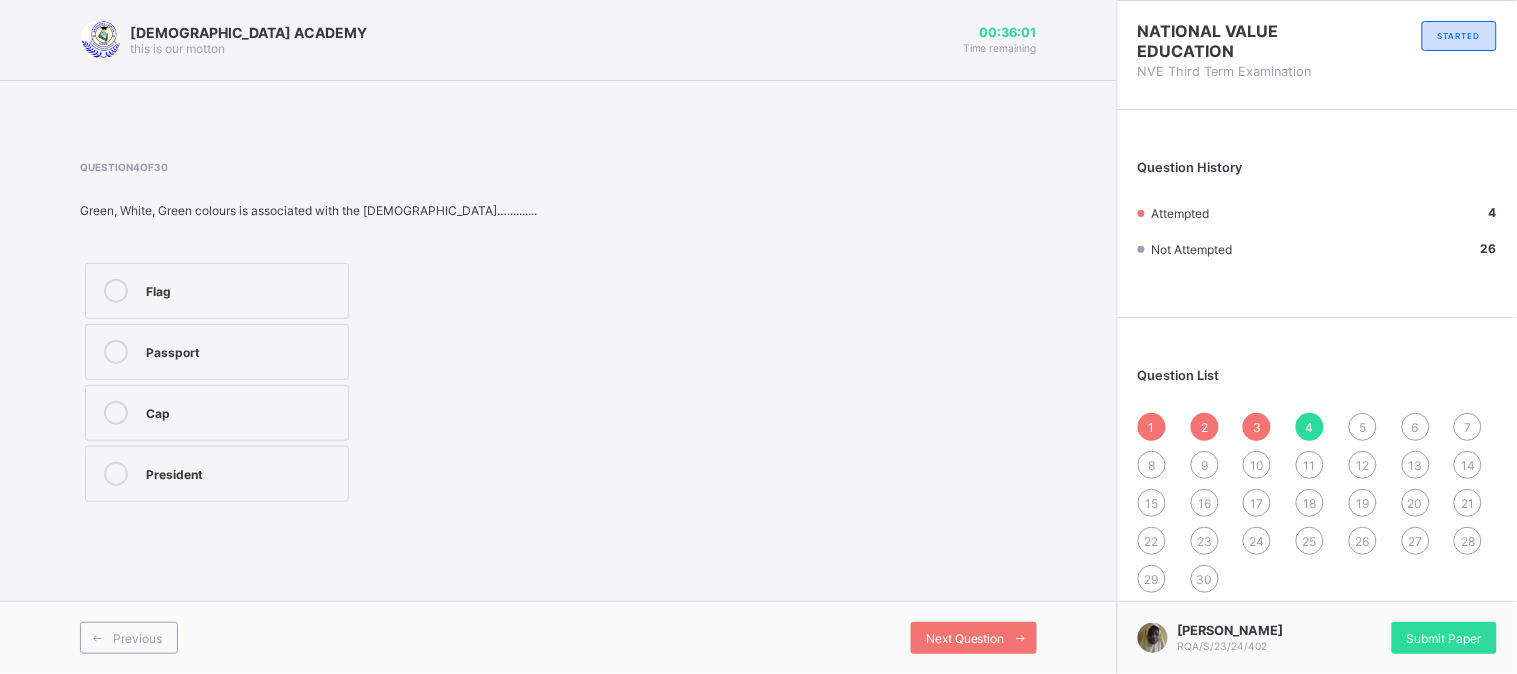 click on "Previous Next Question" at bounding box center (558, 637) 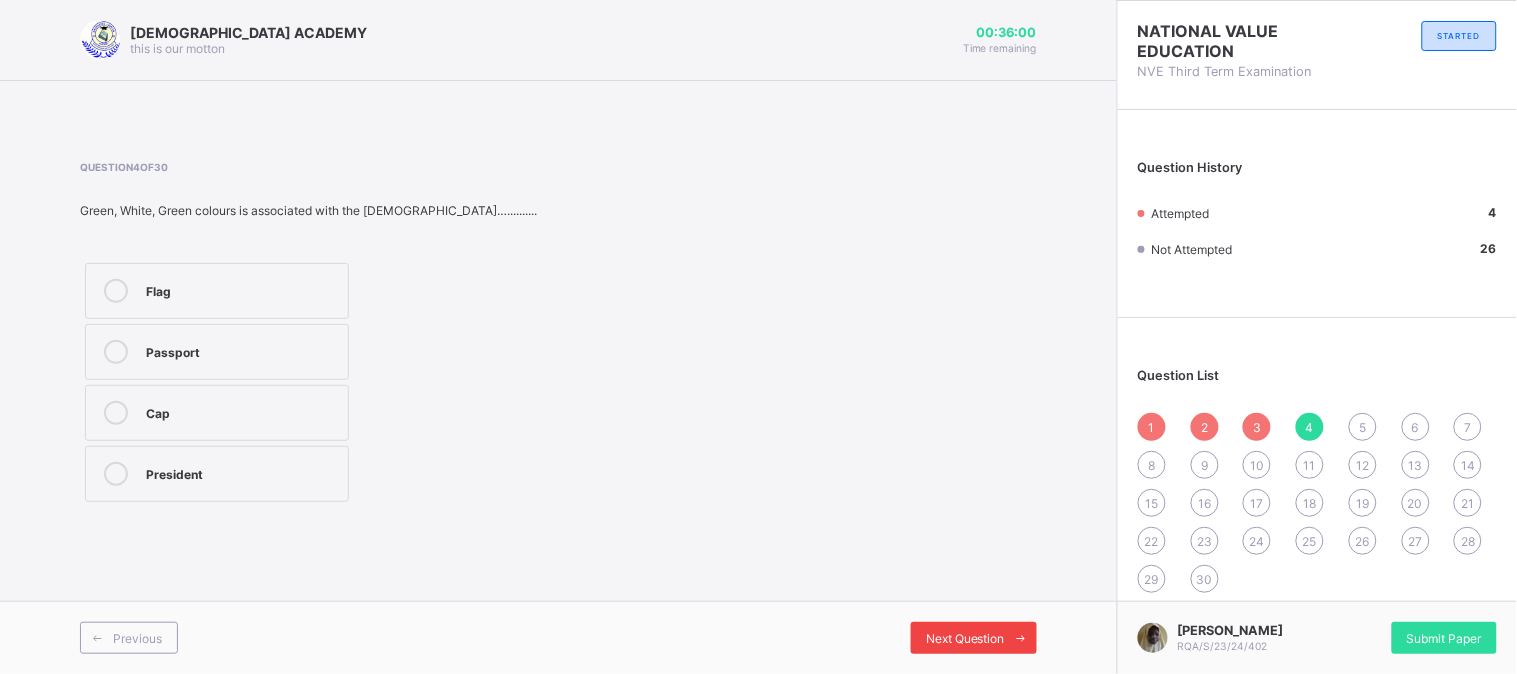 click on "Next Question" at bounding box center [965, 638] 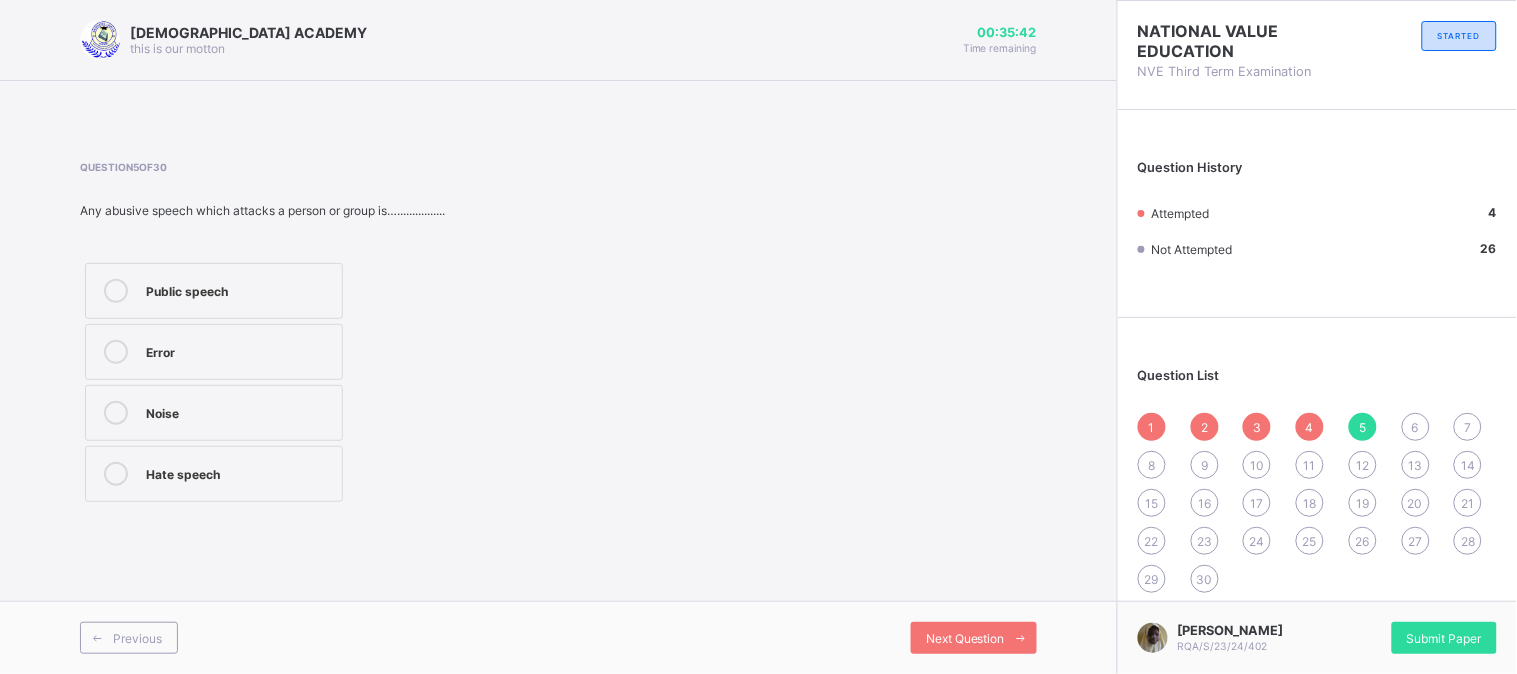 click on "Hate speech" at bounding box center (239, 472) 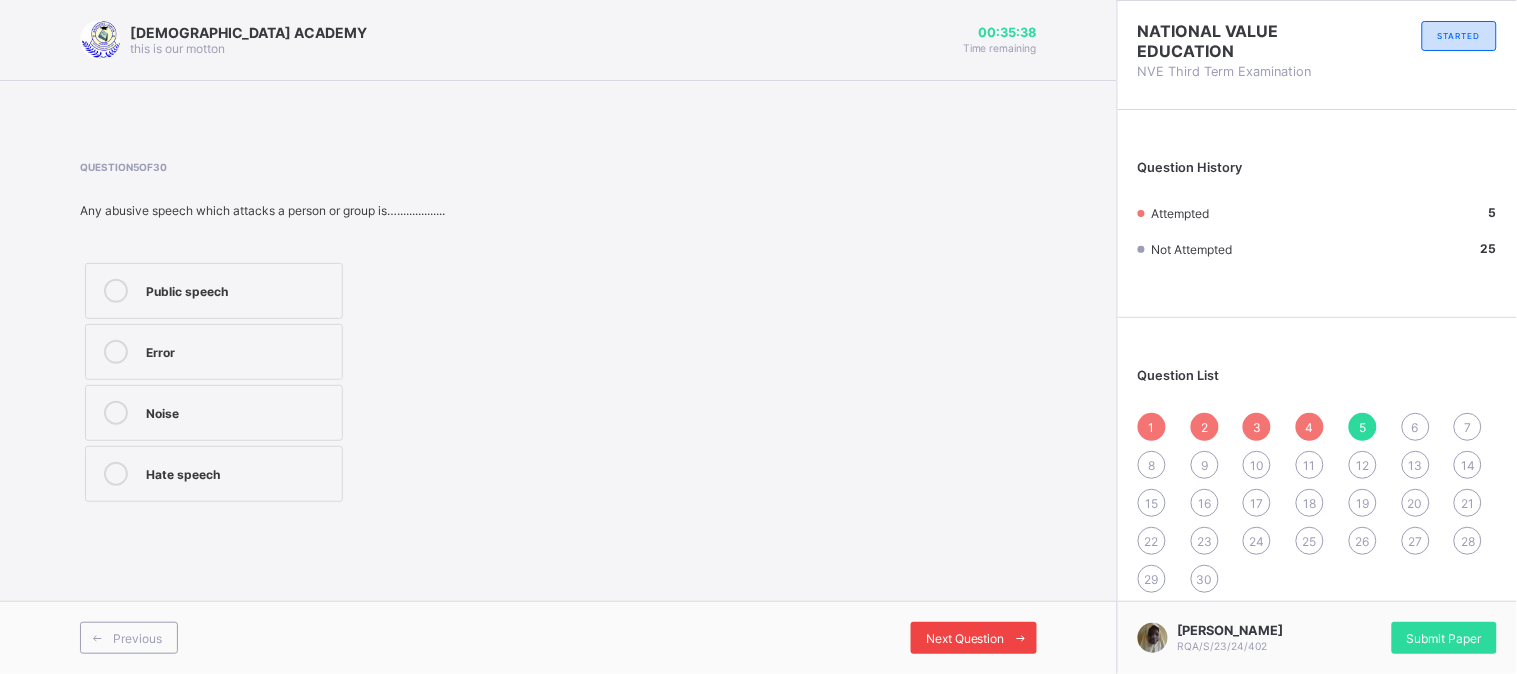 click on "Next Question" at bounding box center [965, 638] 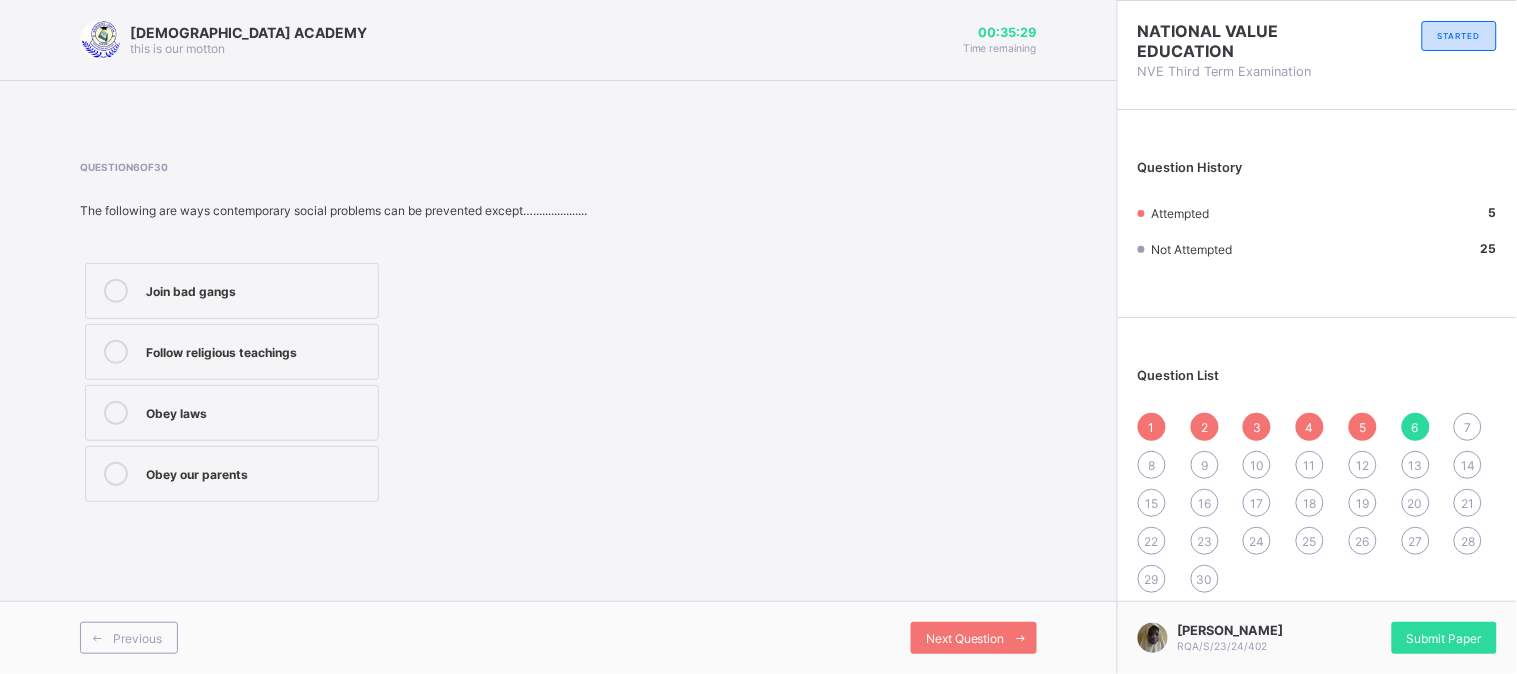 click on "Join bad gangs" at bounding box center [232, 291] 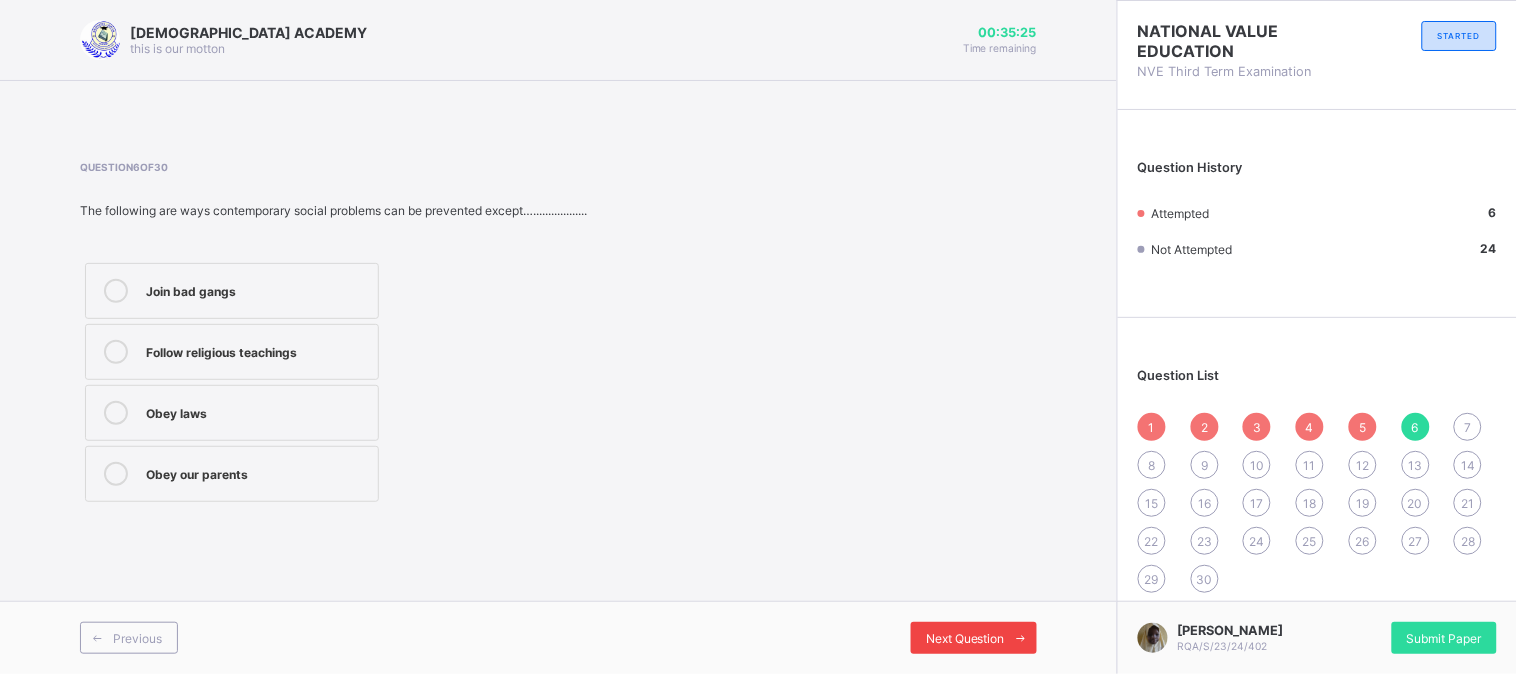 click on "Next Question" at bounding box center (965, 638) 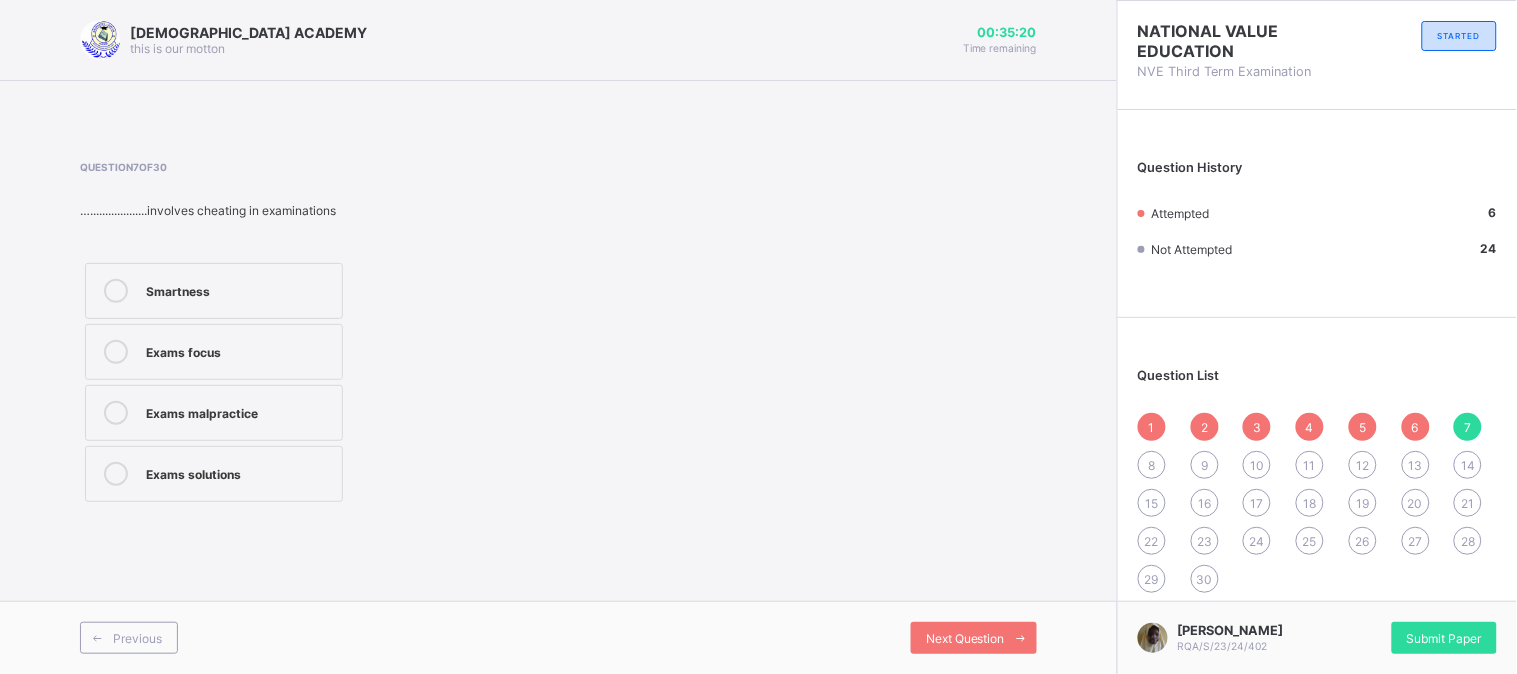 click on "Exams malpractice" at bounding box center [239, 411] 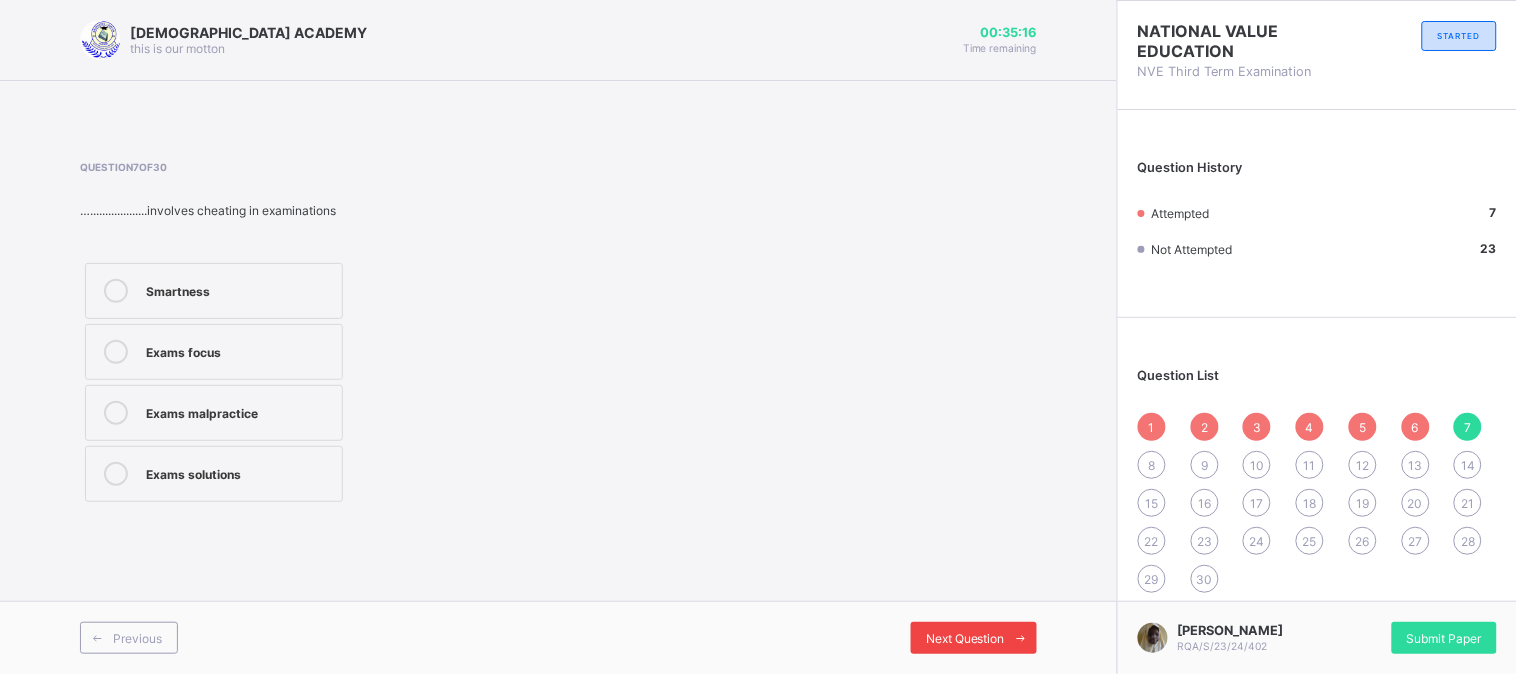 click on "Next Question" at bounding box center (965, 638) 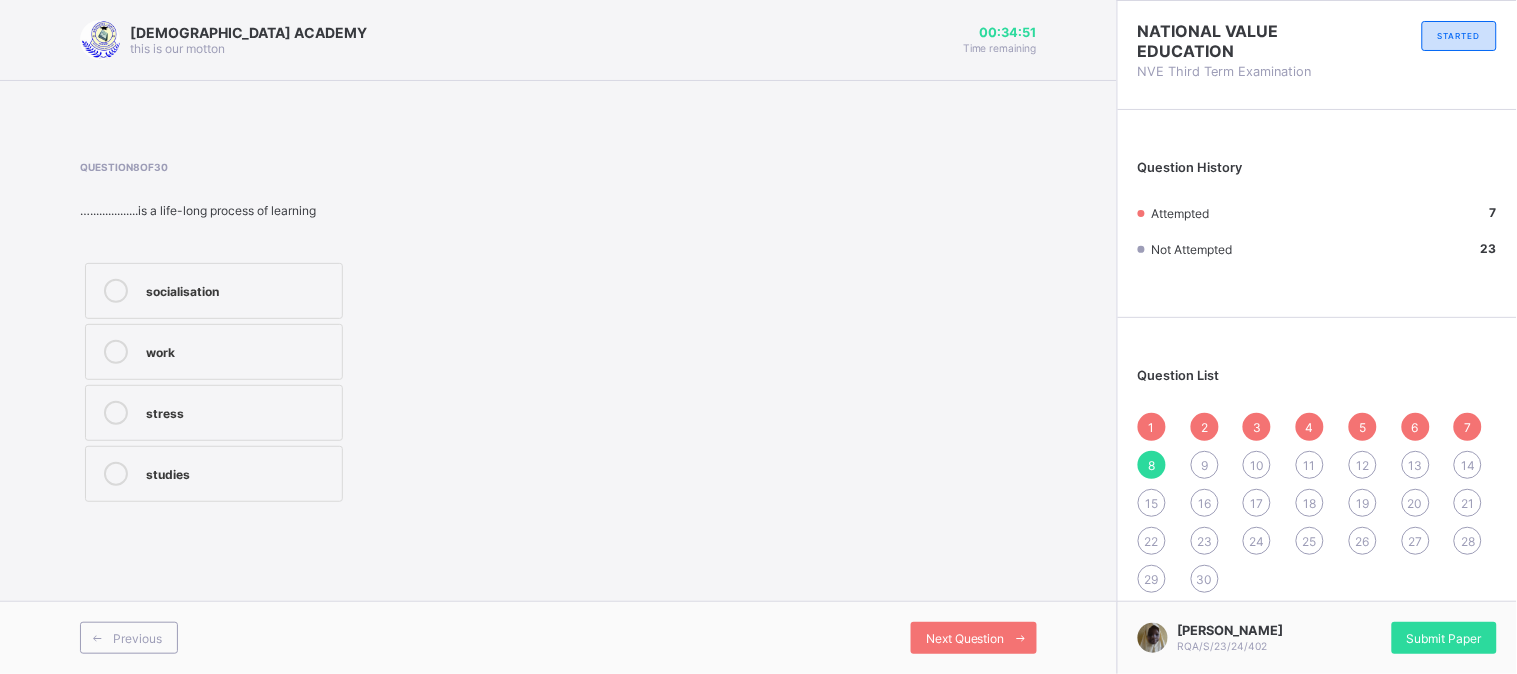 click on "socialisation" at bounding box center (239, 289) 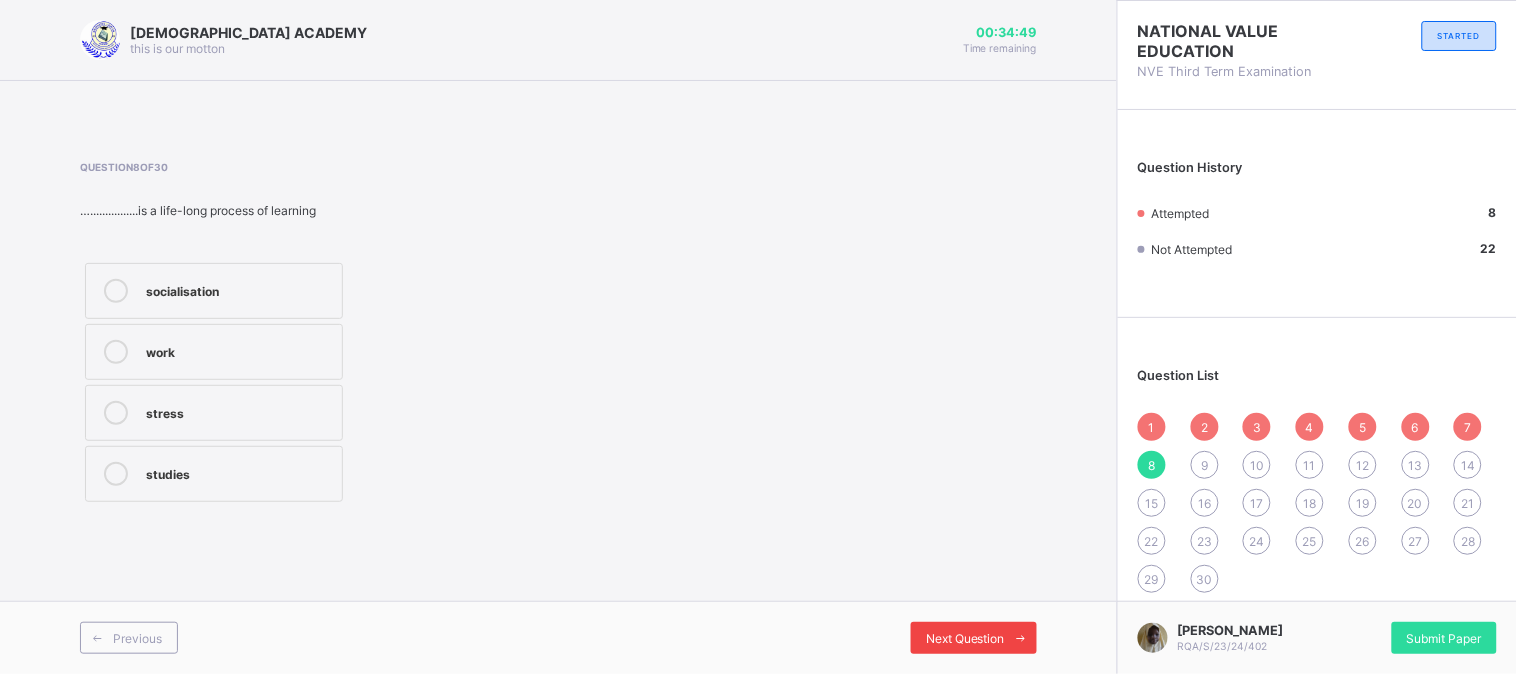 click on "Next Question" at bounding box center [965, 638] 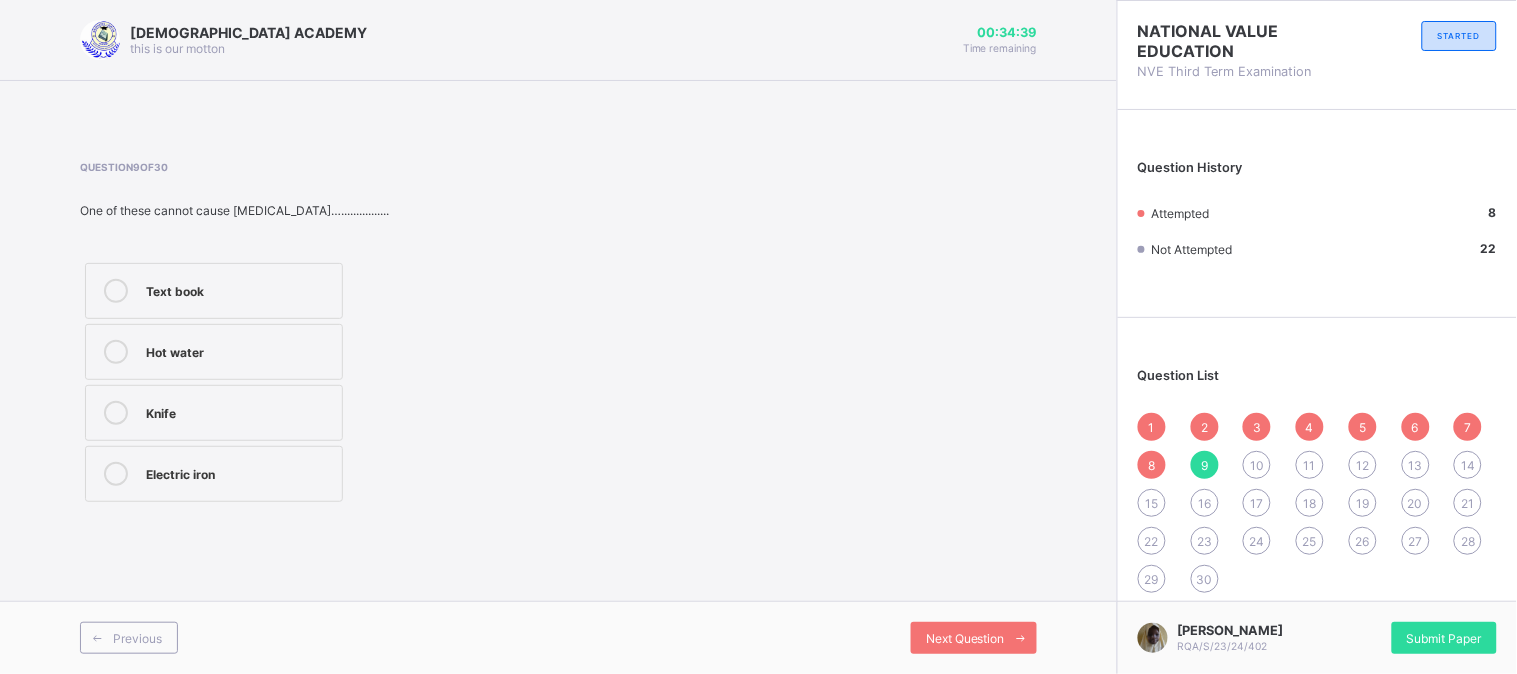 click on "Text book" at bounding box center [239, 289] 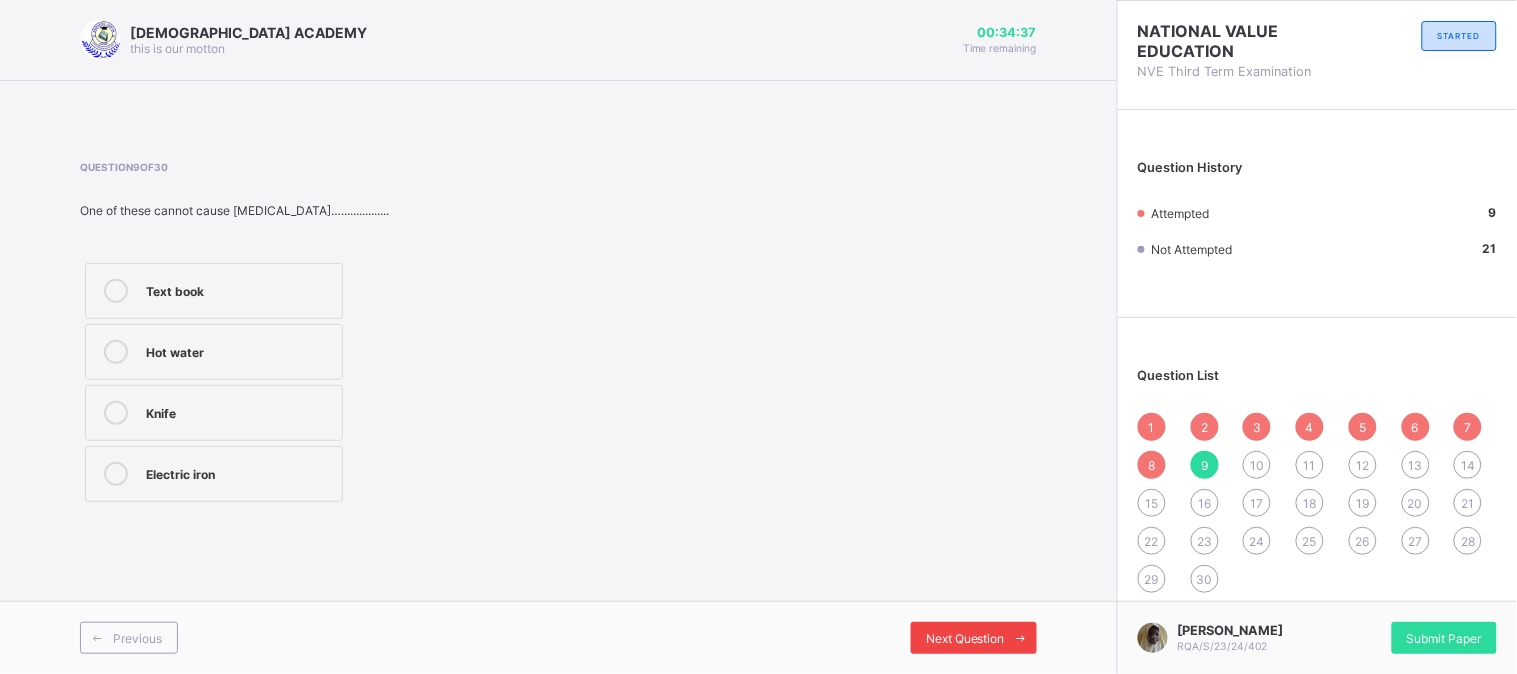 click on "Next Question" at bounding box center [965, 638] 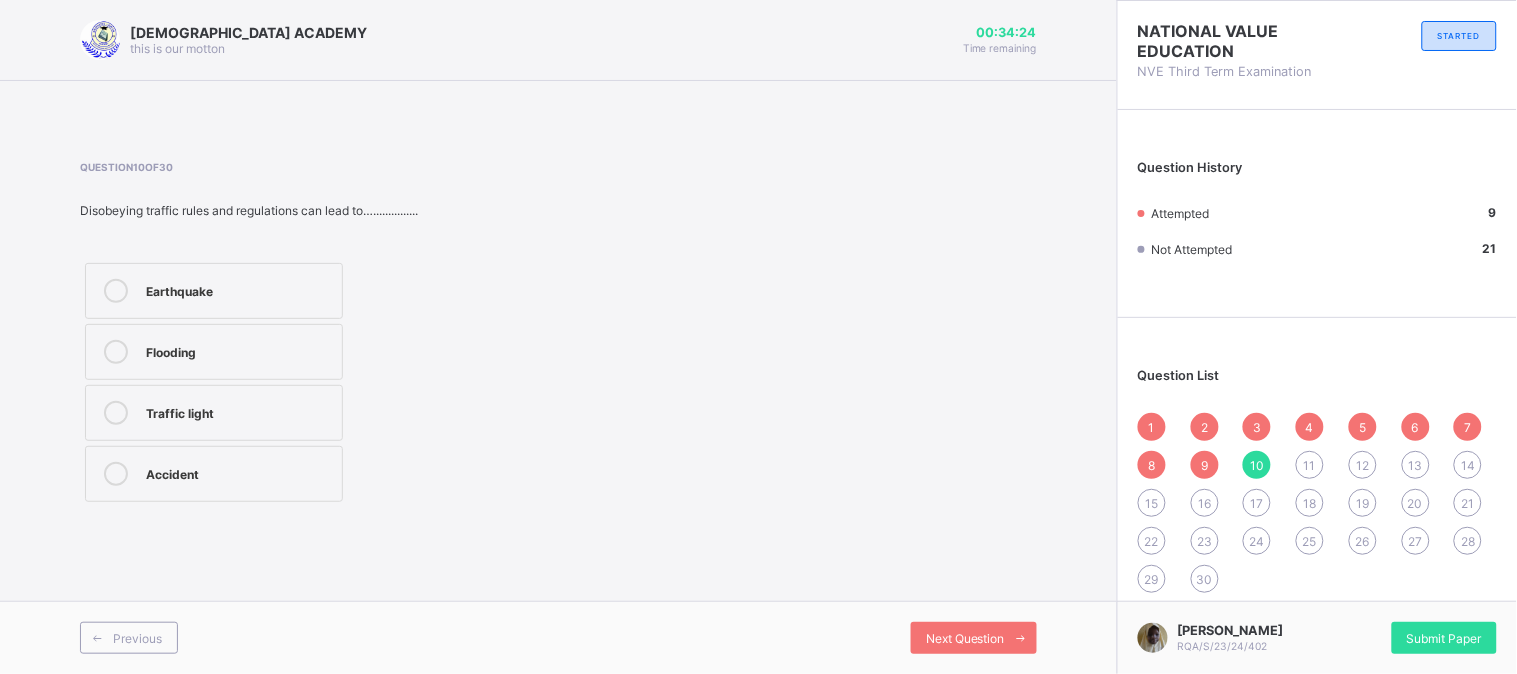 click on "Accident" at bounding box center (214, 474) 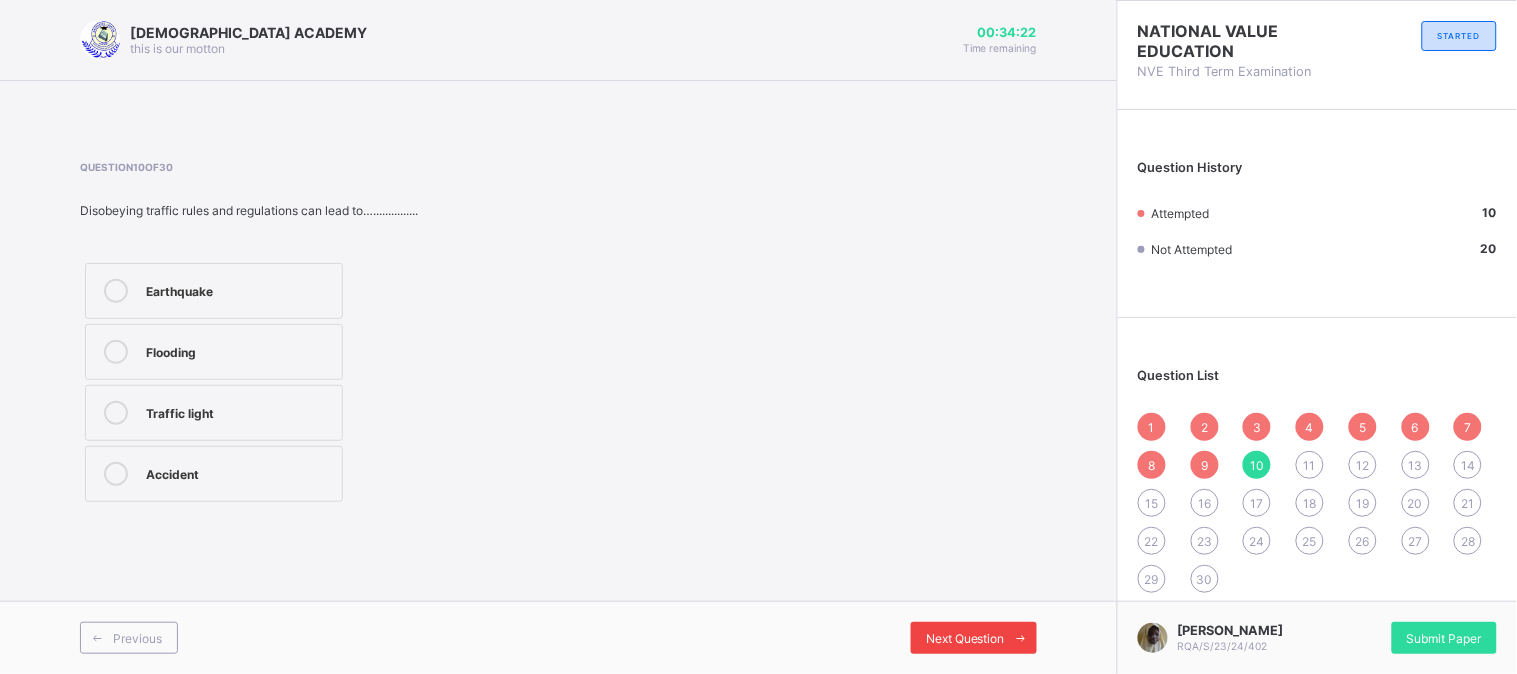 click on "Next Question" at bounding box center [965, 638] 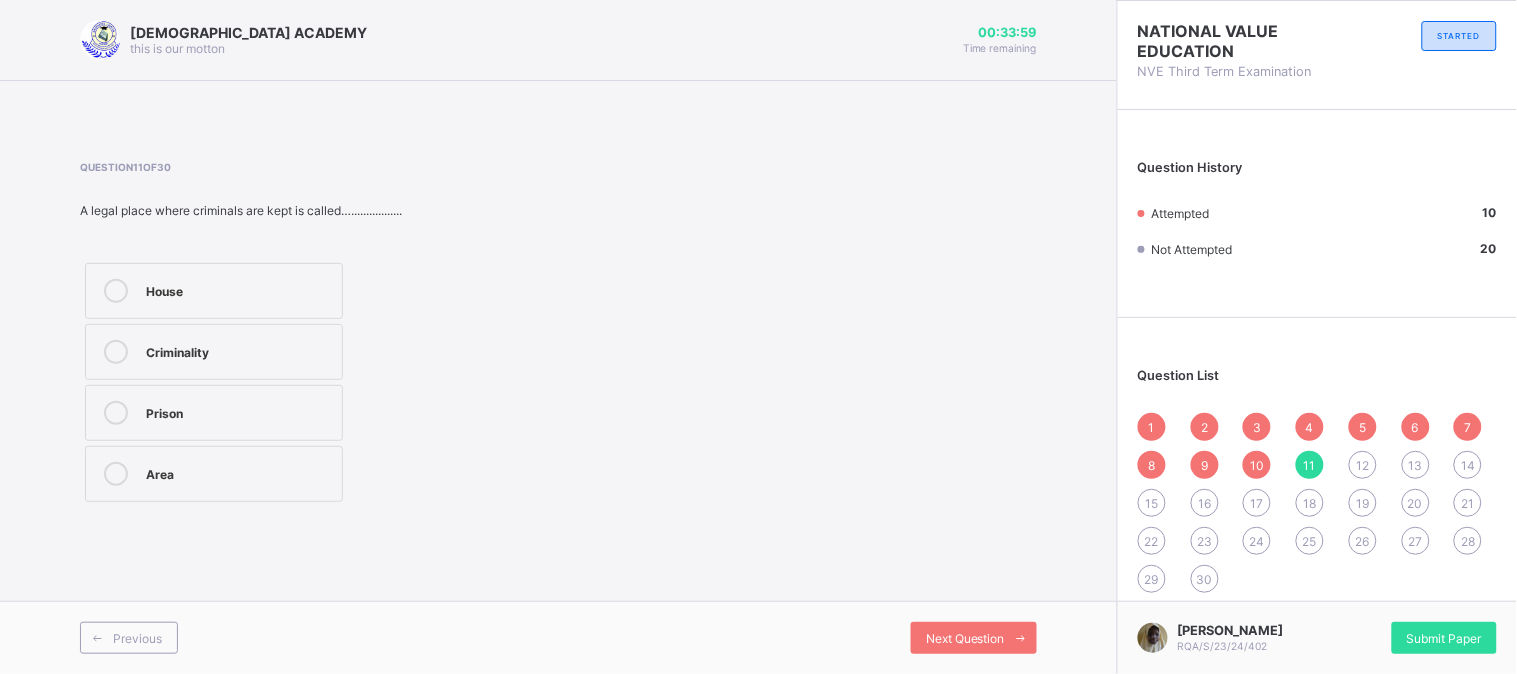 click on "Prison" at bounding box center [214, 413] 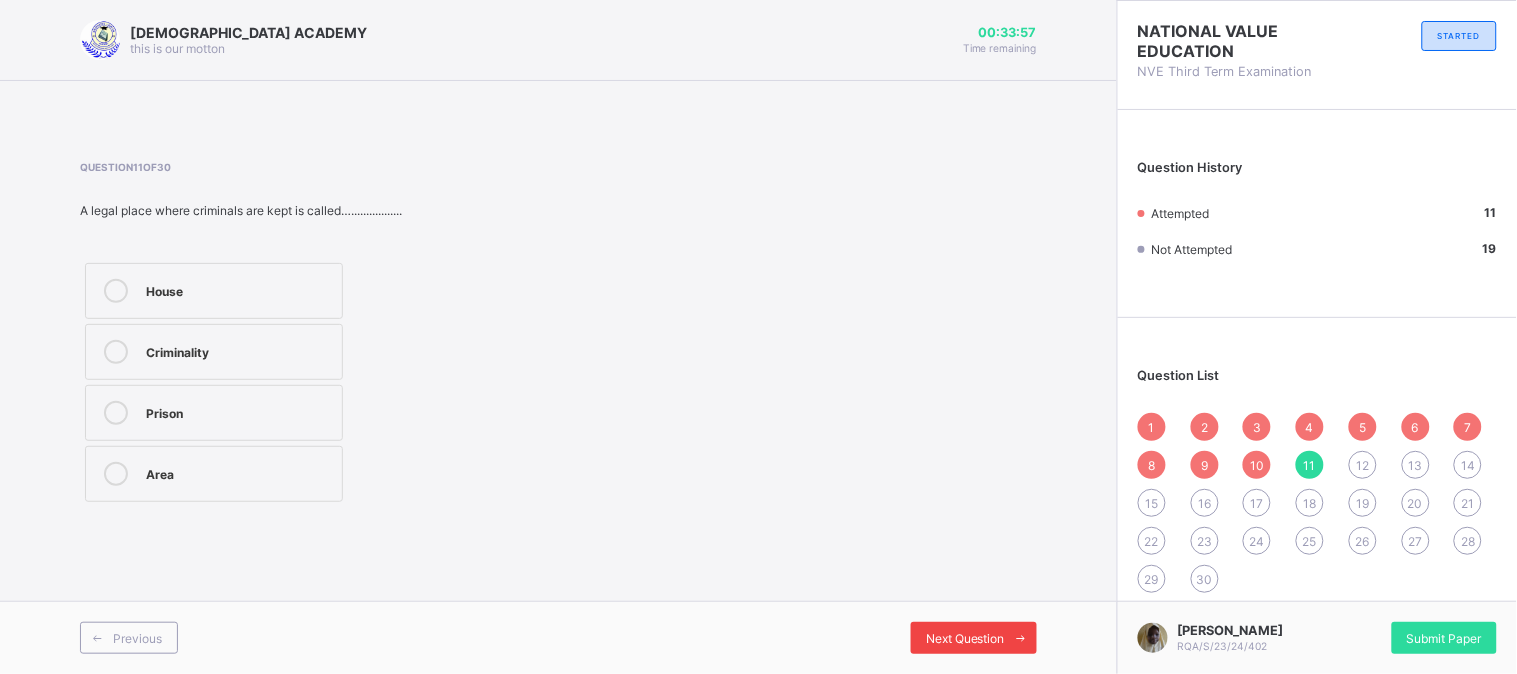 click on "Next Question" at bounding box center [965, 638] 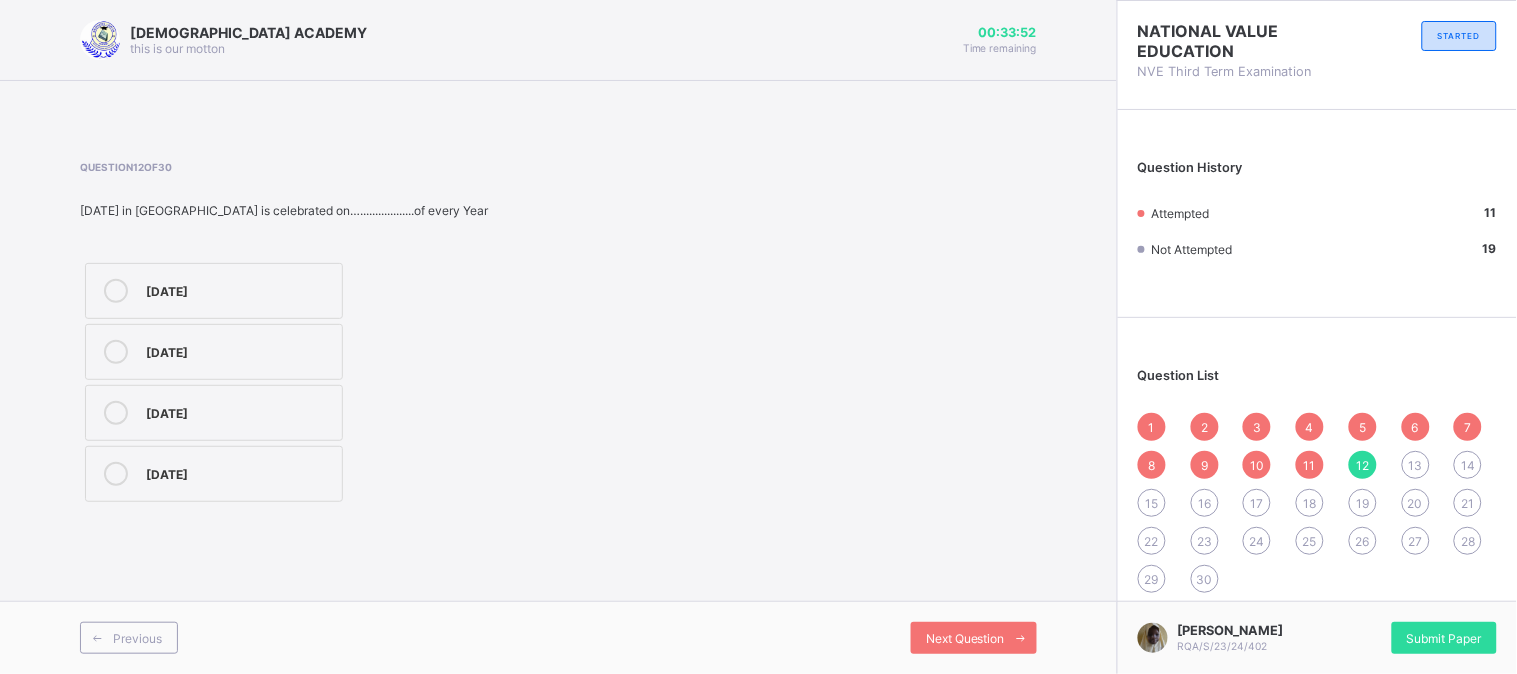 click on "[DATE]" at bounding box center (239, 289) 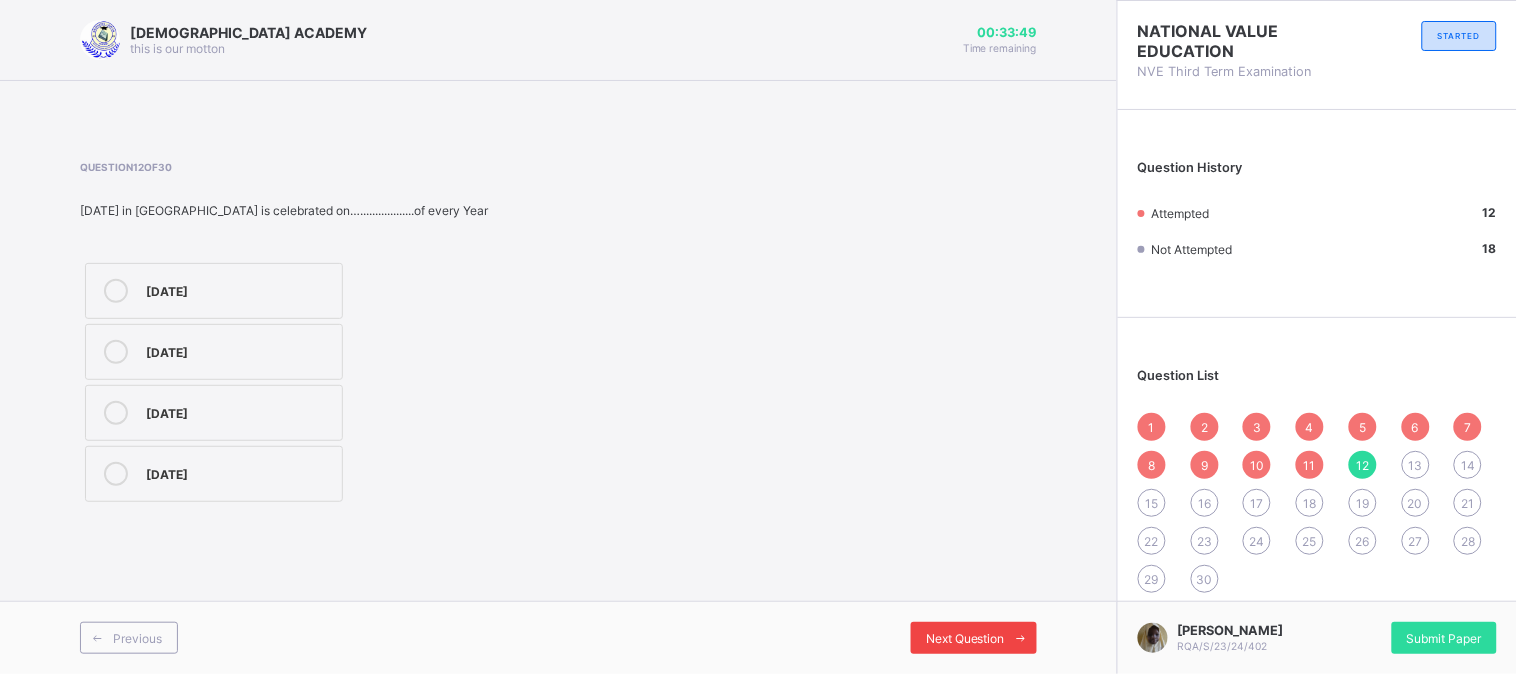 click on "Next Question" at bounding box center (965, 638) 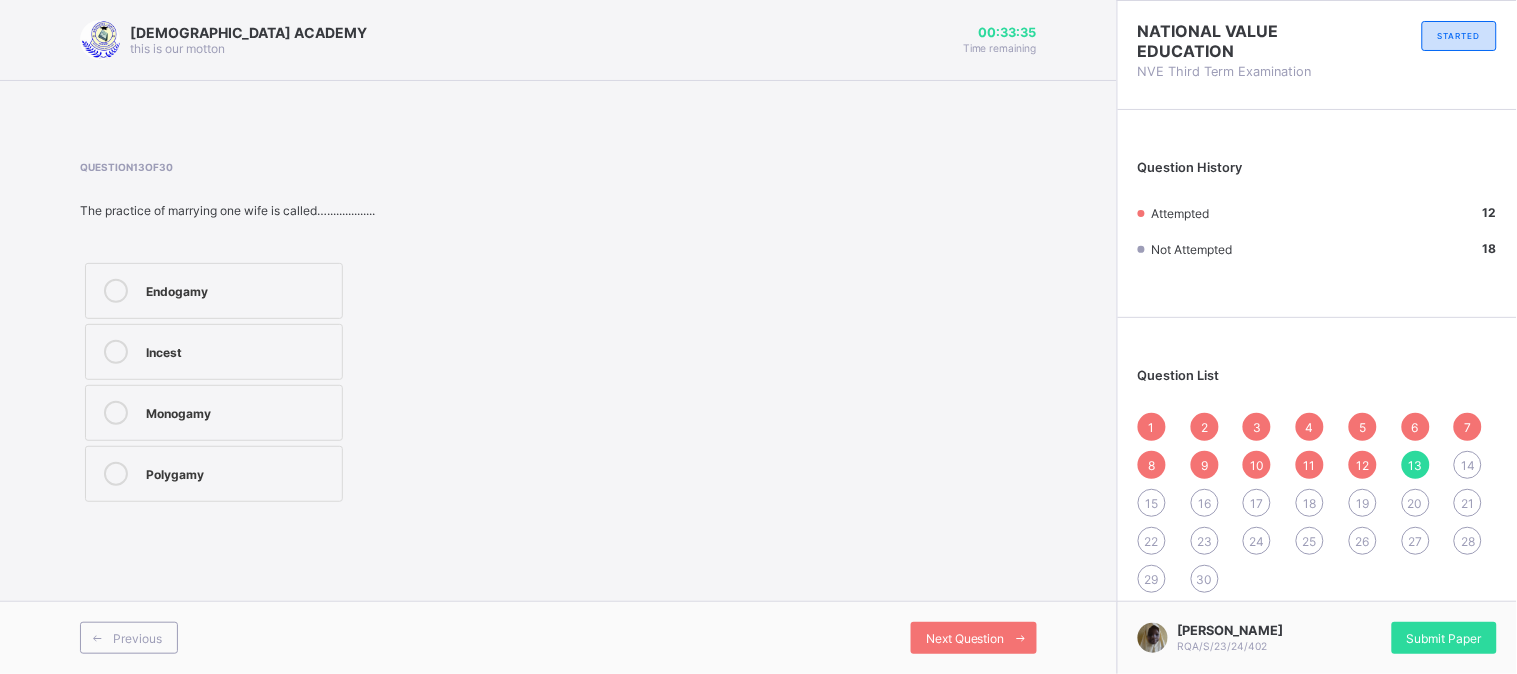 click on "Monogamy" at bounding box center [239, 411] 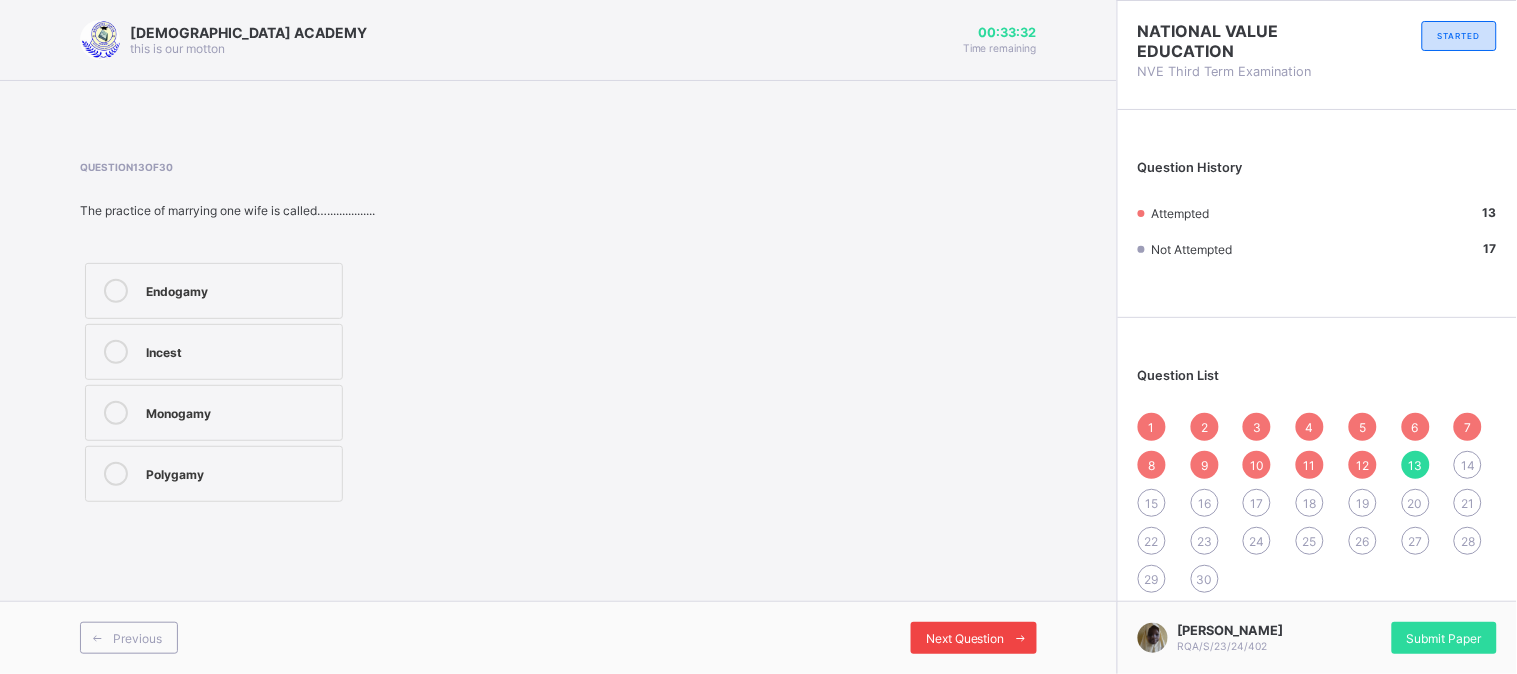 click on "Next Question" at bounding box center (974, 638) 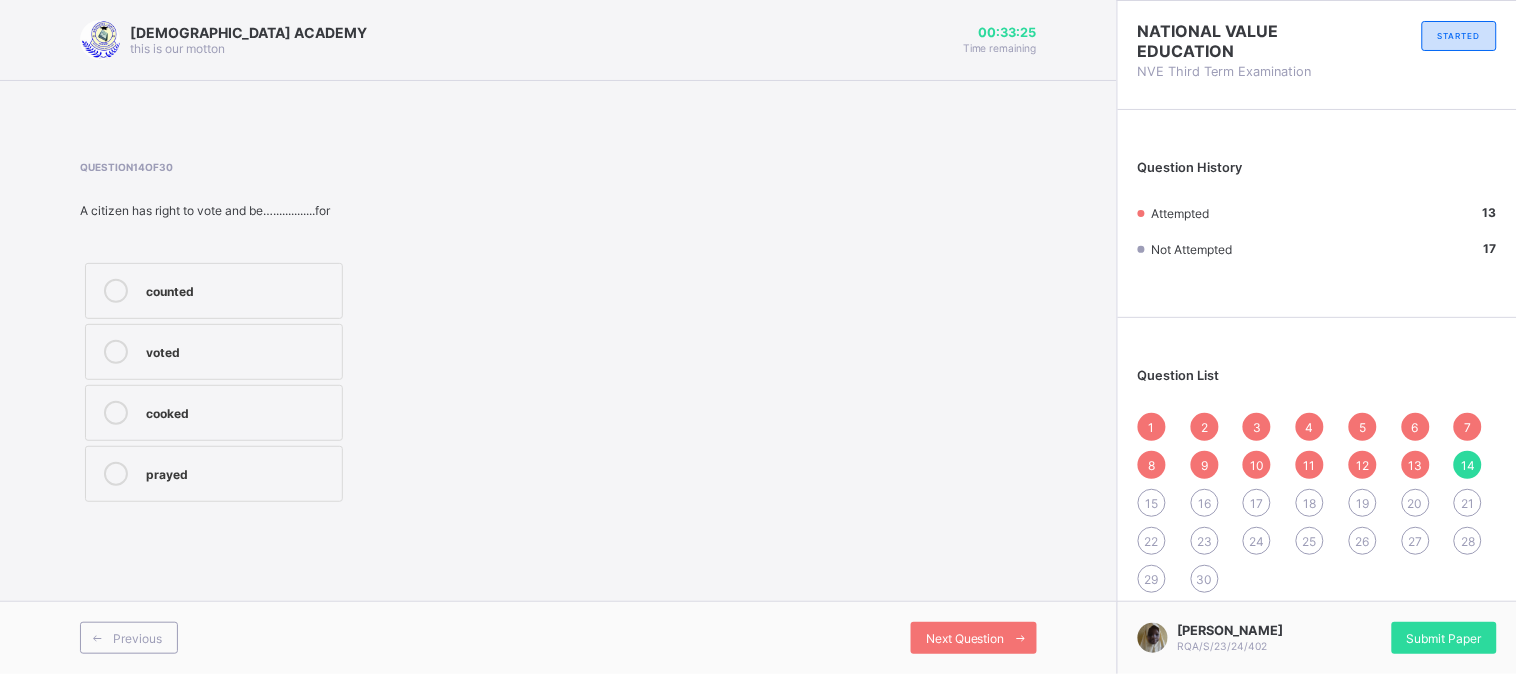 click on "voted" at bounding box center [214, 352] 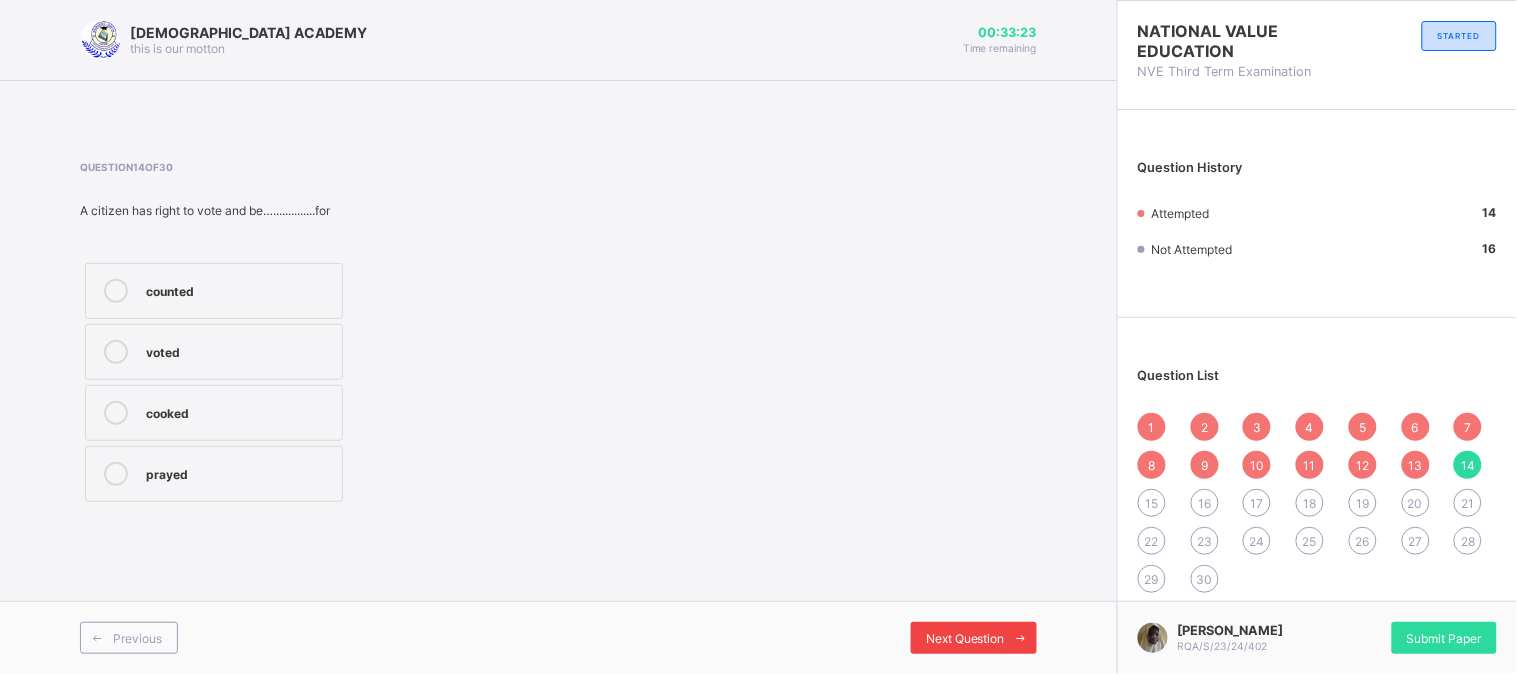 click on "Next Question" at bounding box center [965, 638] 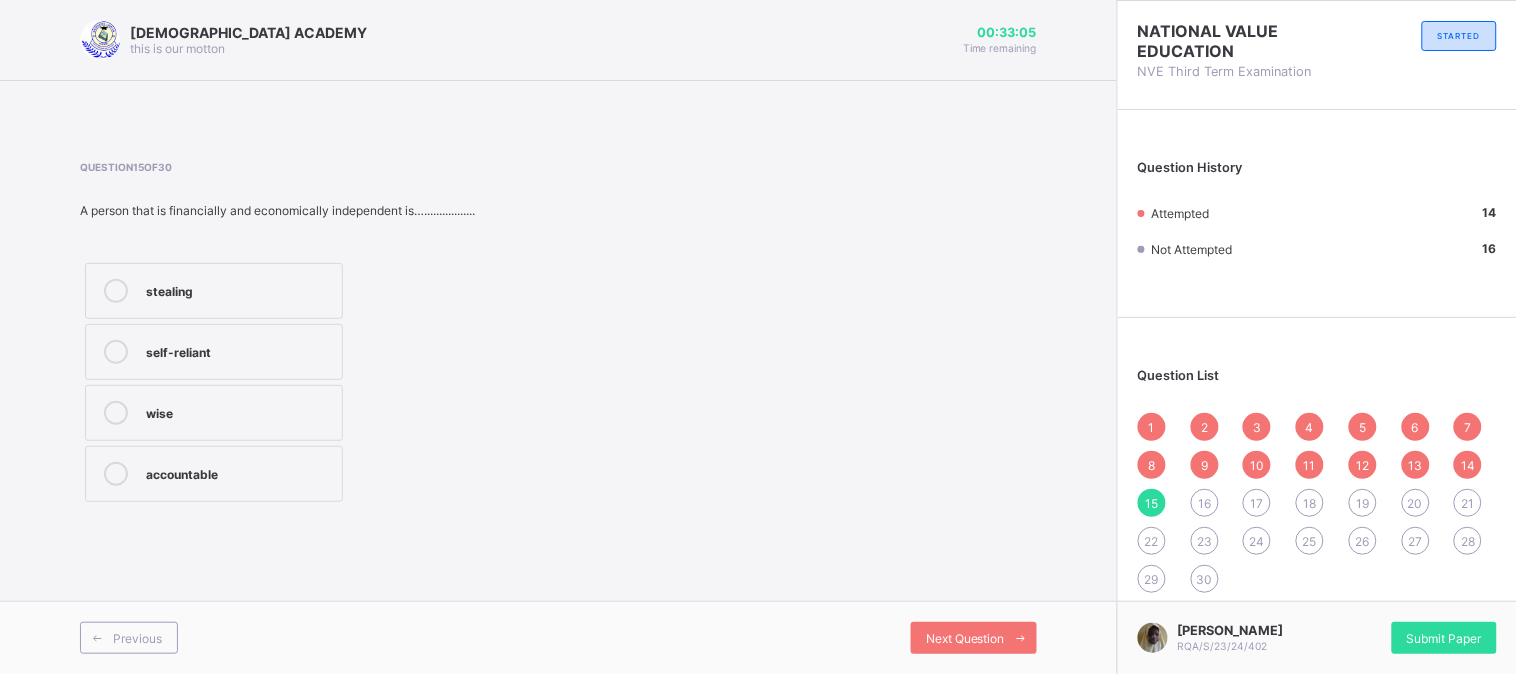click on "self-reliant" at bounding box center (239, 350) 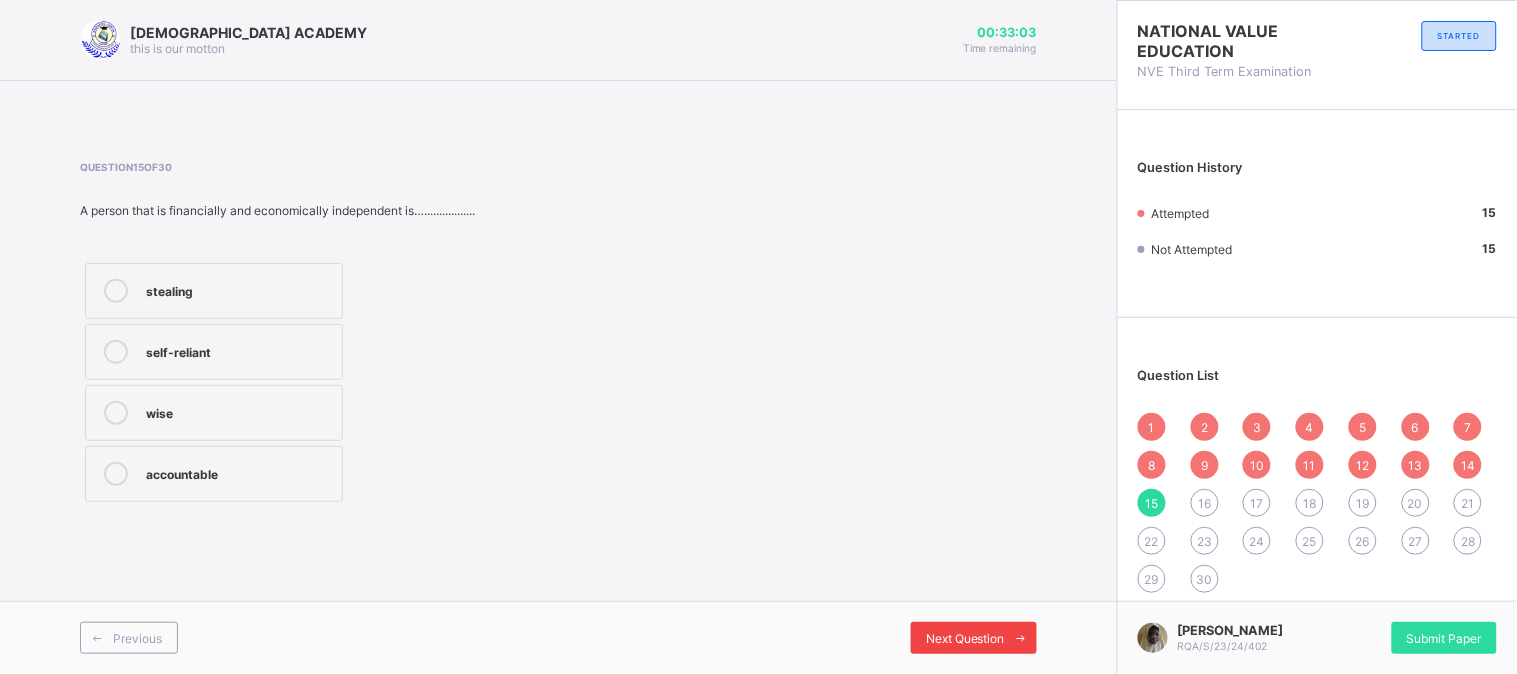 click on "Next Question" at bounding box center [965, 638] 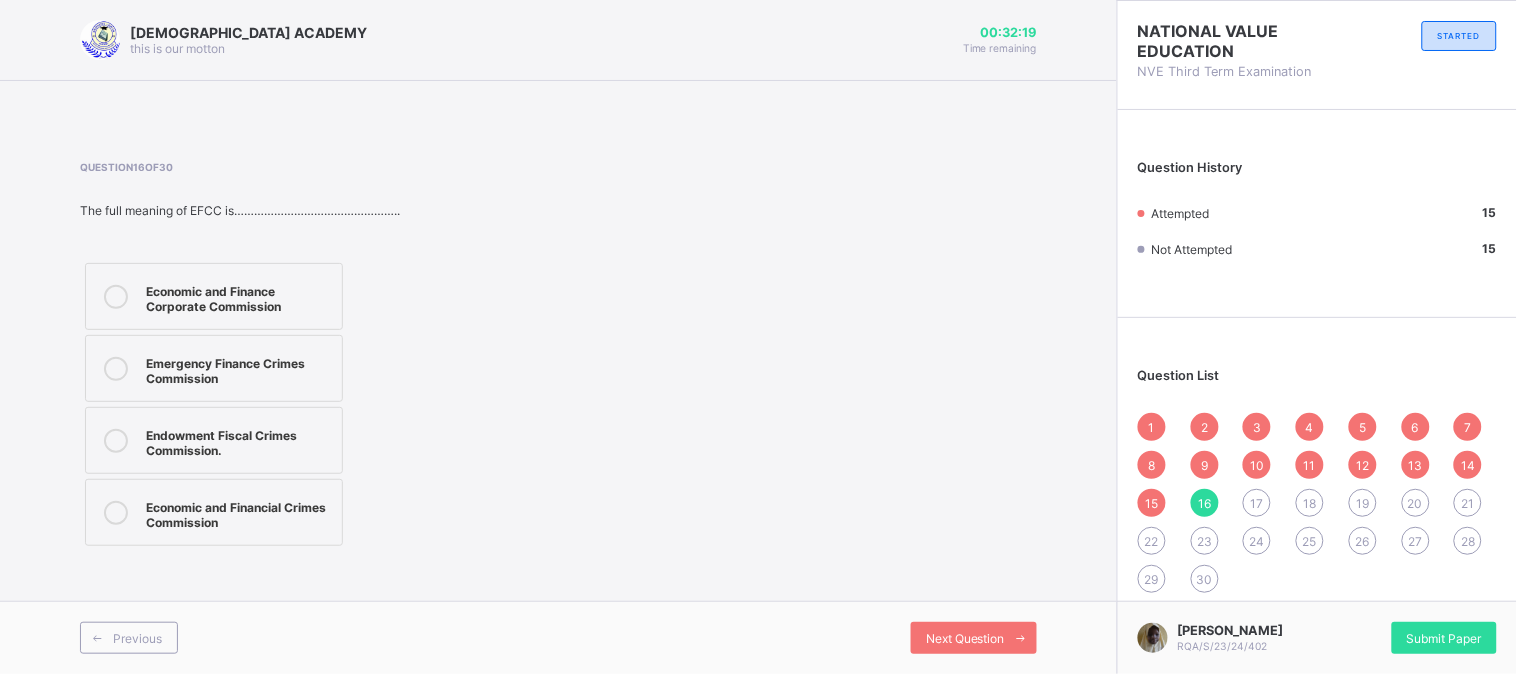 click on "Economic and Financial Crimes Commission" at bounding box center [239, 512] 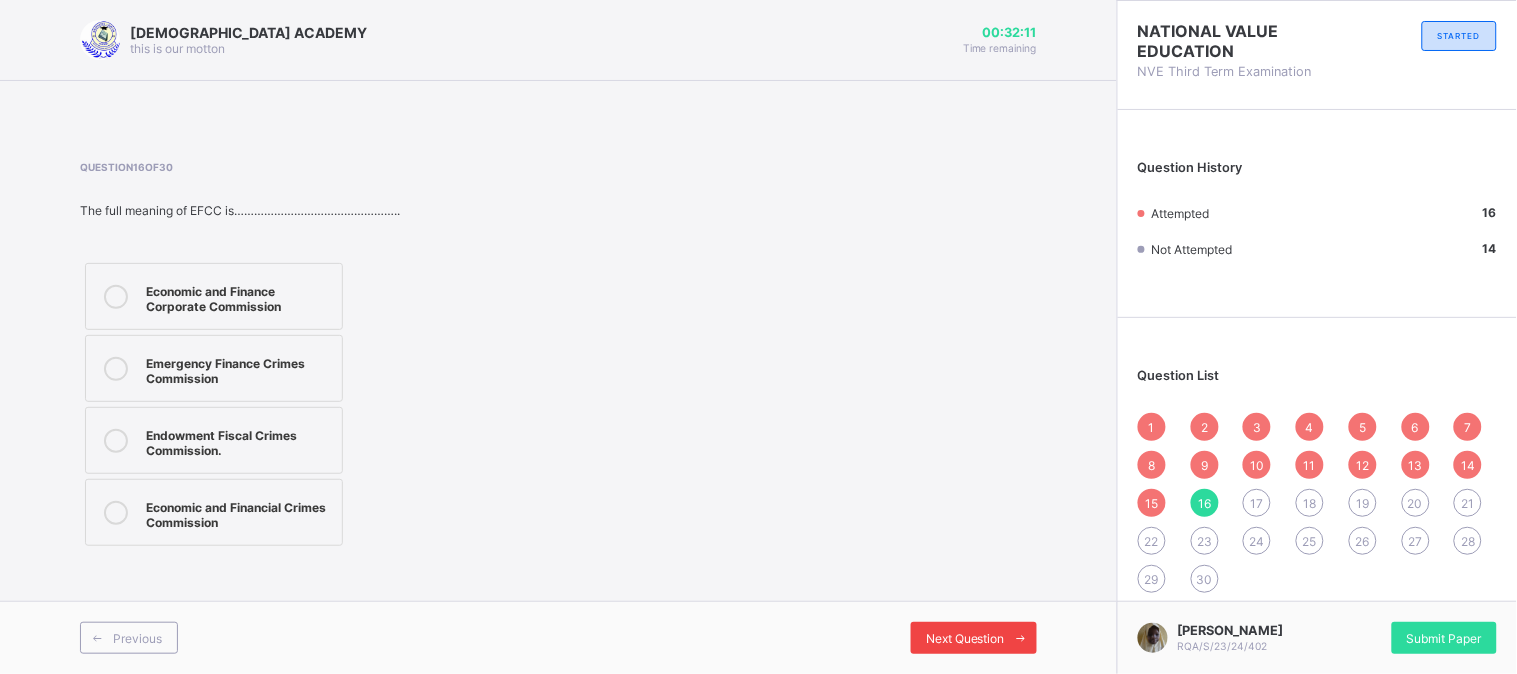 click on "Next Question" at bounding box center (965, 638) 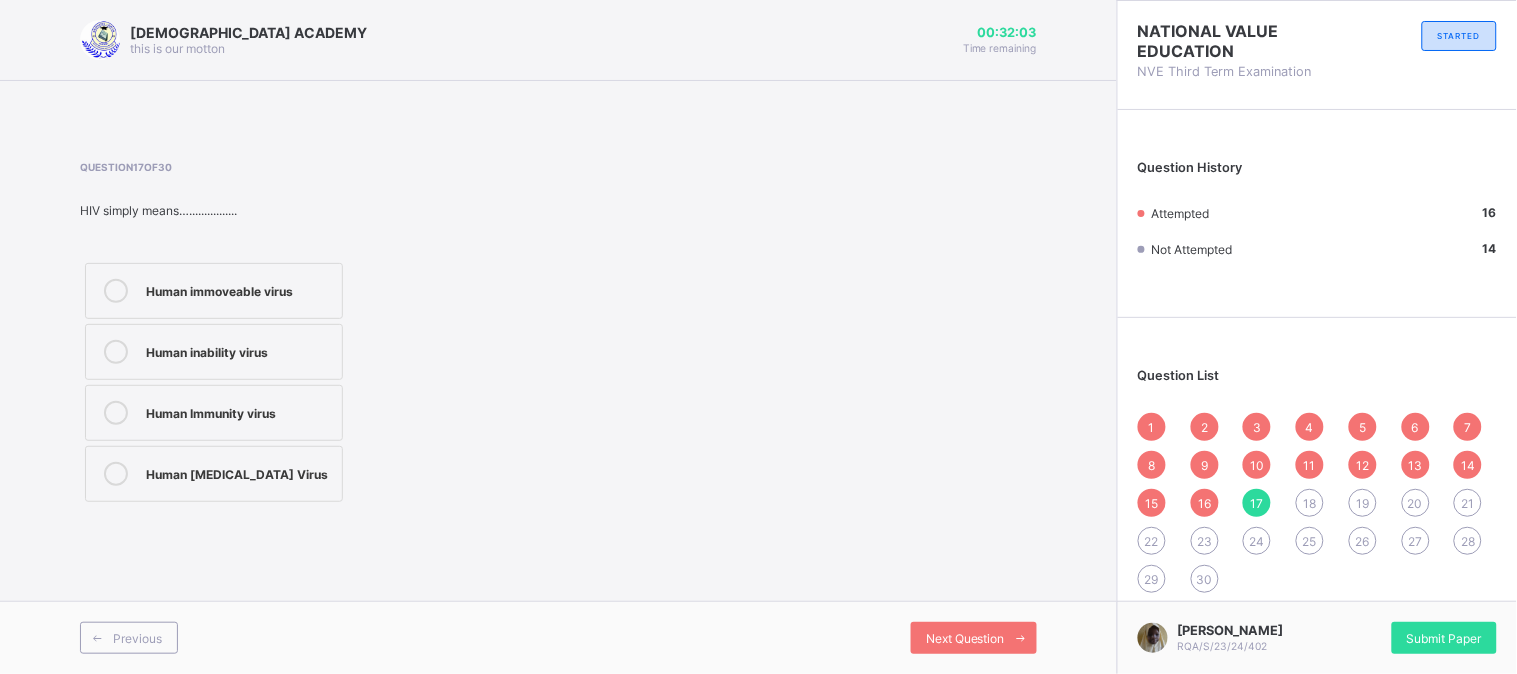 click on "Human [MEDICAL_DATA] Virus" at bounding box center (239, 472) 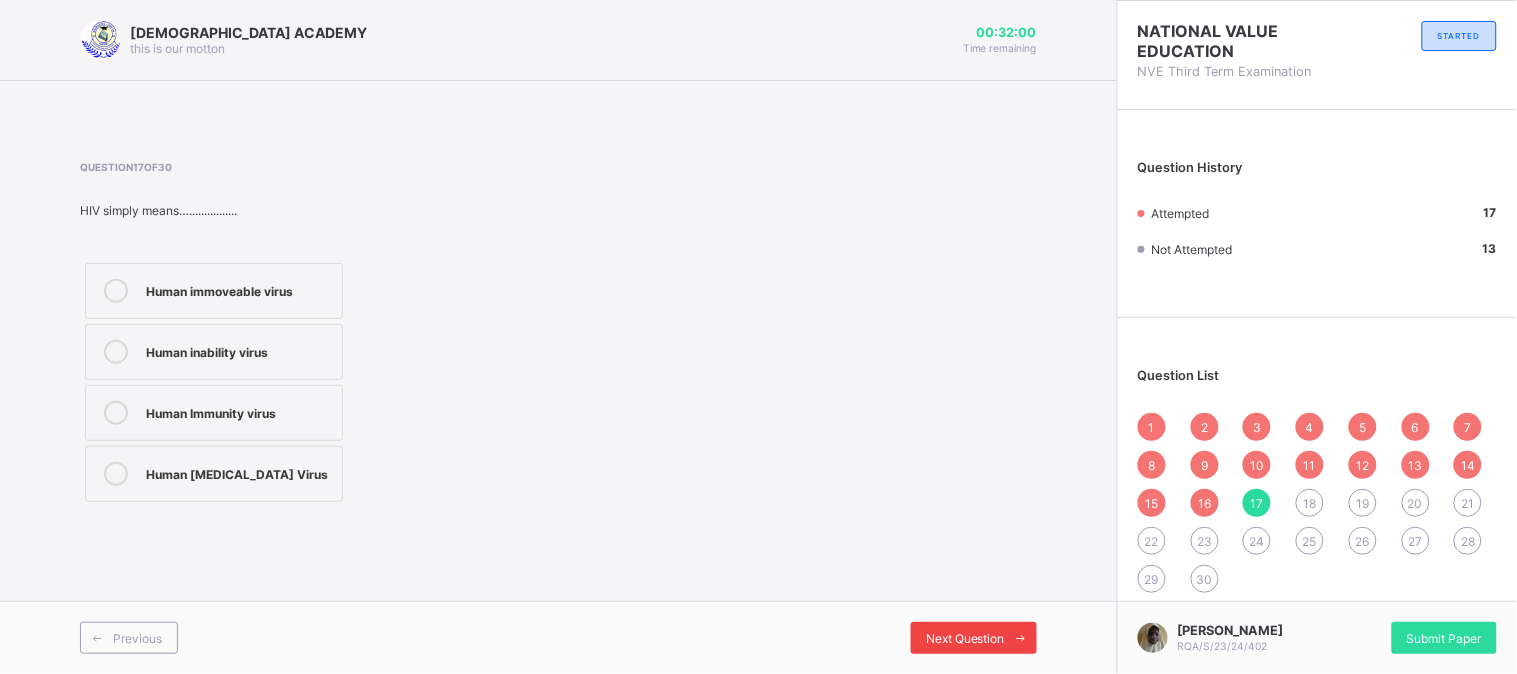 click on "Next Question" at bounding box center (965, 638) 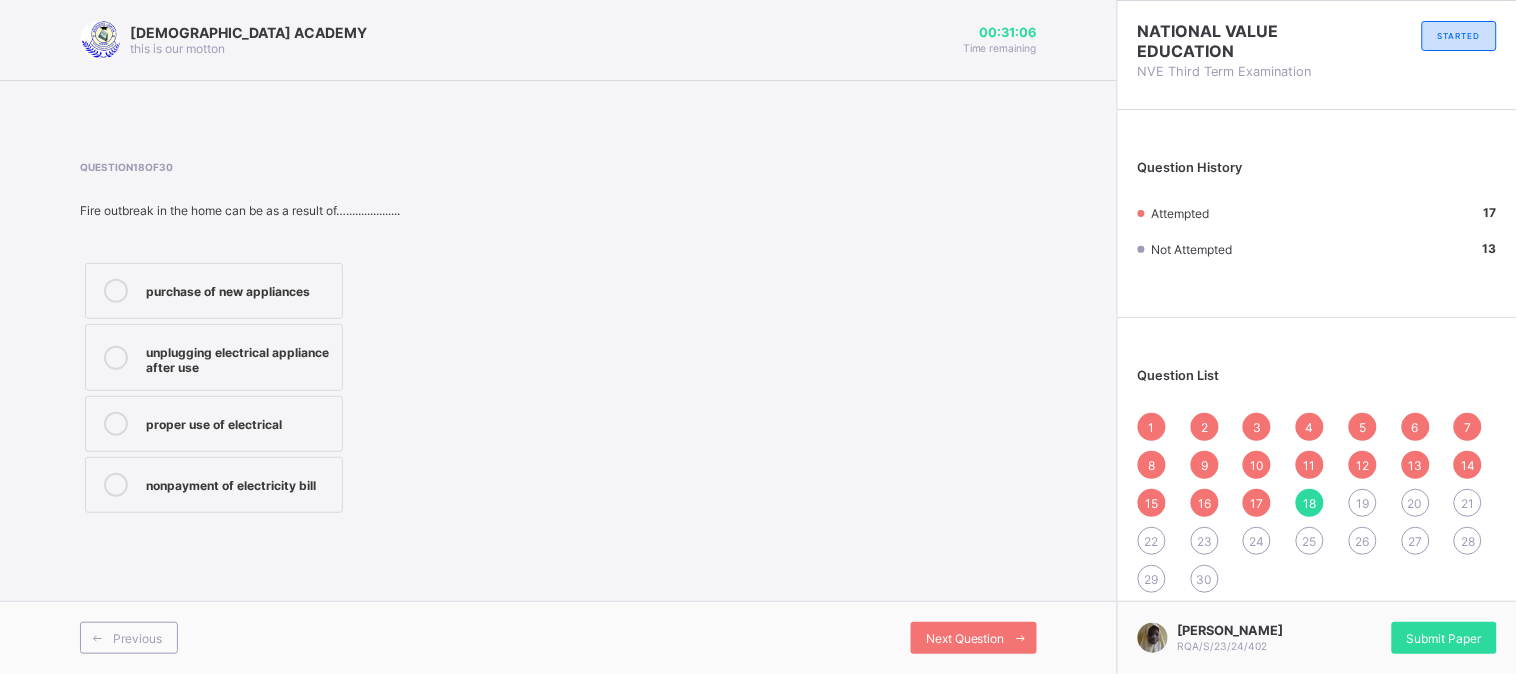 click on "purchase of new appliances" at bounding box center [214, 291] 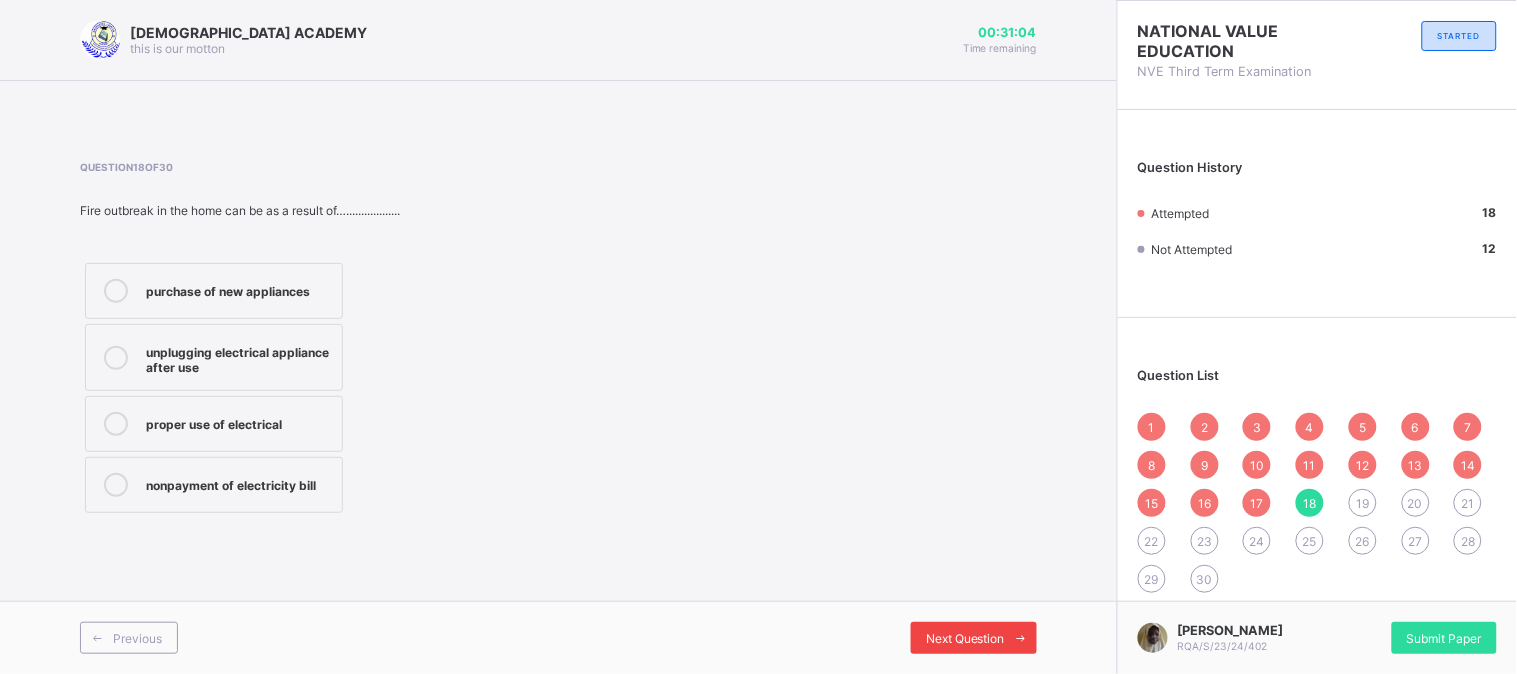 click on "Next Question" at bounding box center (965, 638) 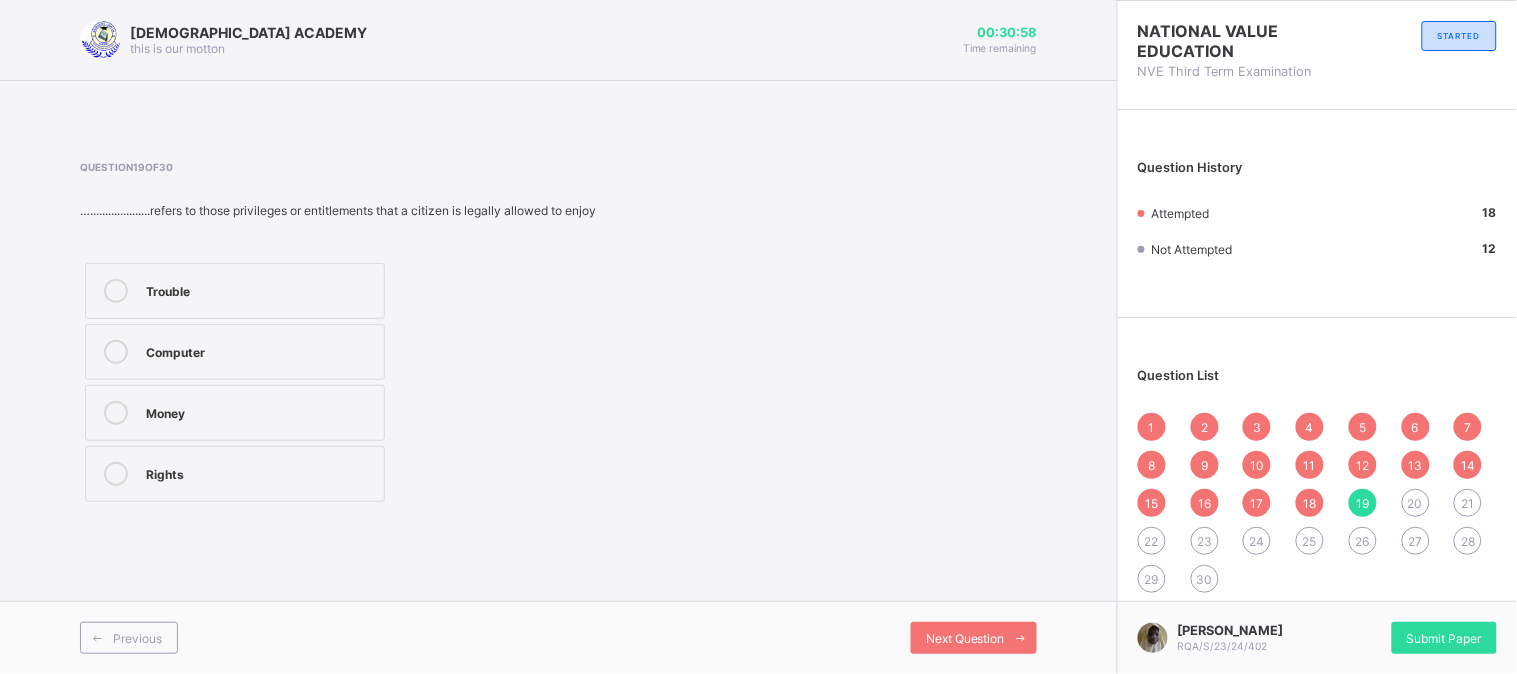 click on "Rights" at bounding box center (235, 474) 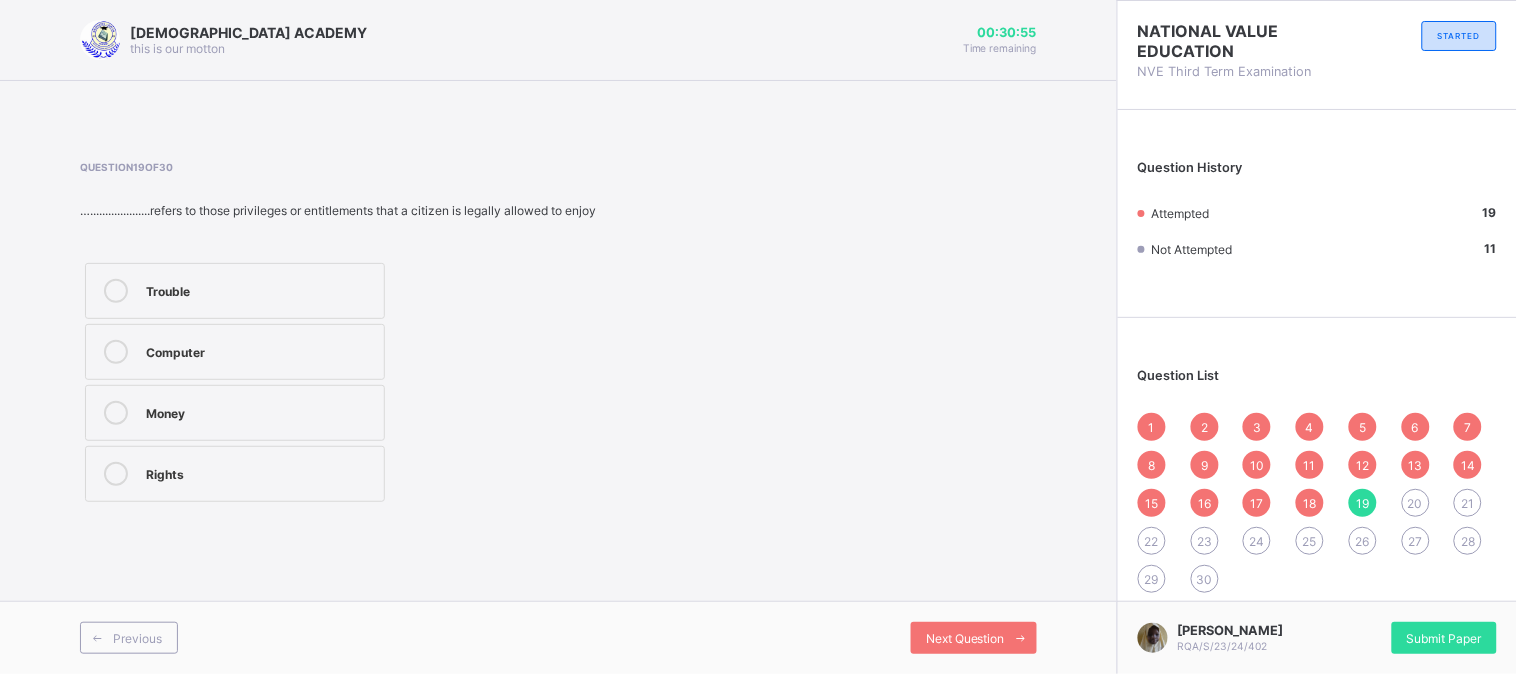 click on "Previous Next Question" at bounding box center (558, 637) 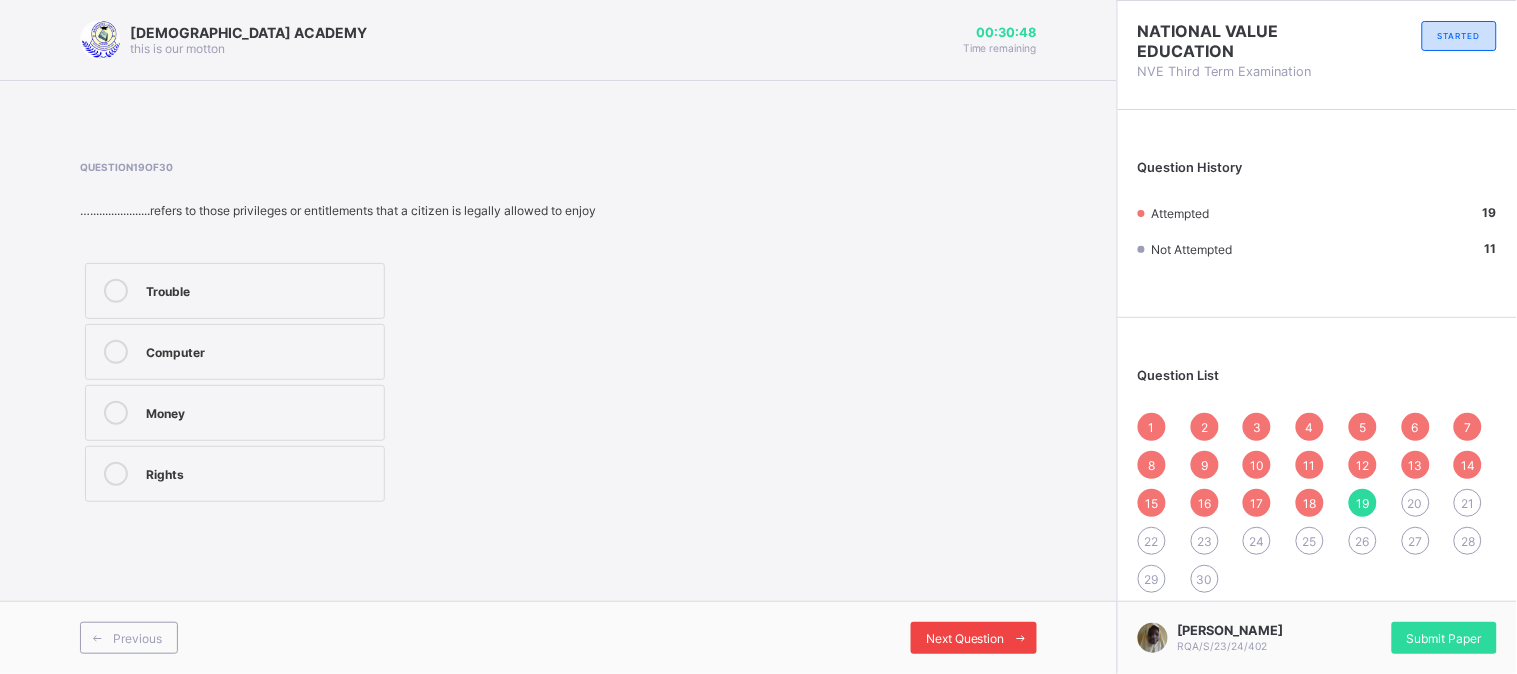 click on "Next Question" at bounding box center [965, 638] 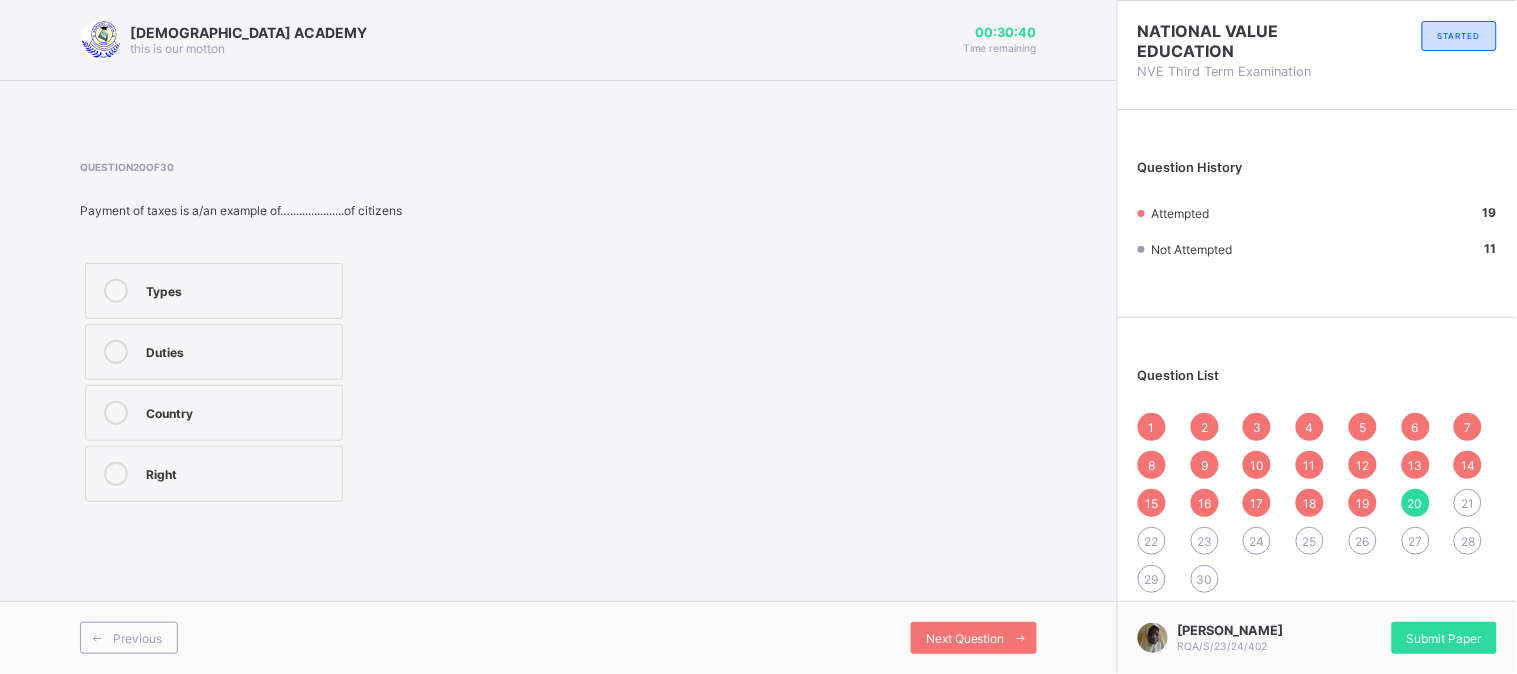 click on "Duties" at bounding box center [239, 350] 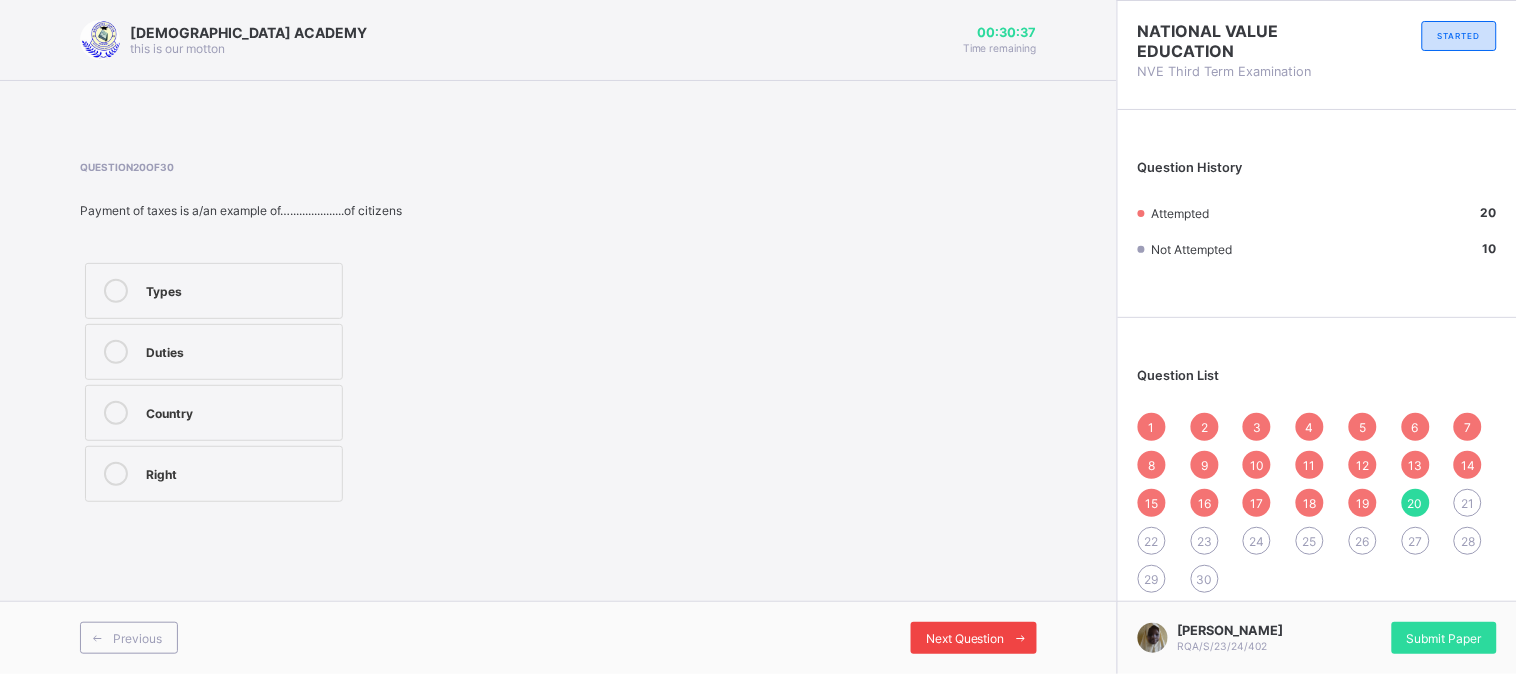 click on "Next Question" at bounding box center [965, 638] 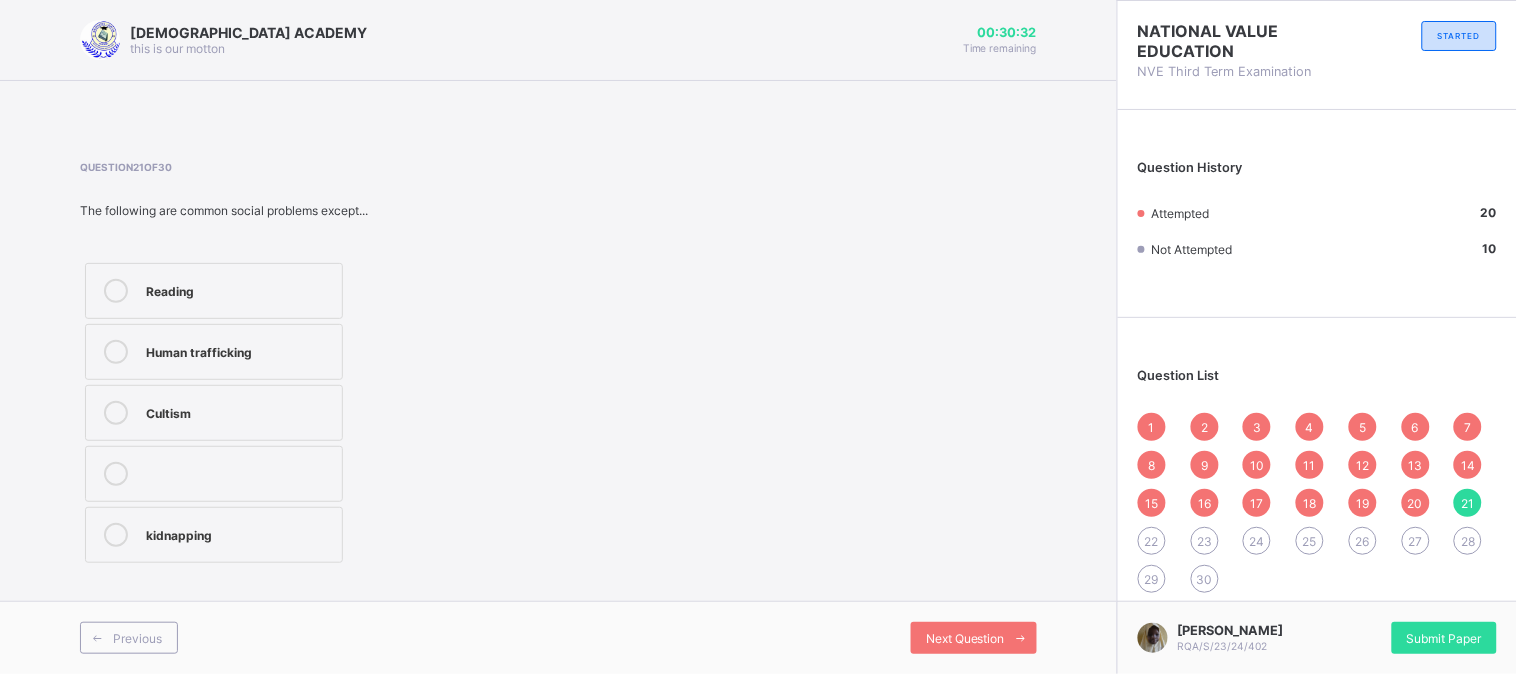 click on "Reading" at bounding box center (239, 289) 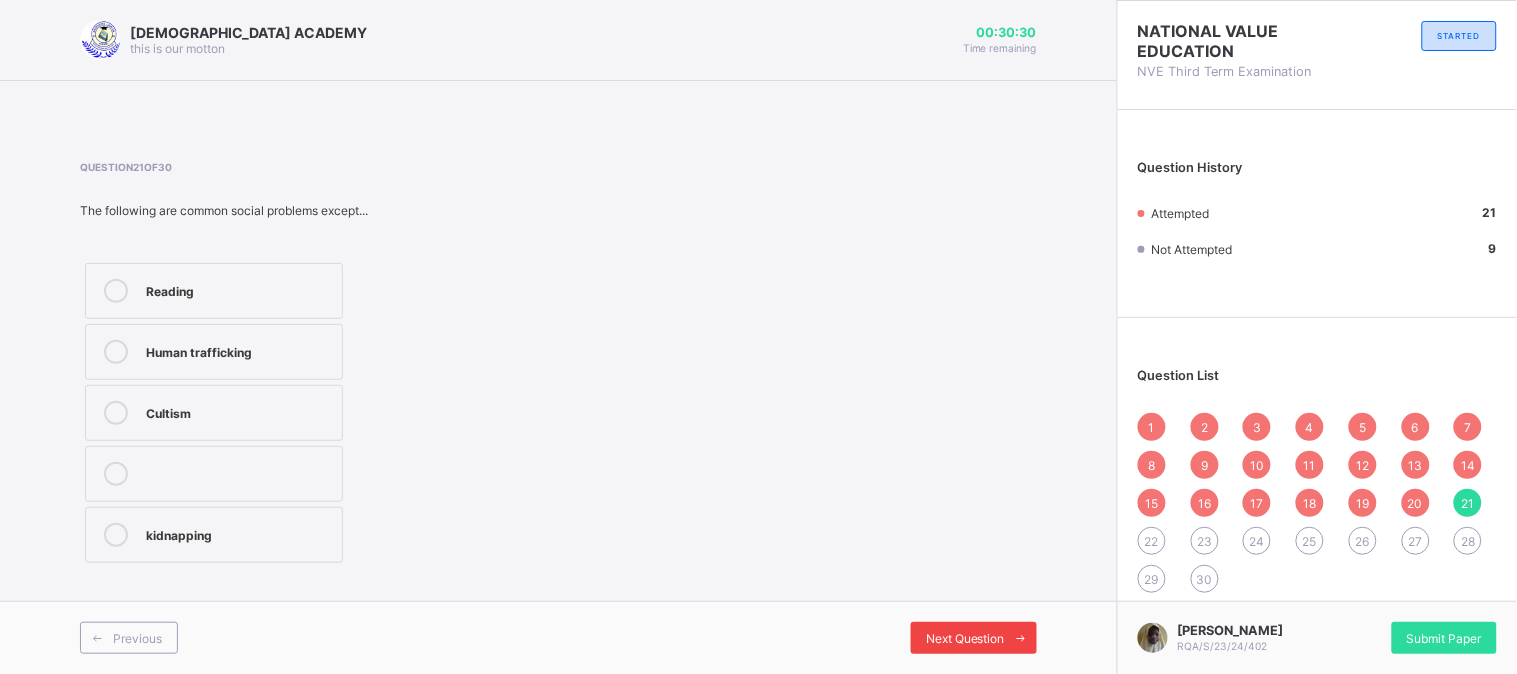 click on "Next Question" at bounding box center [965, 638] 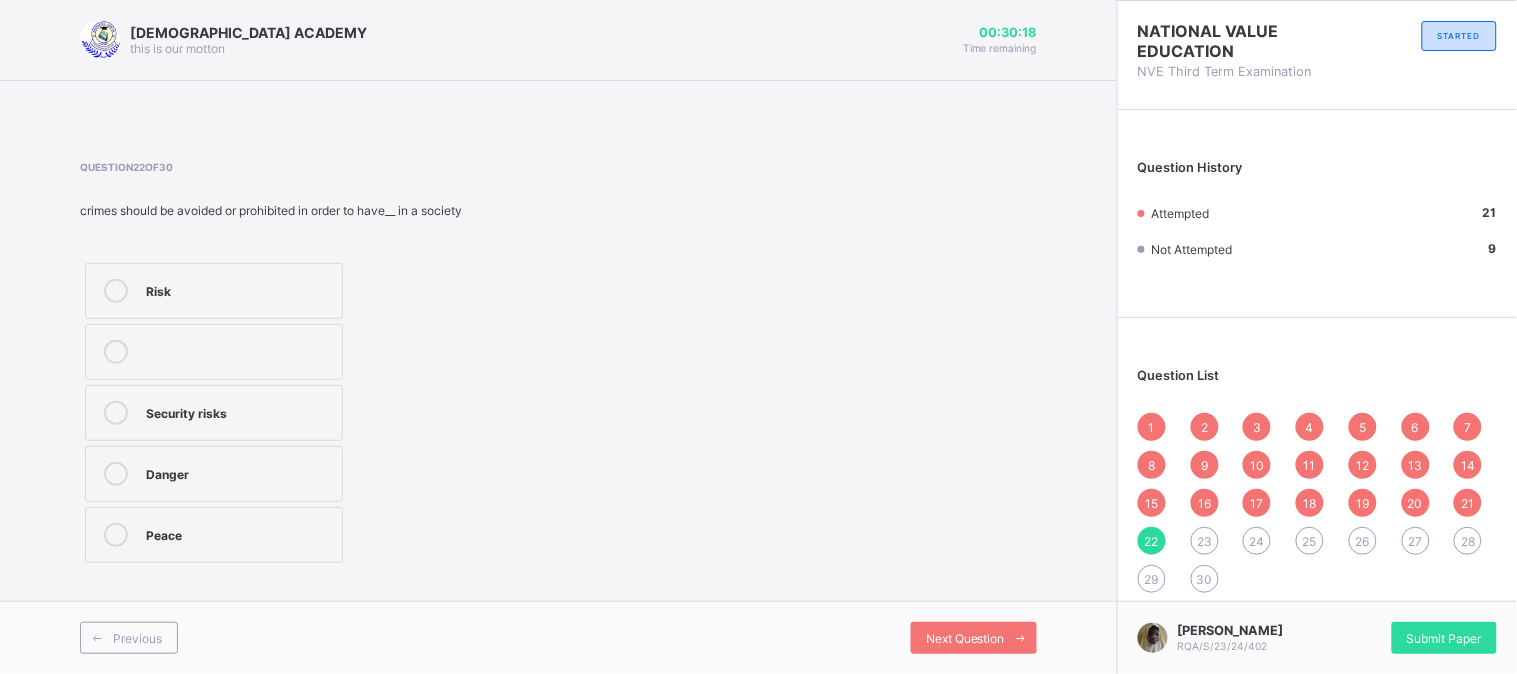 click on "Peace" at bounding box center [239, 533] 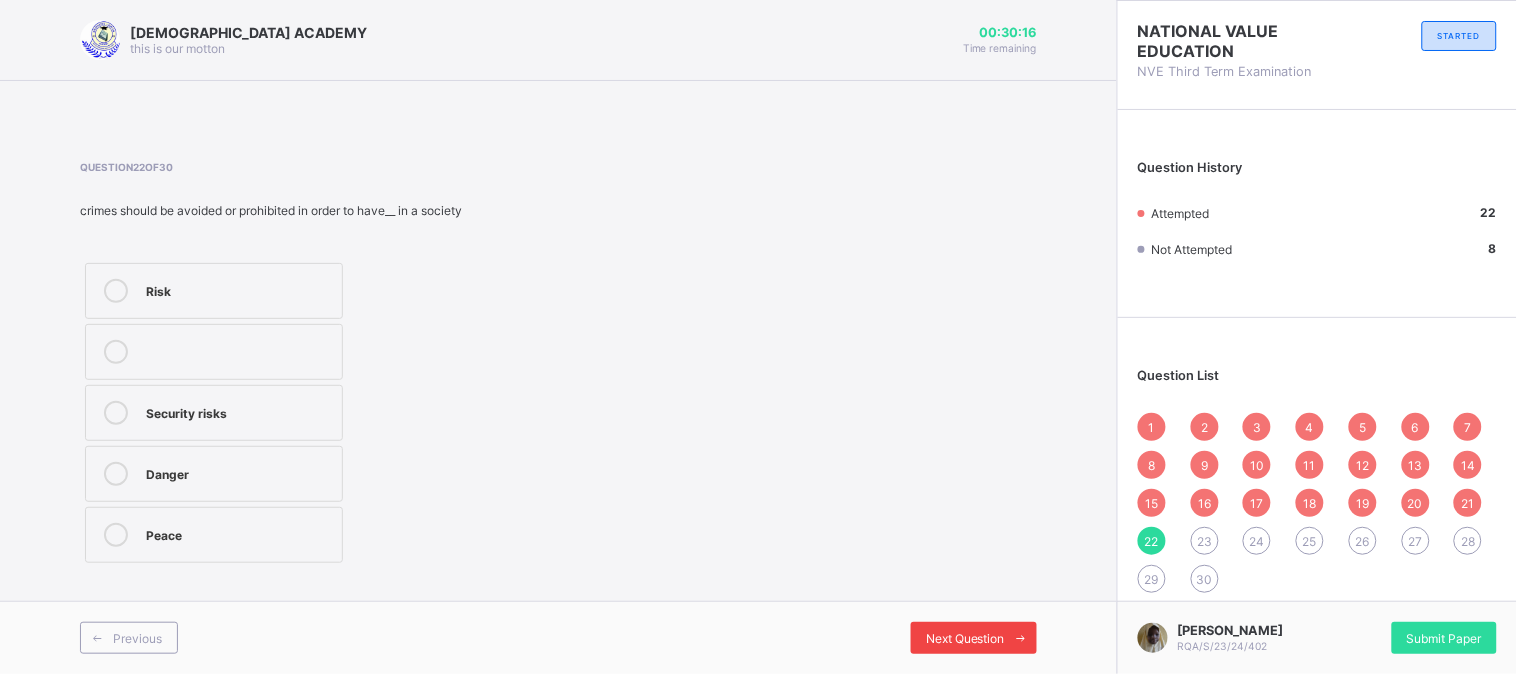 click on "Next Question" at bounding box center [965, 638] 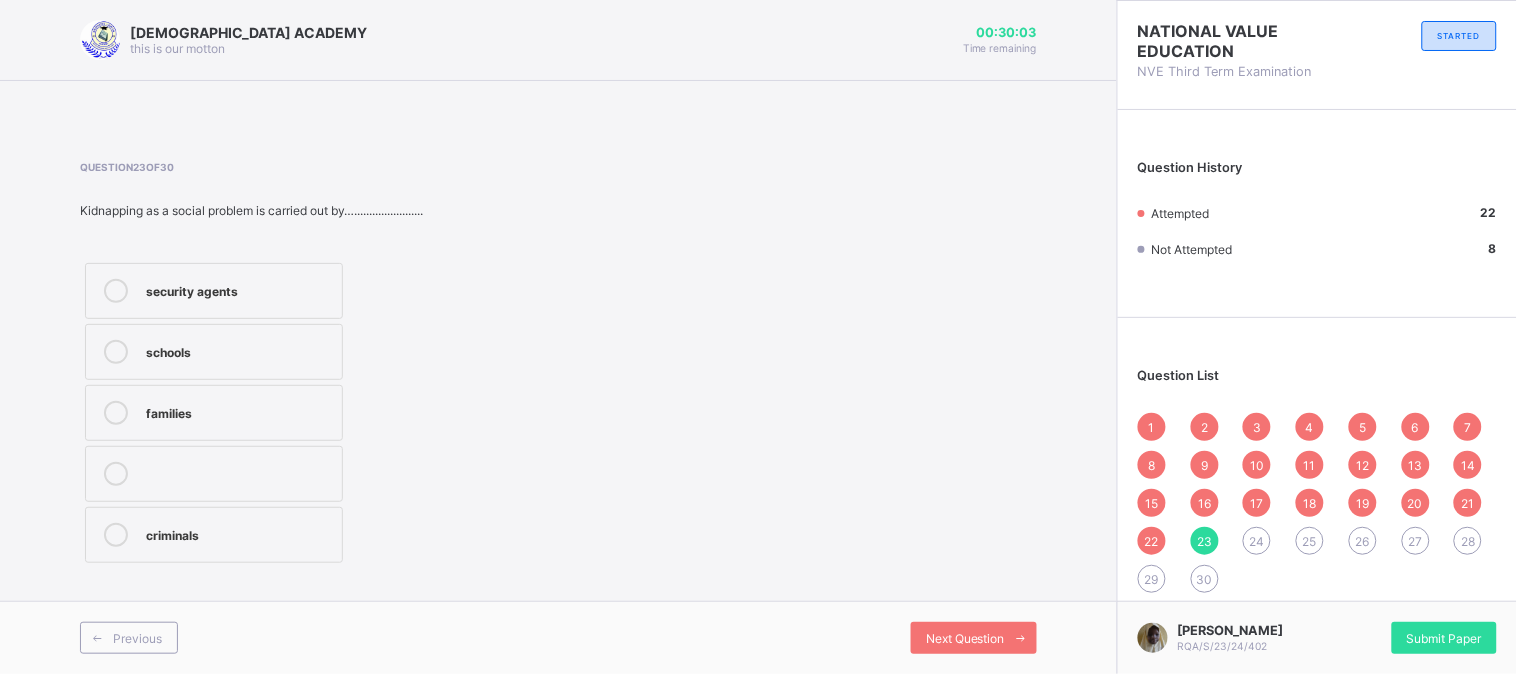 click on "criminals" at bounding box center [239, 533] 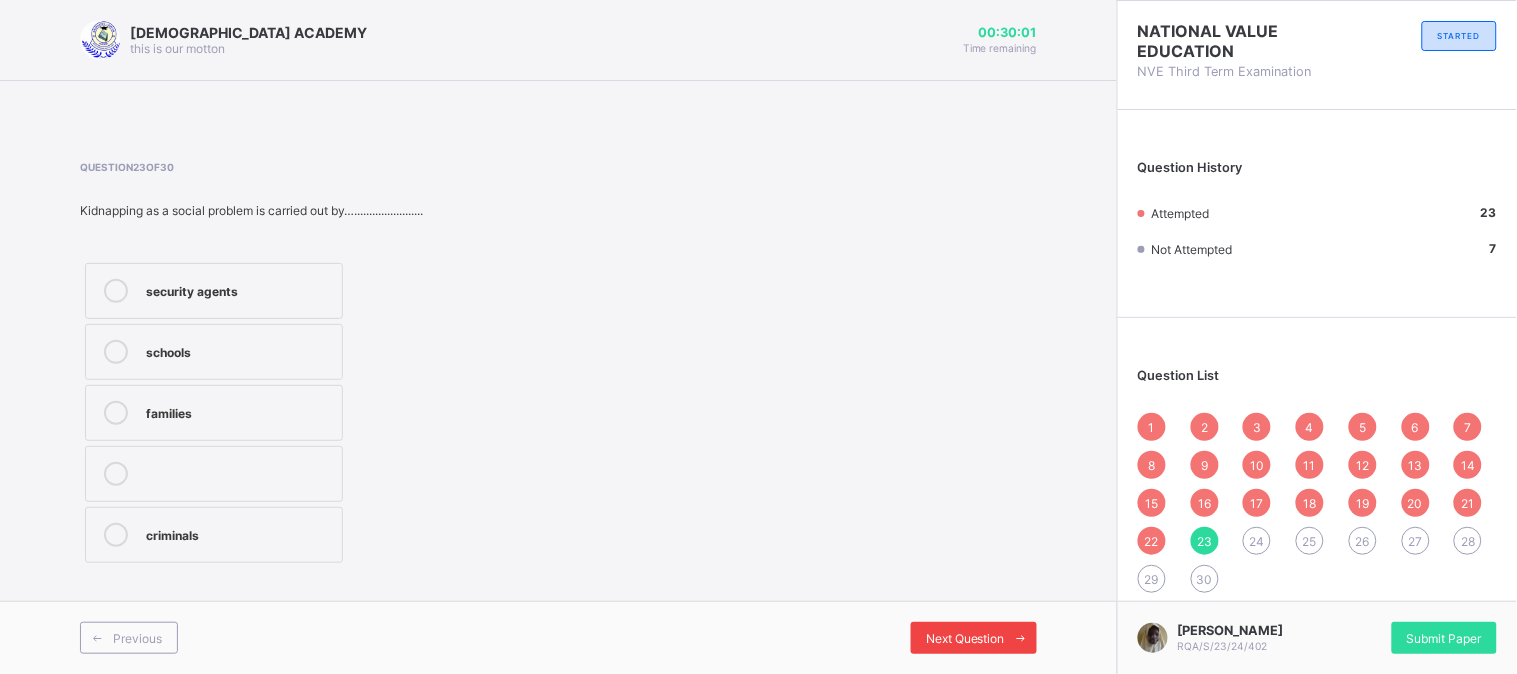 click on "Next Question" at bounding box center (974, 638) 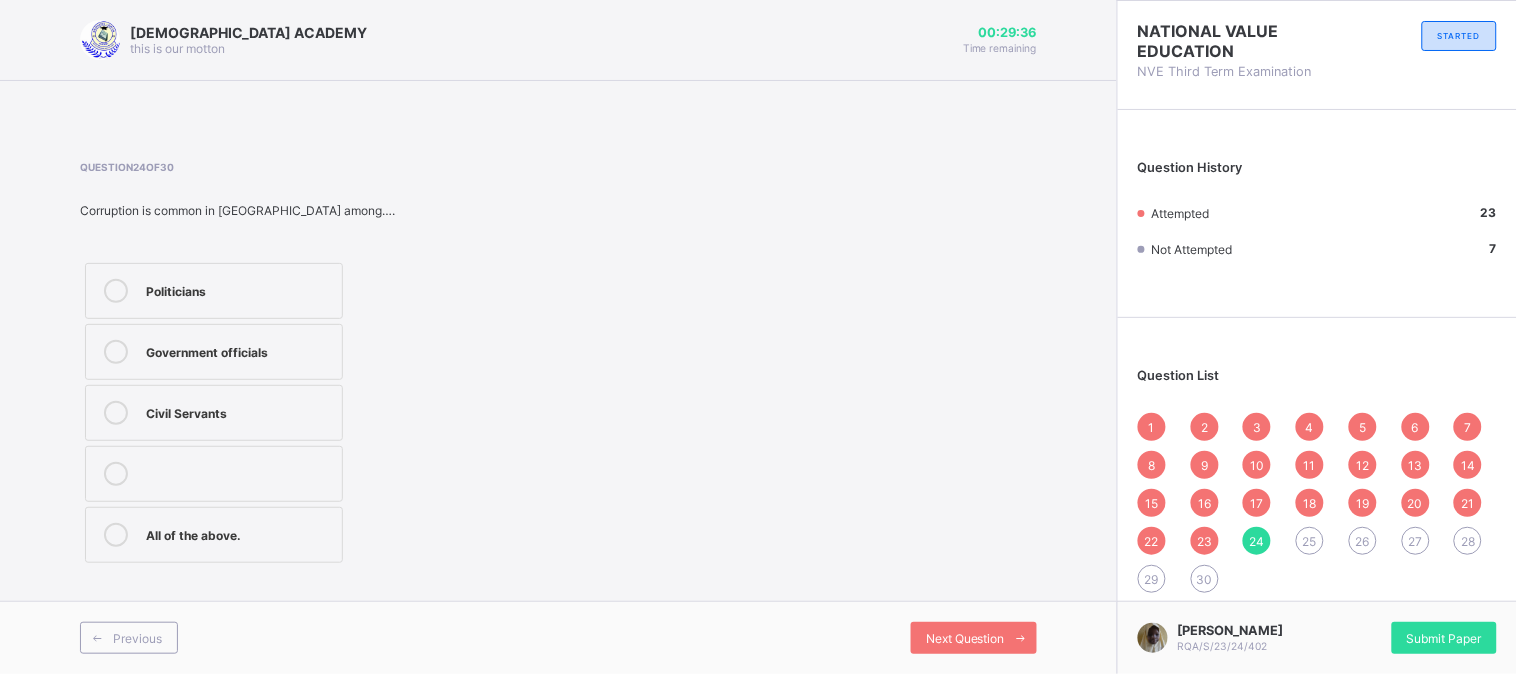 click on "All of the above." at bounding box center (239, 533) 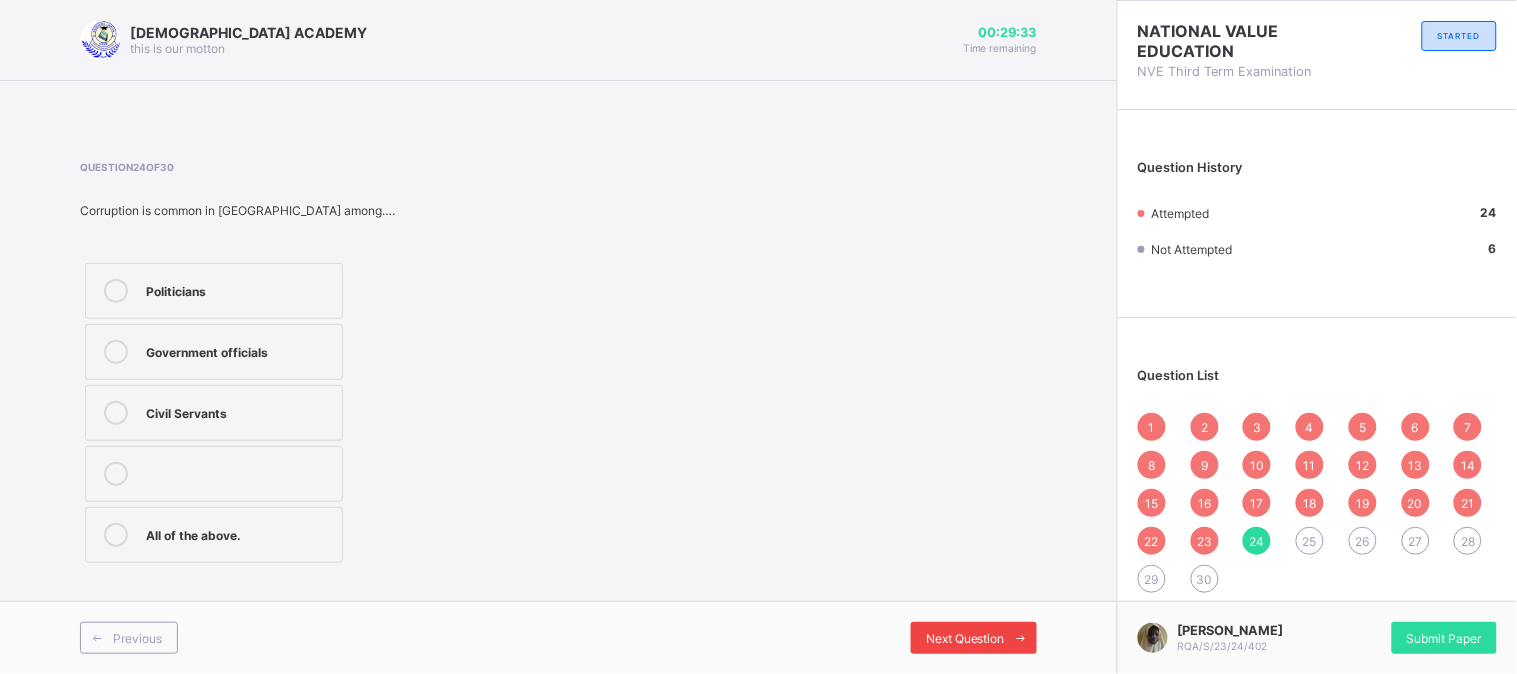click on "Next Question" at bounding box center (965, 638) 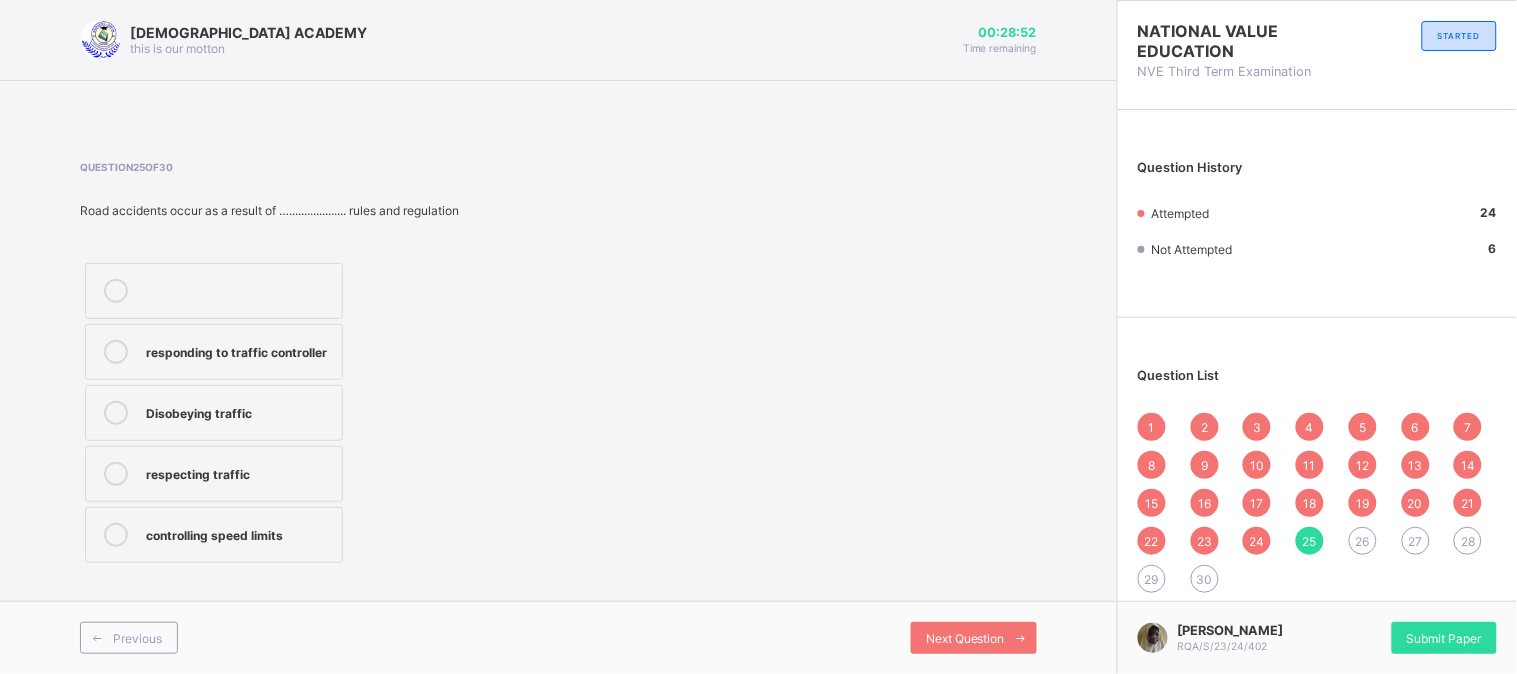 click on "Disobeying traffic" at bounding box center [239, 411] 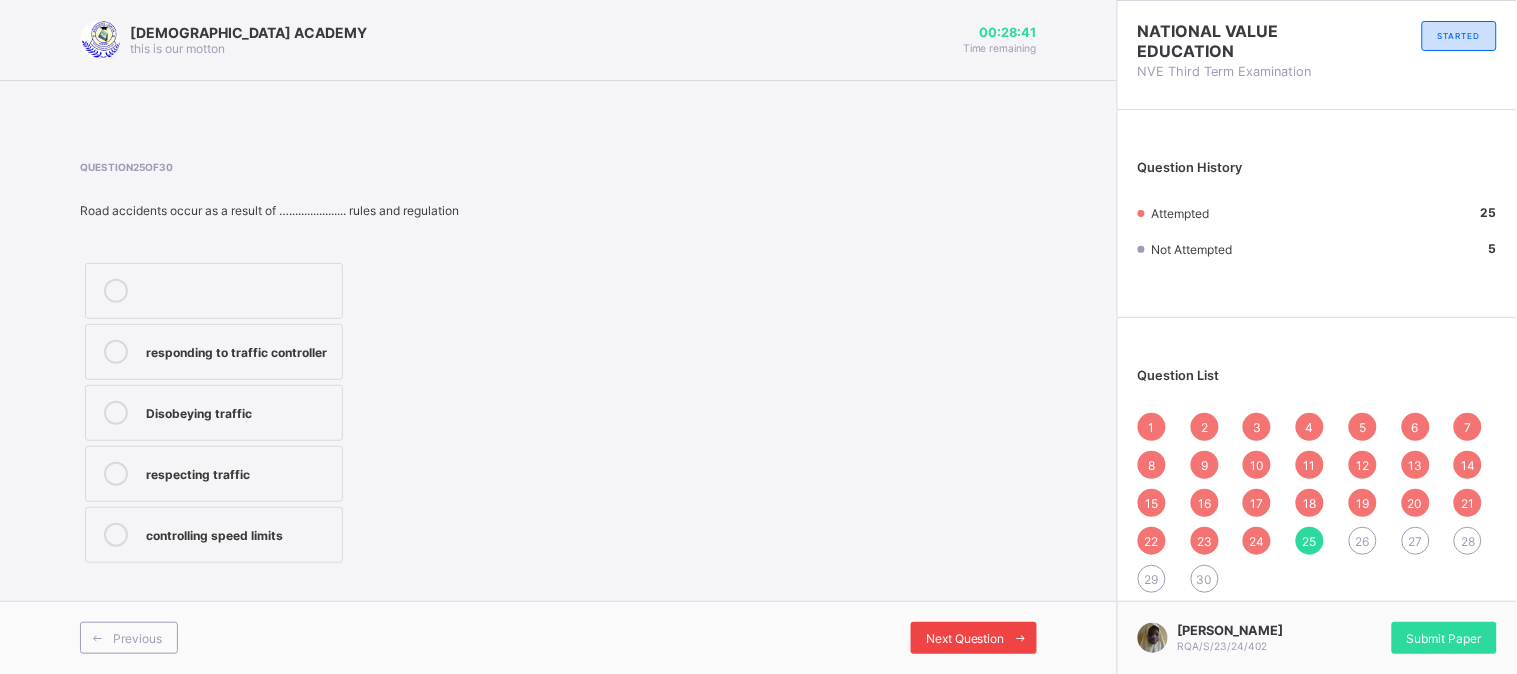 click on "Next Question" at bounding box center (965, 638) 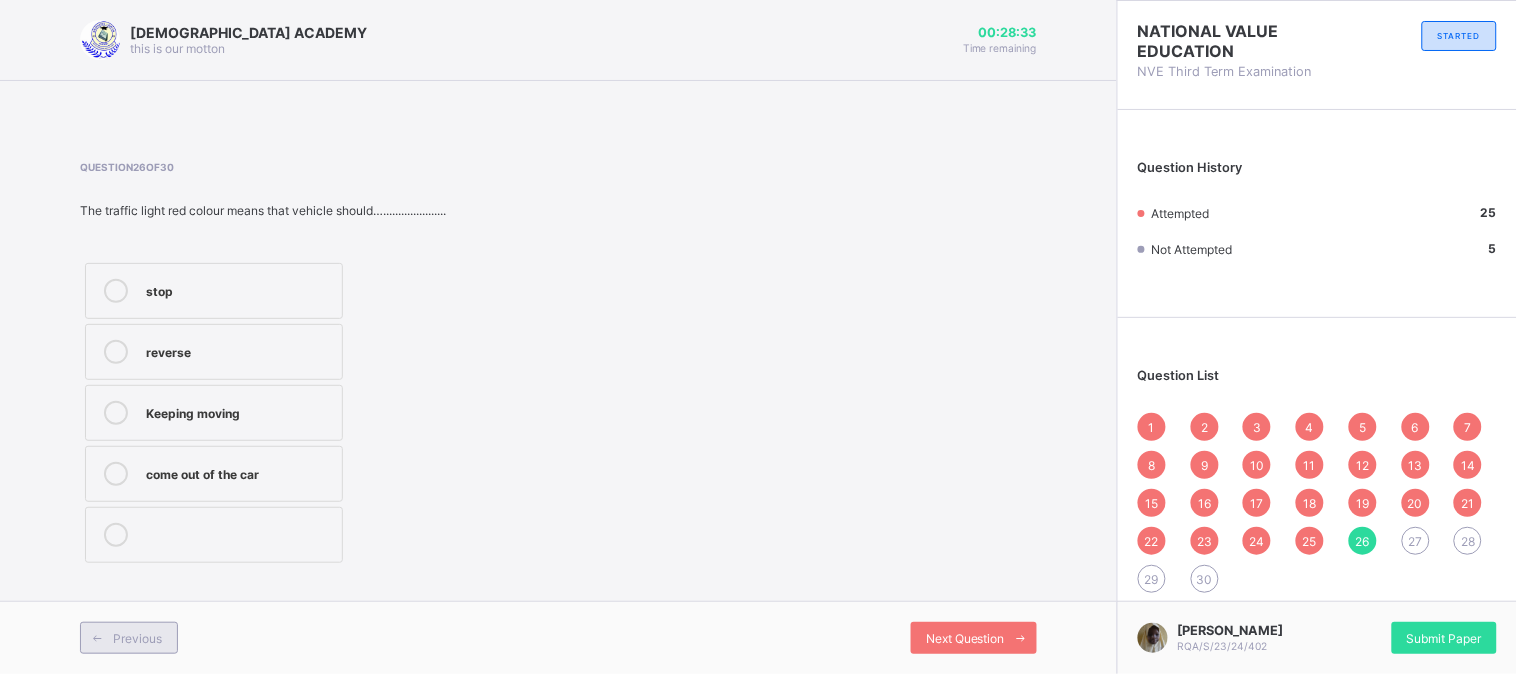 click on "Previous" at bounding box center (137, 638) 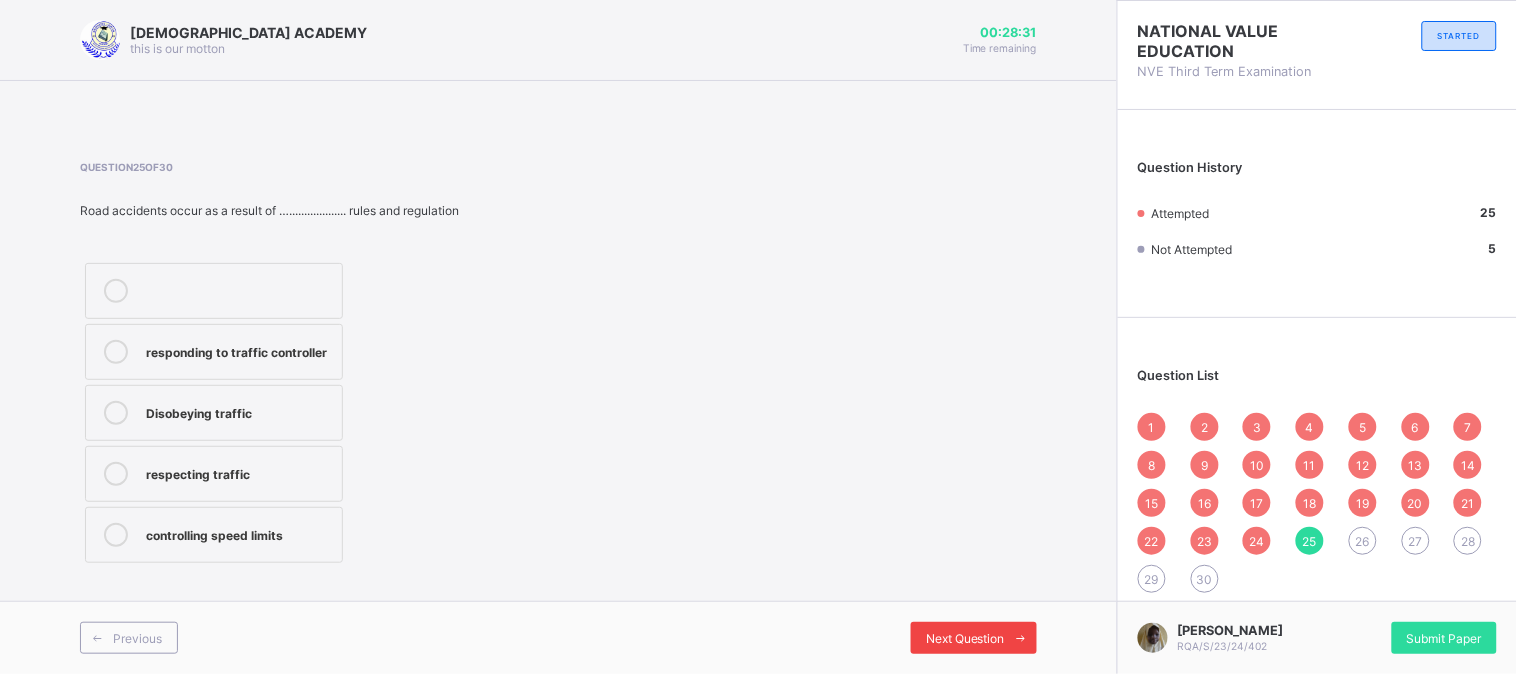click on "Next Question" at bounding box center (965, 638) 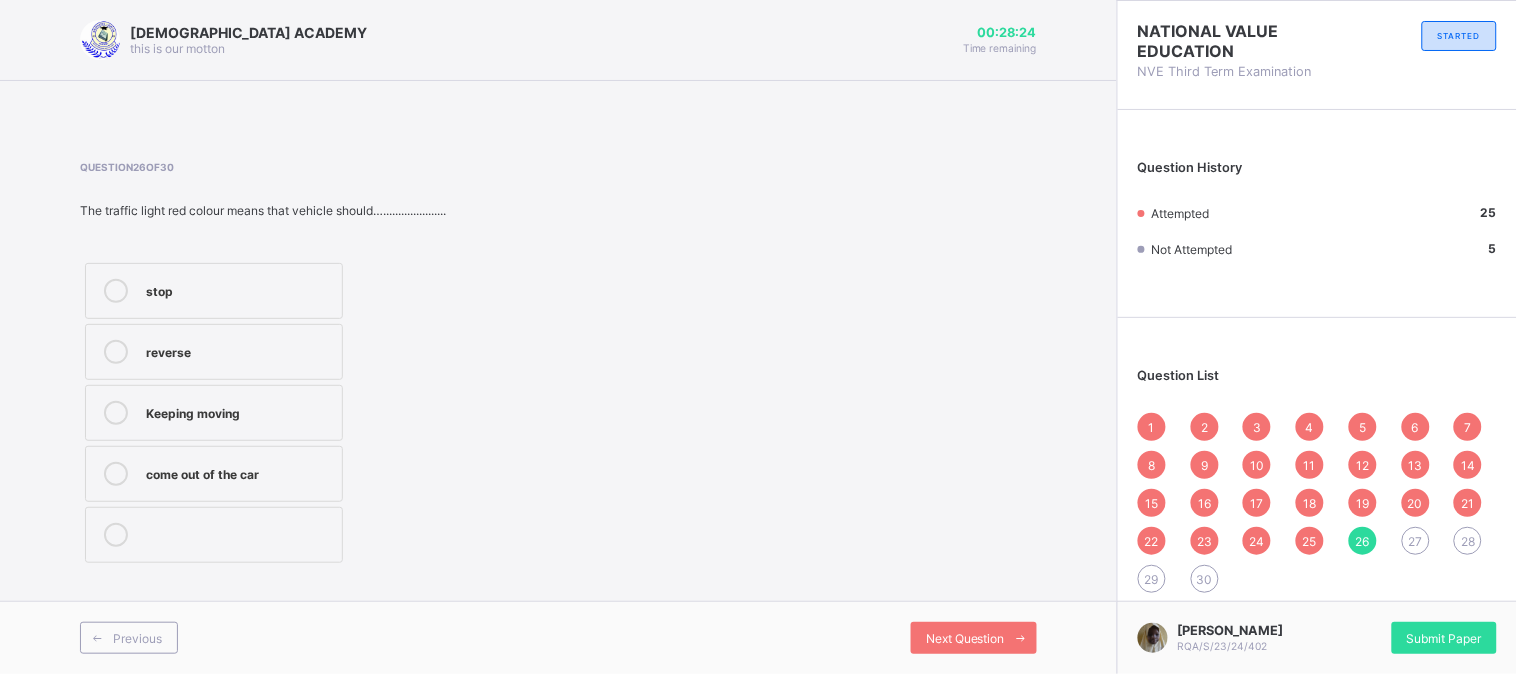 click on "stop" at bounding box center [214, 291] 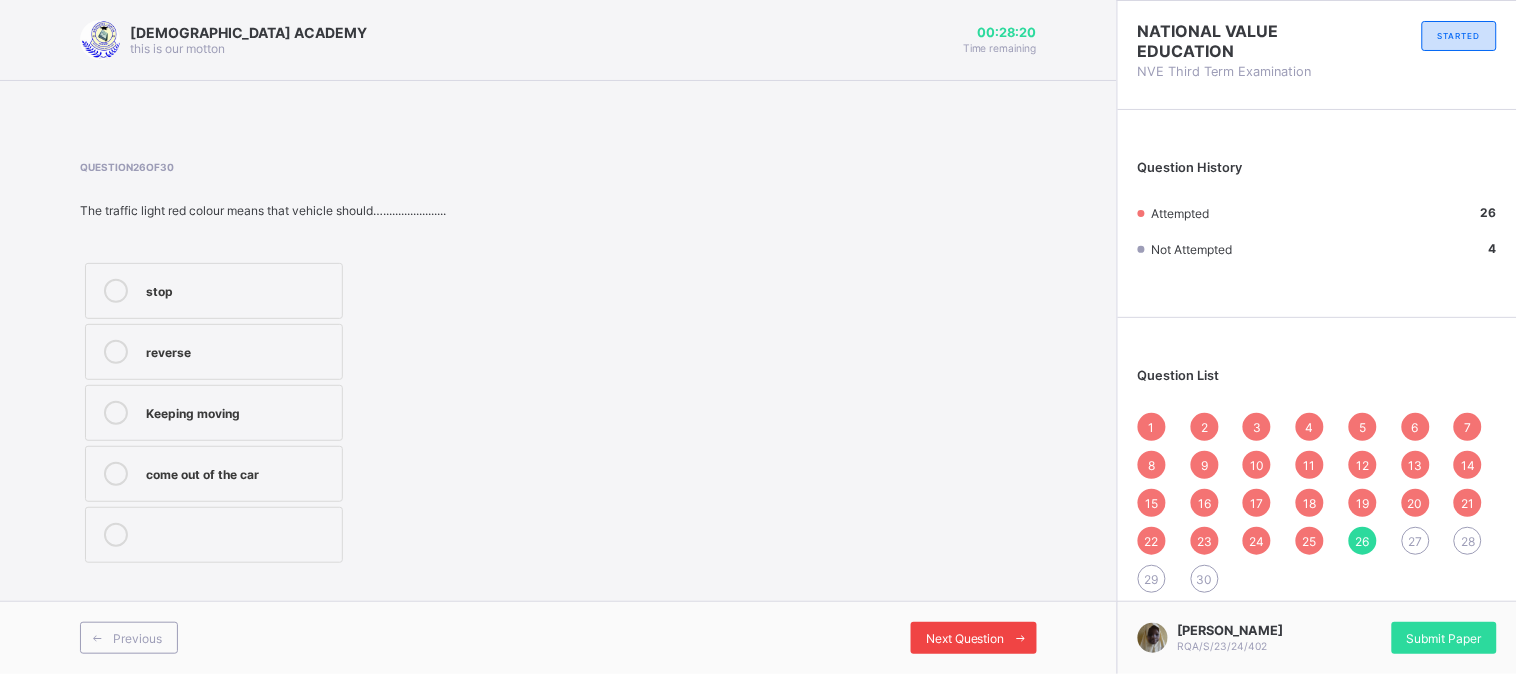 click on "Next Question" at bounding box center (974, 638) 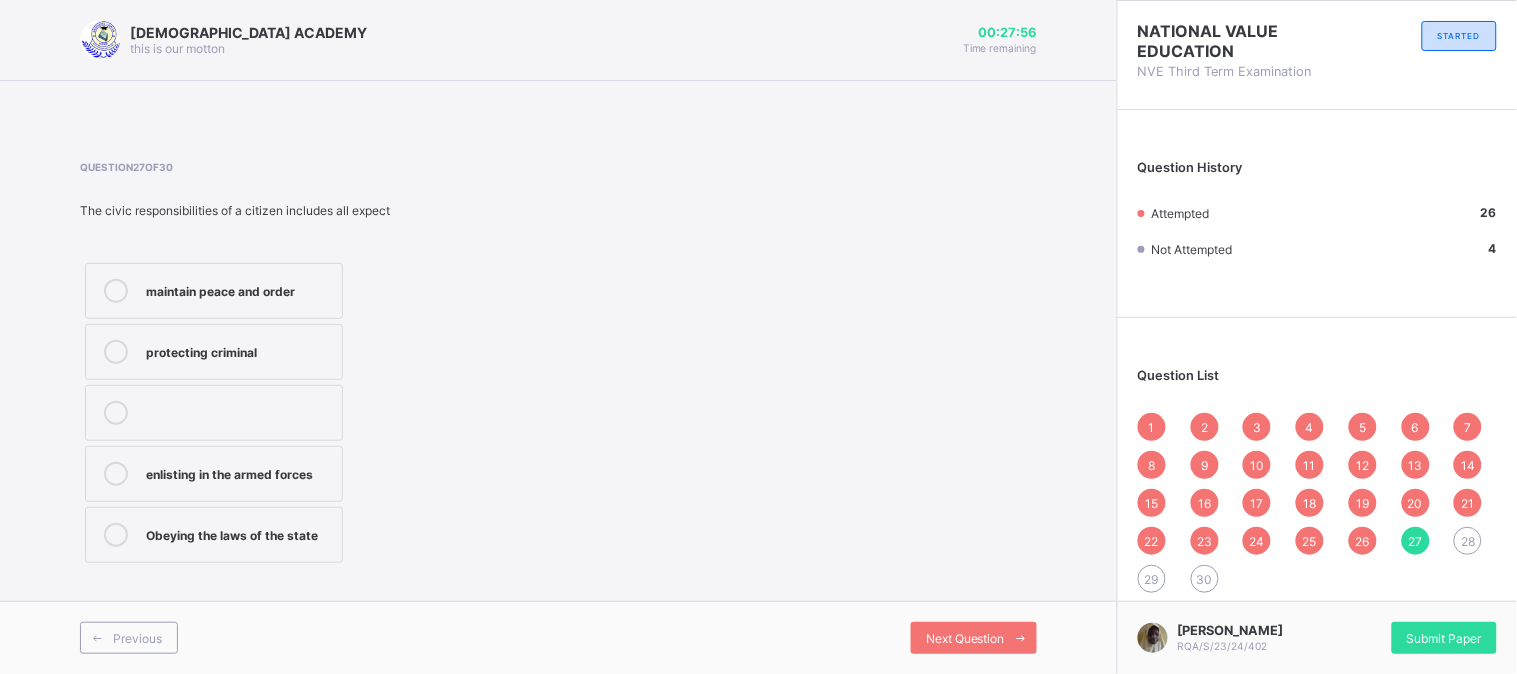 click on "protecting criminal" at bounding box center [239, 350] 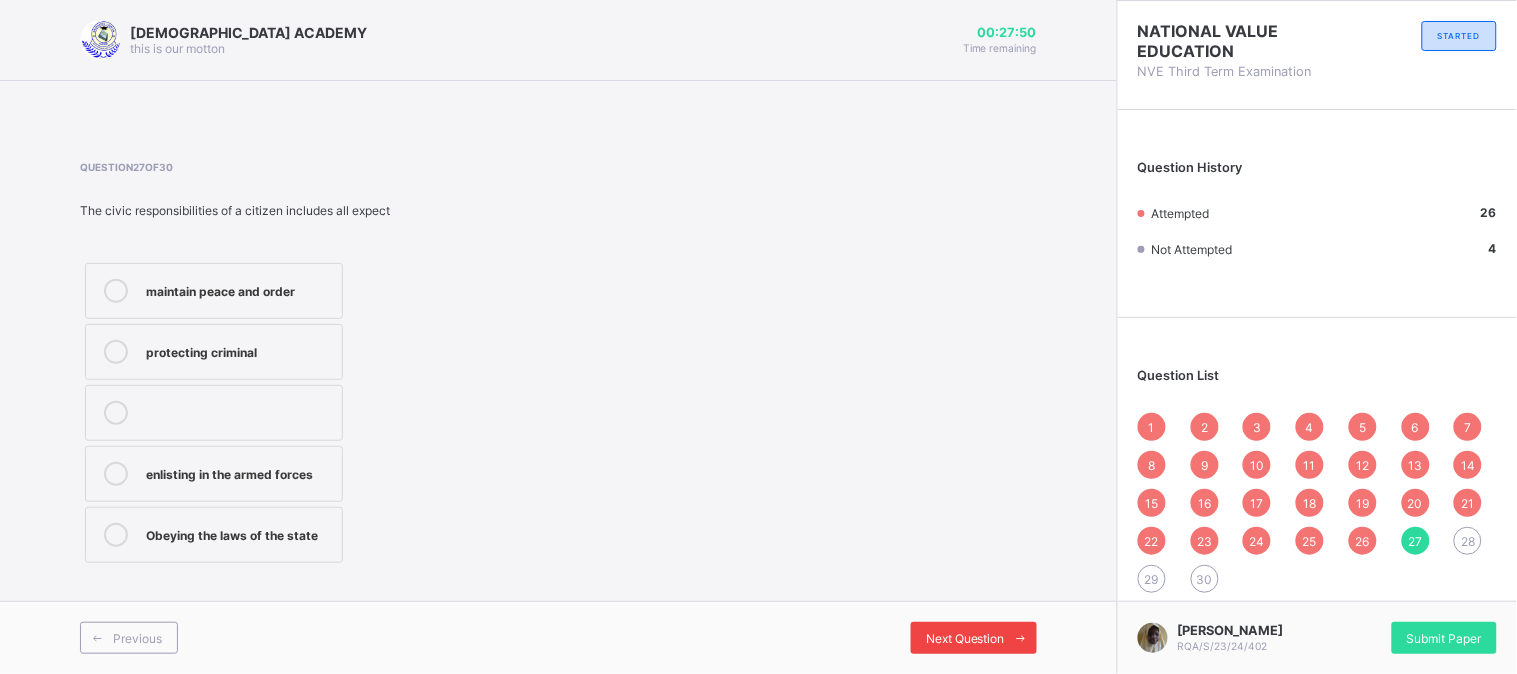 click on "Next Question" at bounding box center (965, 638) 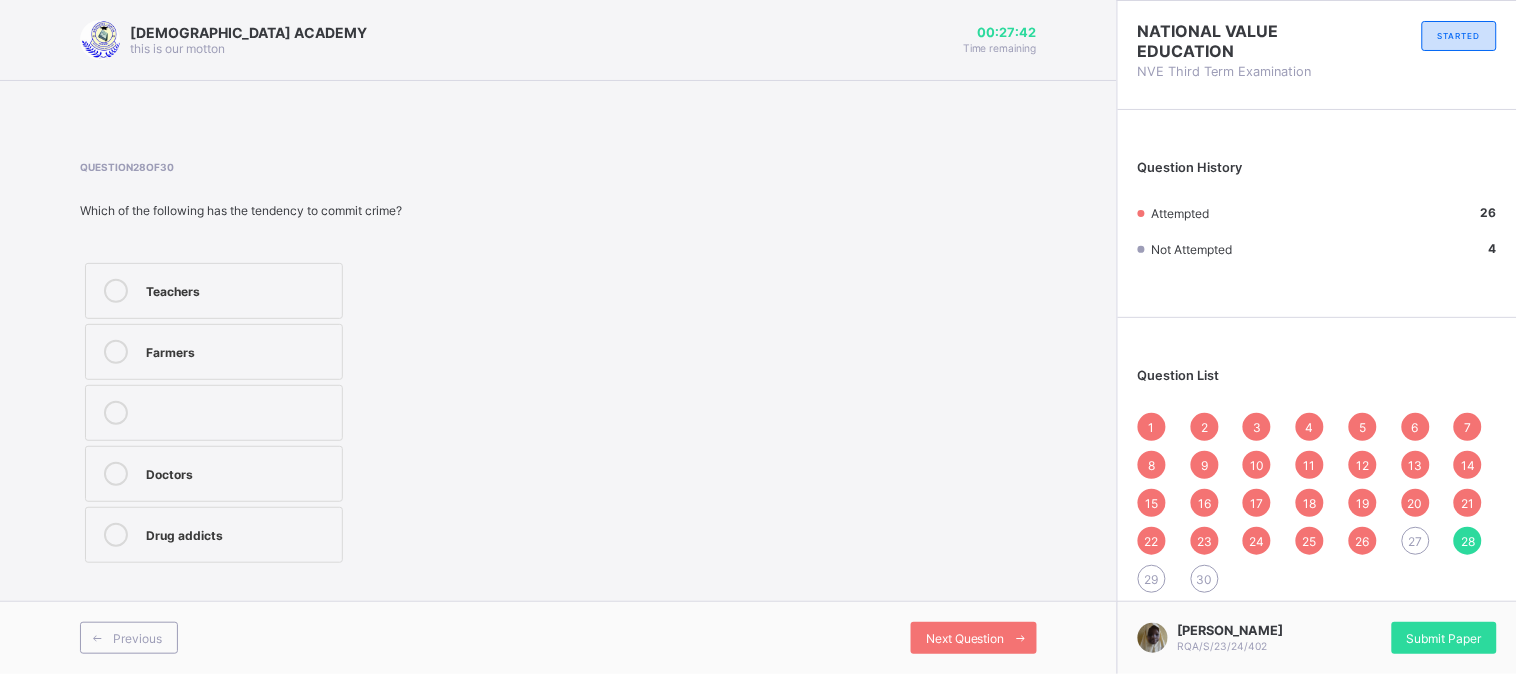 click on "Drug addicts" at bounding box center [239, 533] 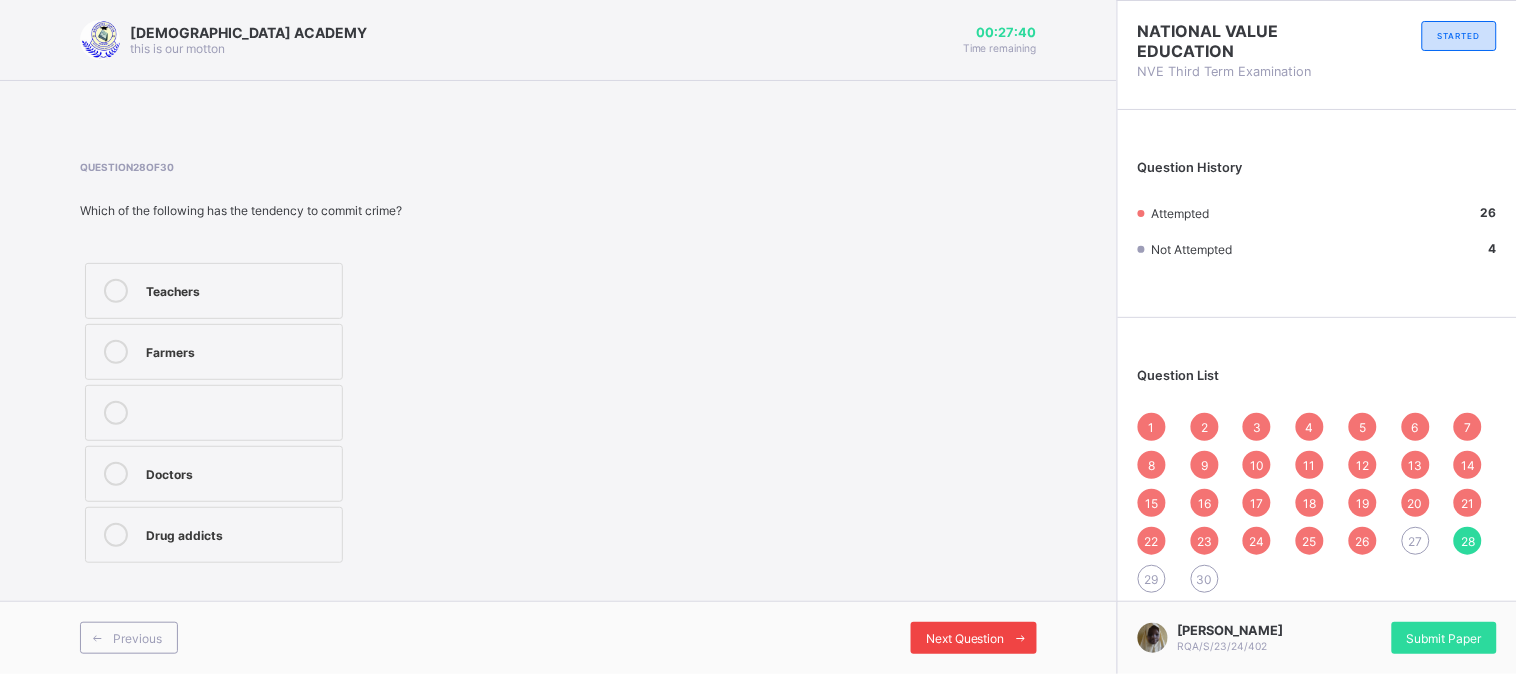 click on "Next Question" at bounding box center [974, 638] 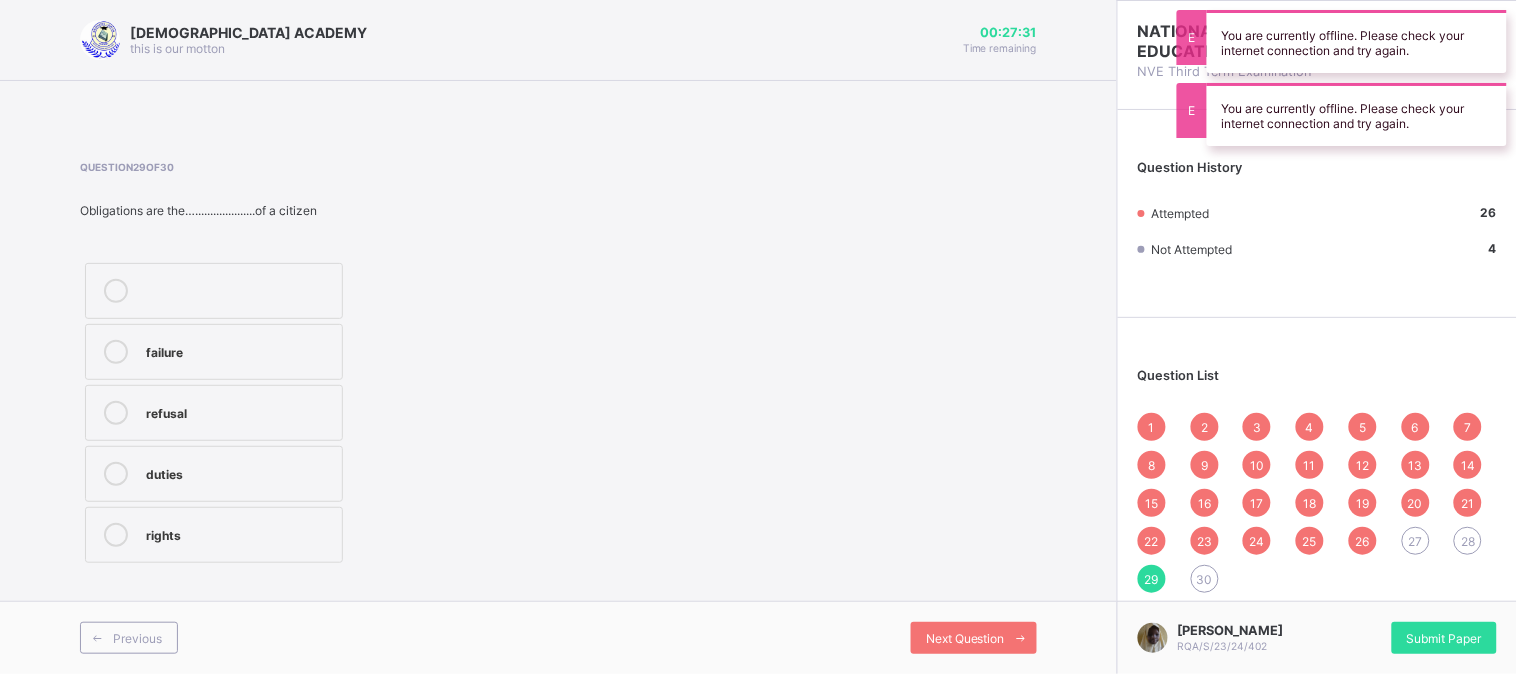 click on "duties" at bounding box center [239, 472] 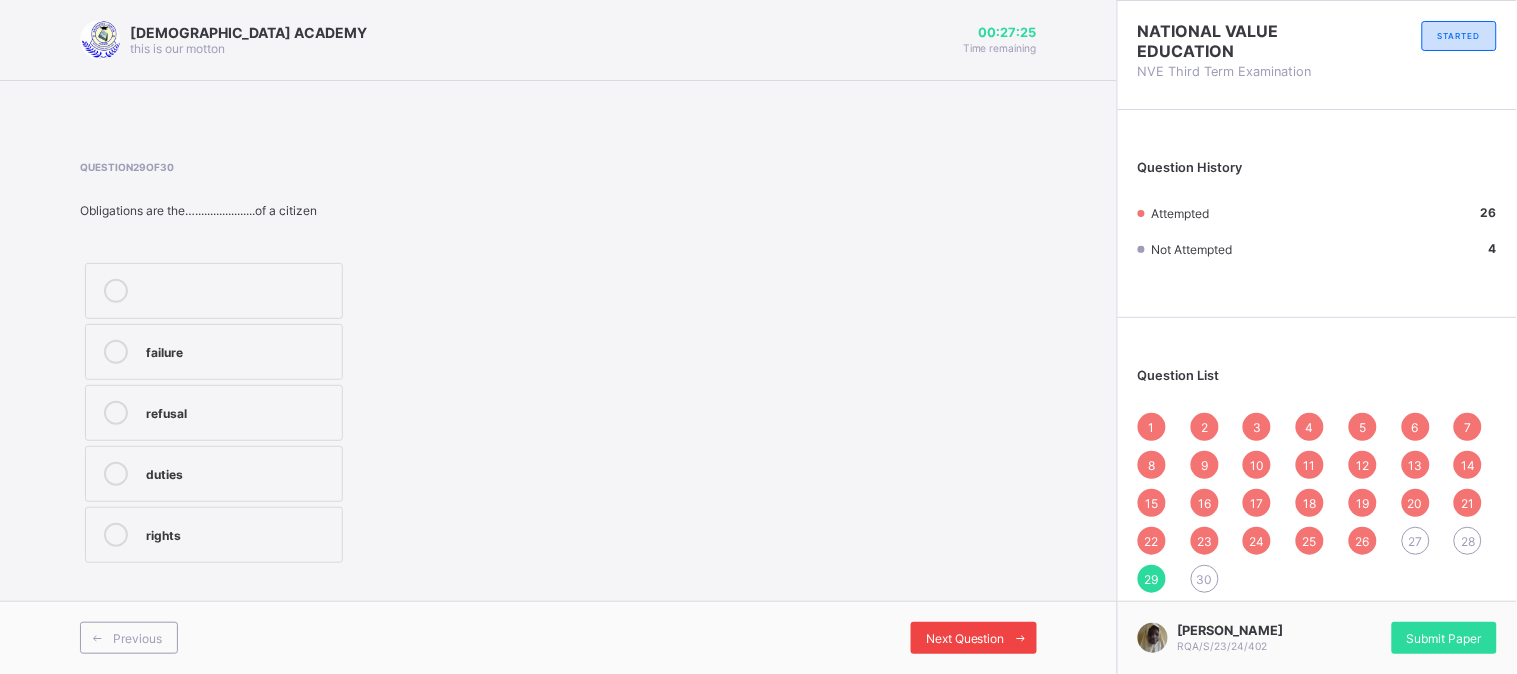 click at bounding box center (1021, 638) 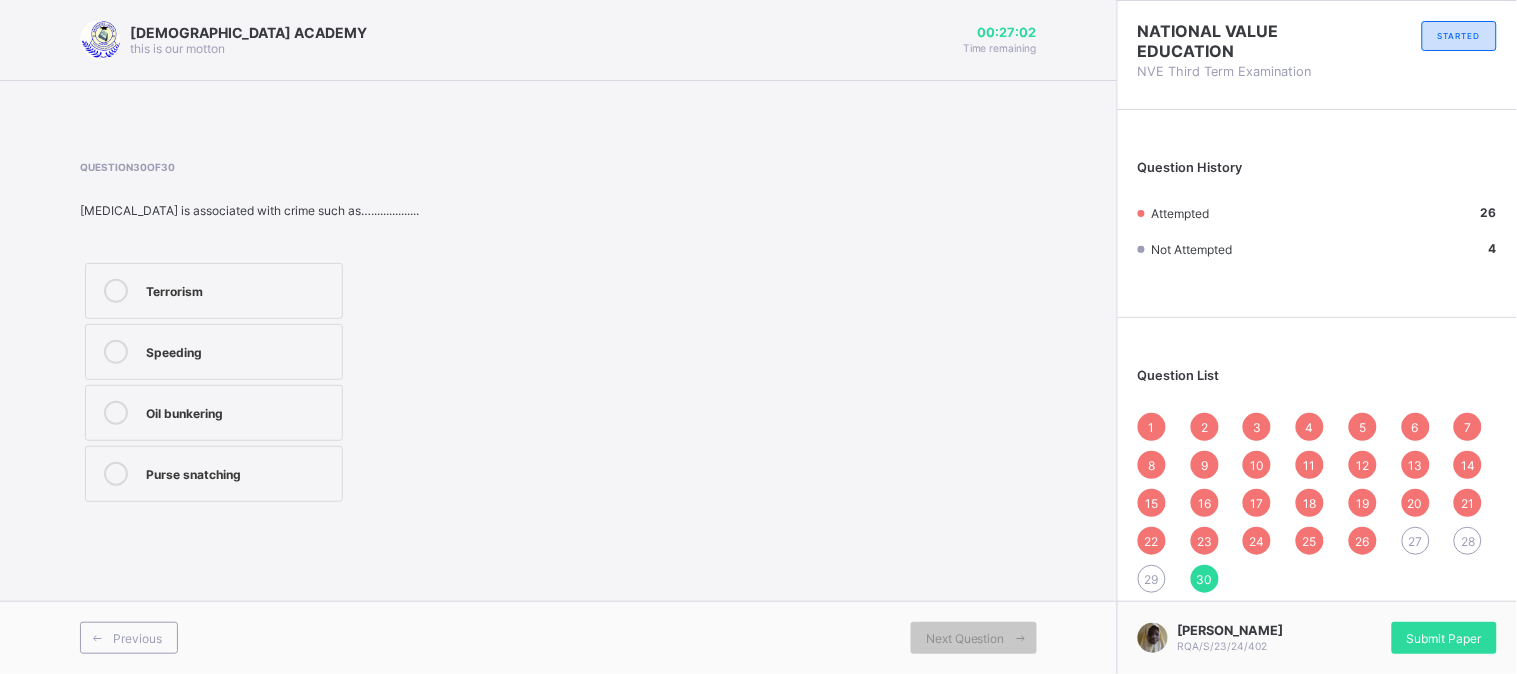click on "Terrorism" at bounding box center [239, 289] 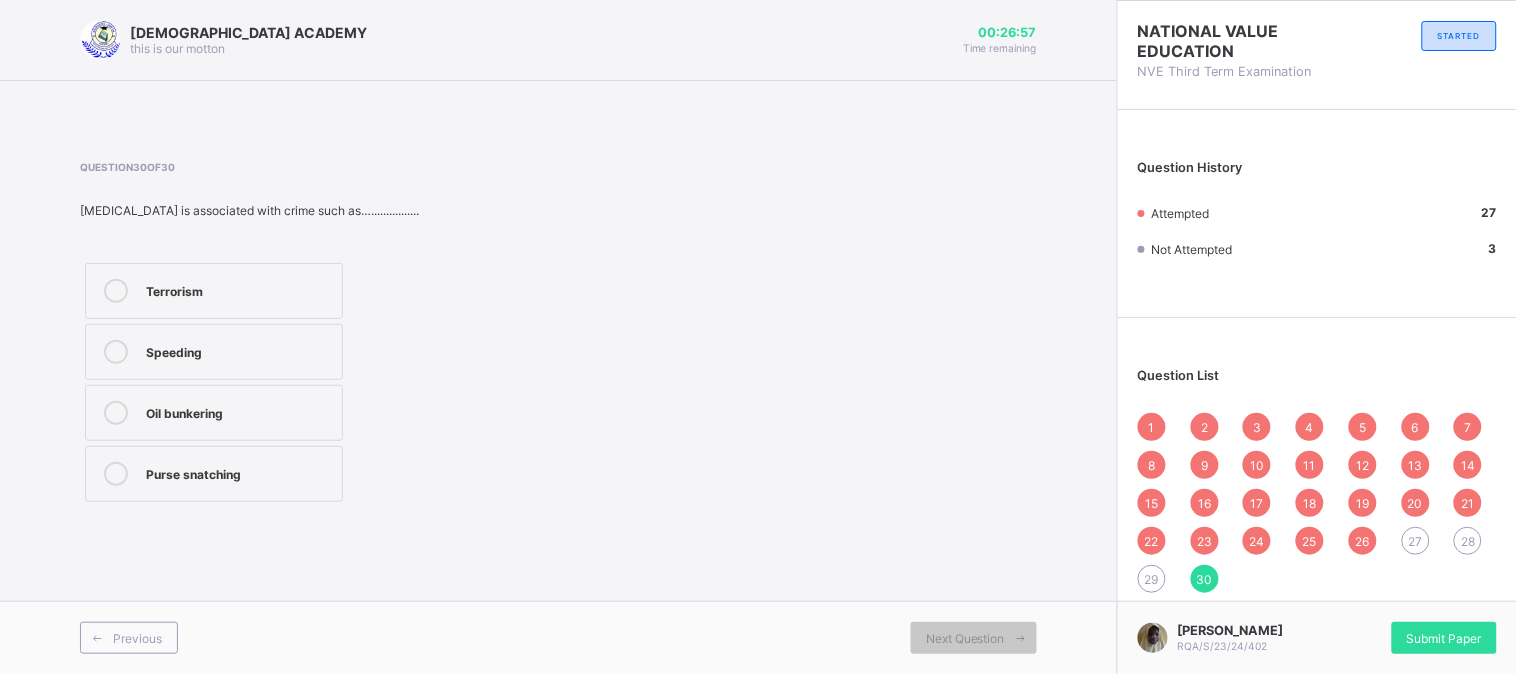 click on "27" at bounding box center (1416, 541) 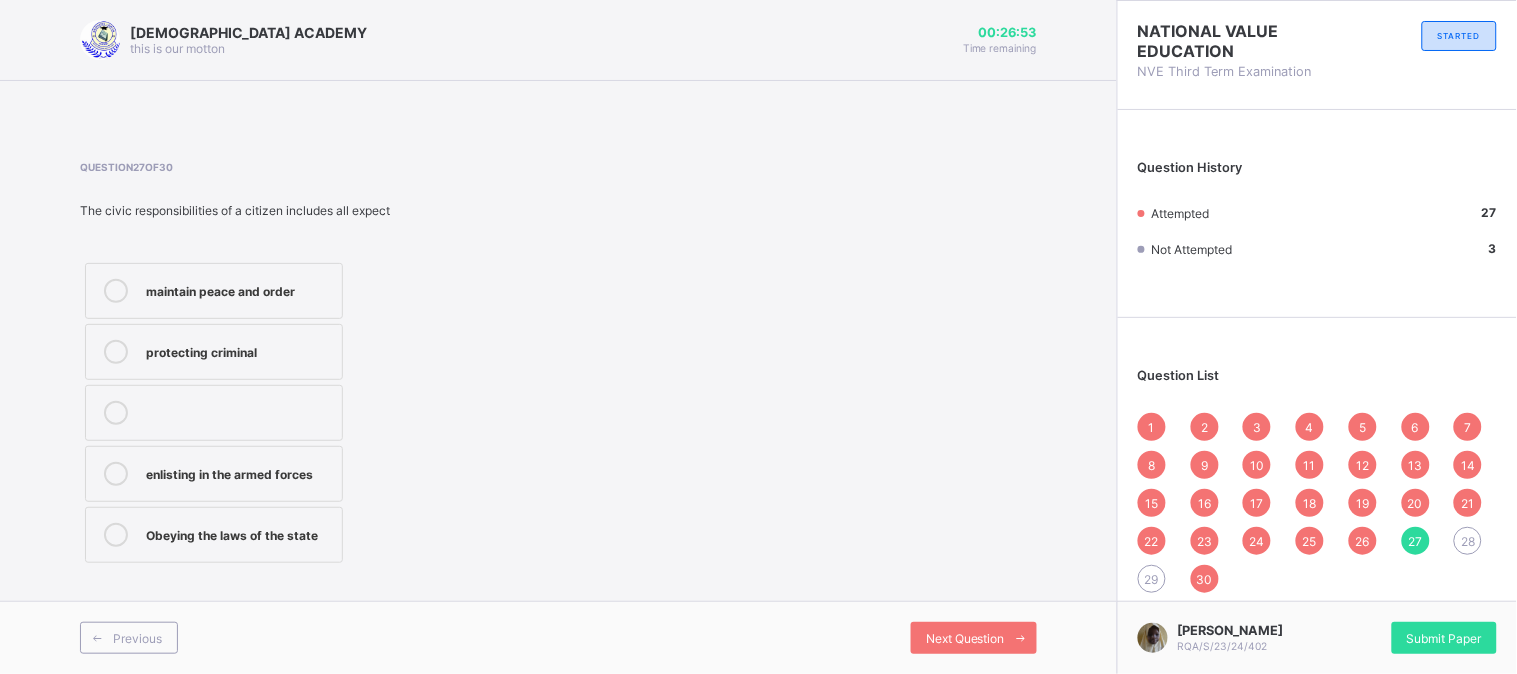 click on "protecting criminal" at bounding box center [239, 350] 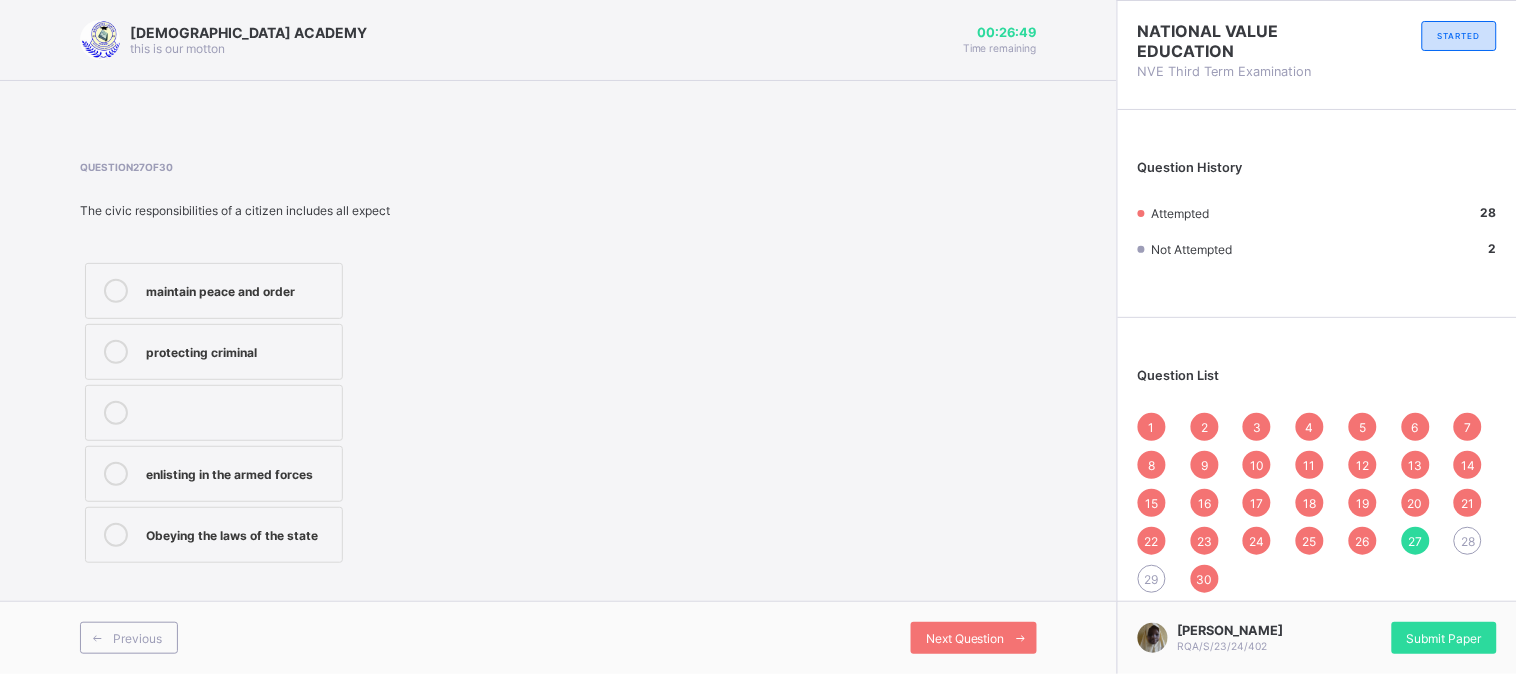click on "28" at bounding box center (1468, 541) 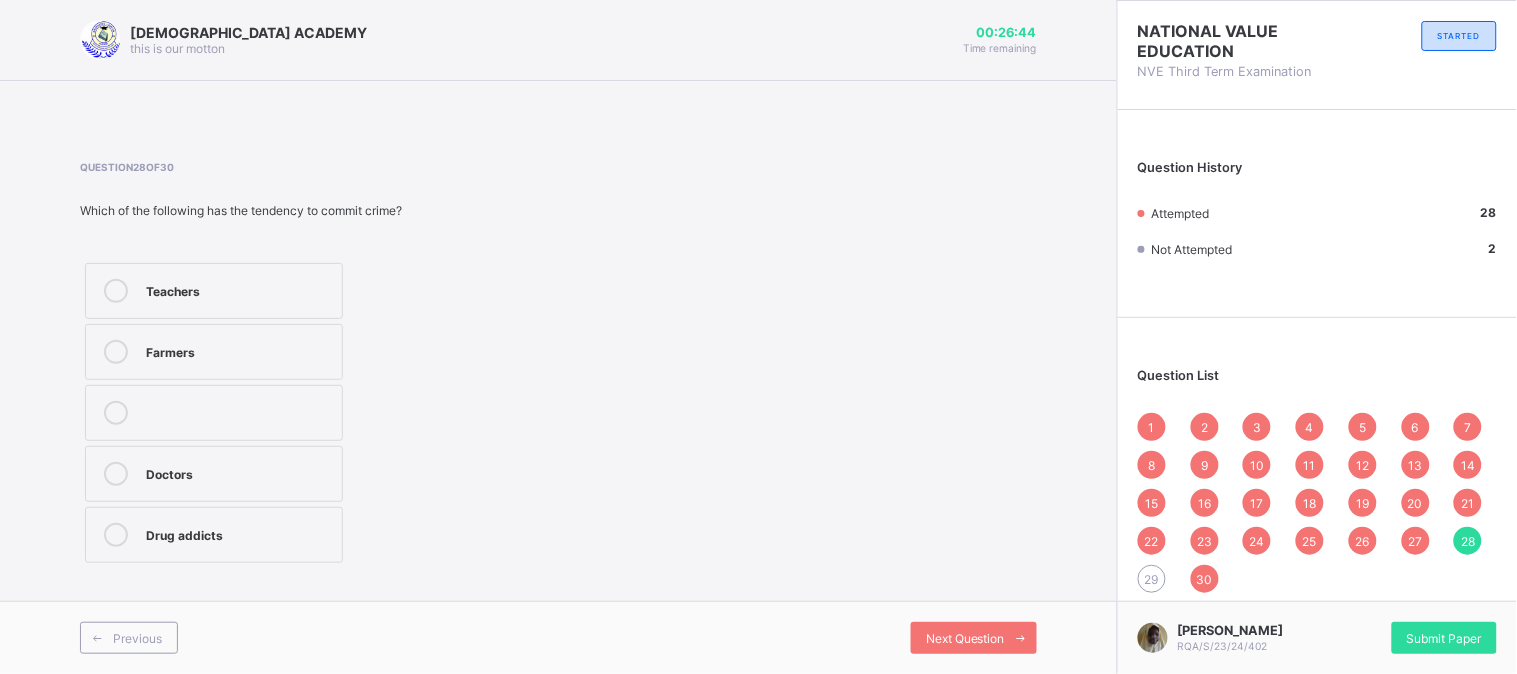 click on "Drug addicts" at bounding box center [239, 535] 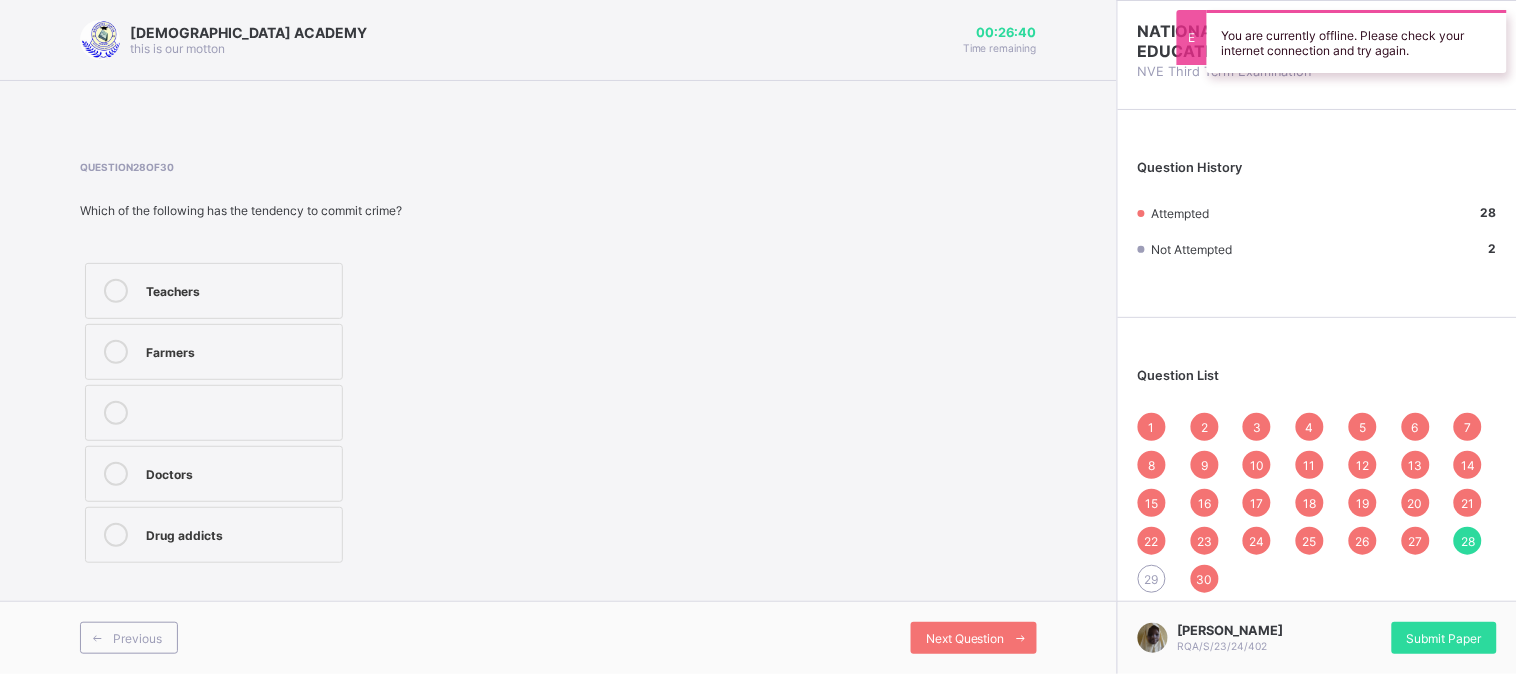 click on "29" at bounding box center (1152, 579) 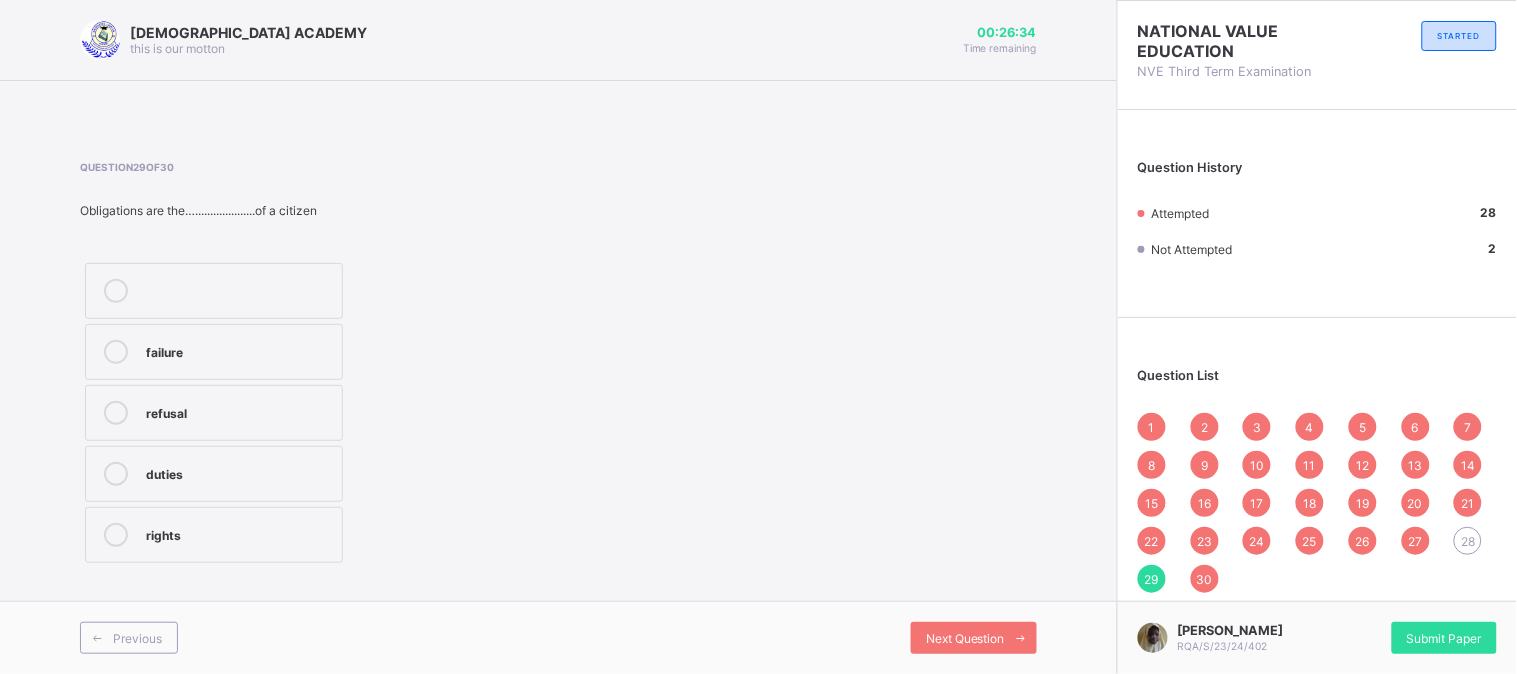 click on "28" at bounding box center (1468, 541) 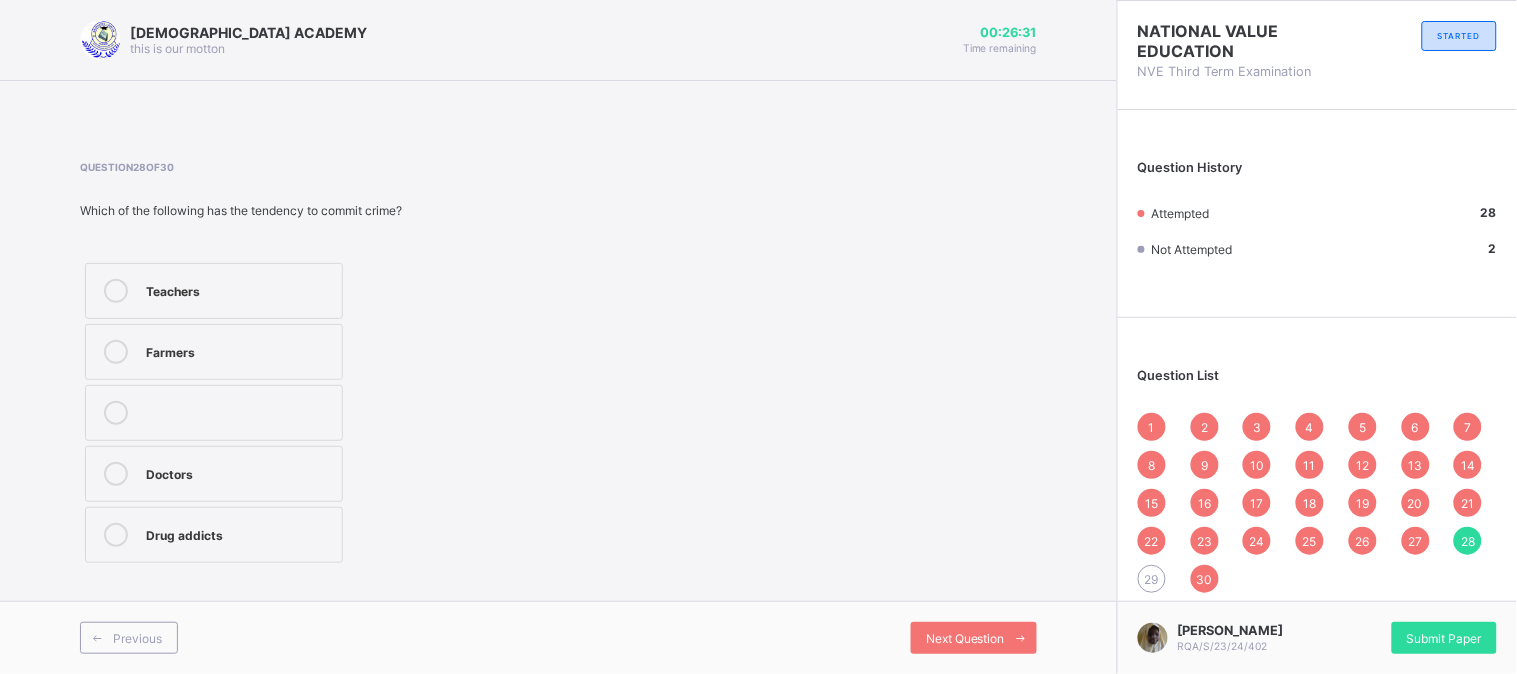 click on "Drug addicts" at bounding box center [239, 533] 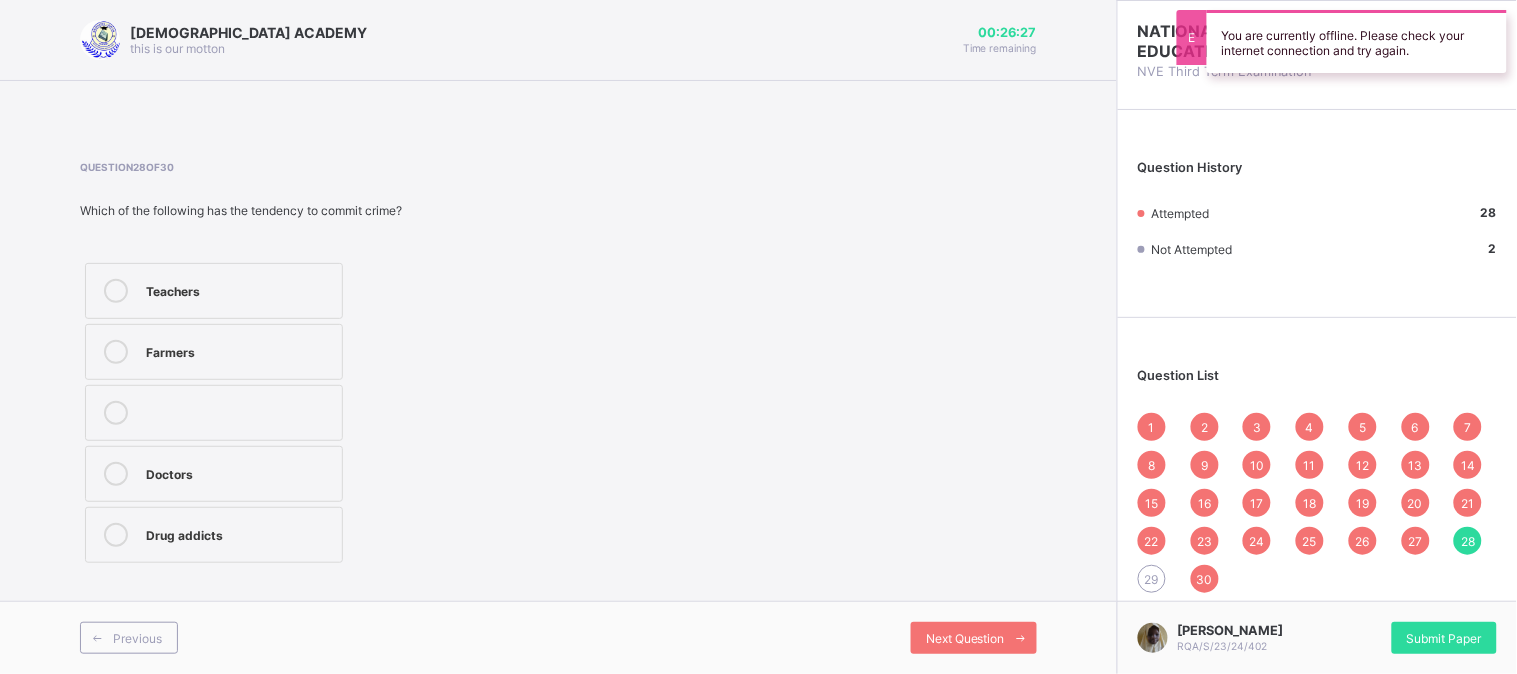 click on "29" at bounding box center (1152, 579) 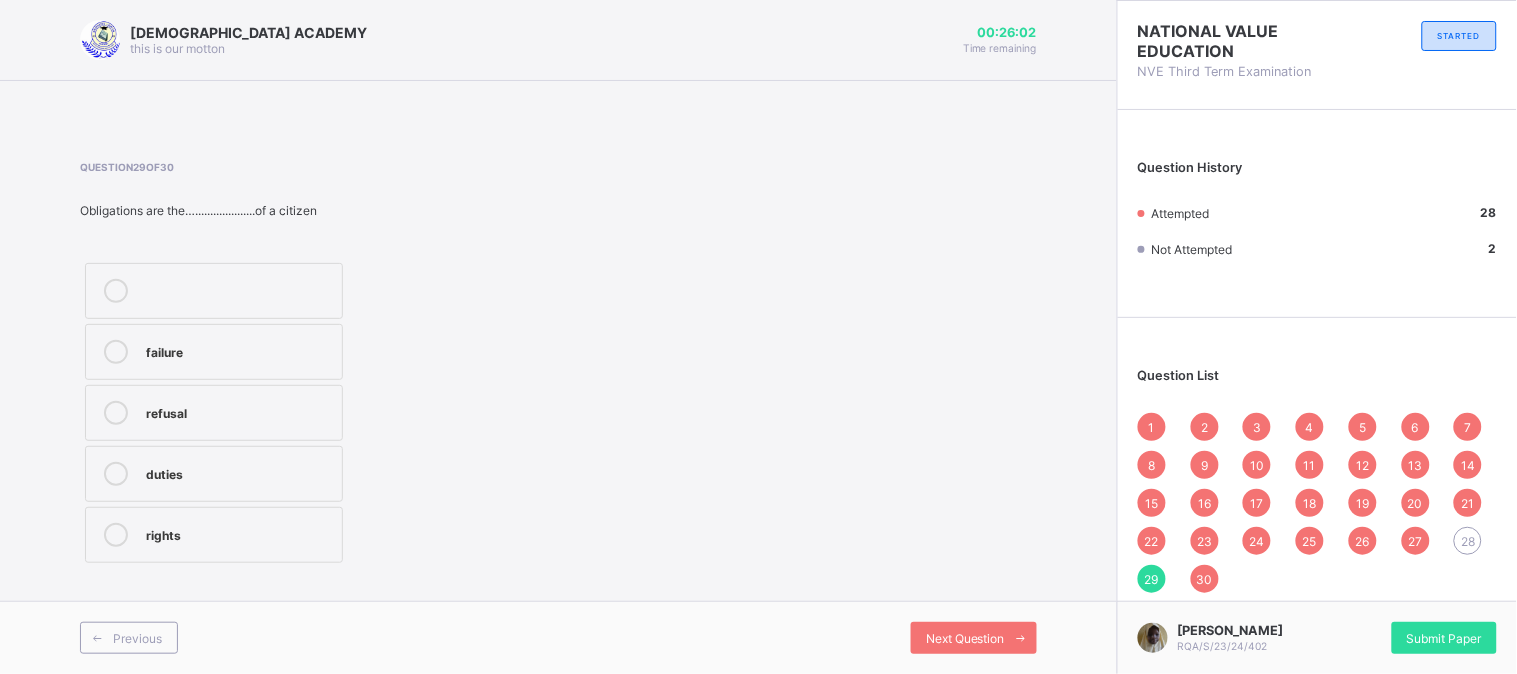 click on "28" at bounding box center (1468, 541) 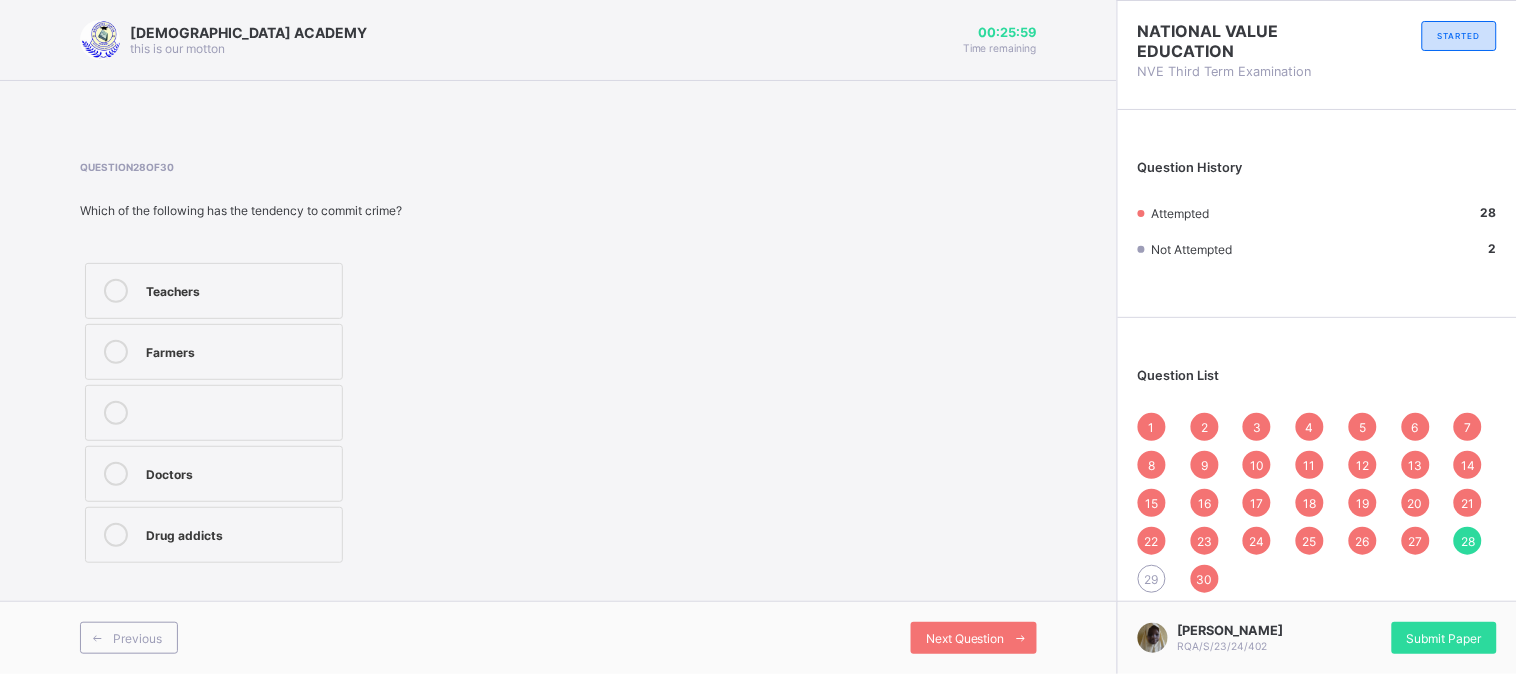 click on "Drug addicts" at bounding box center [239, 533] 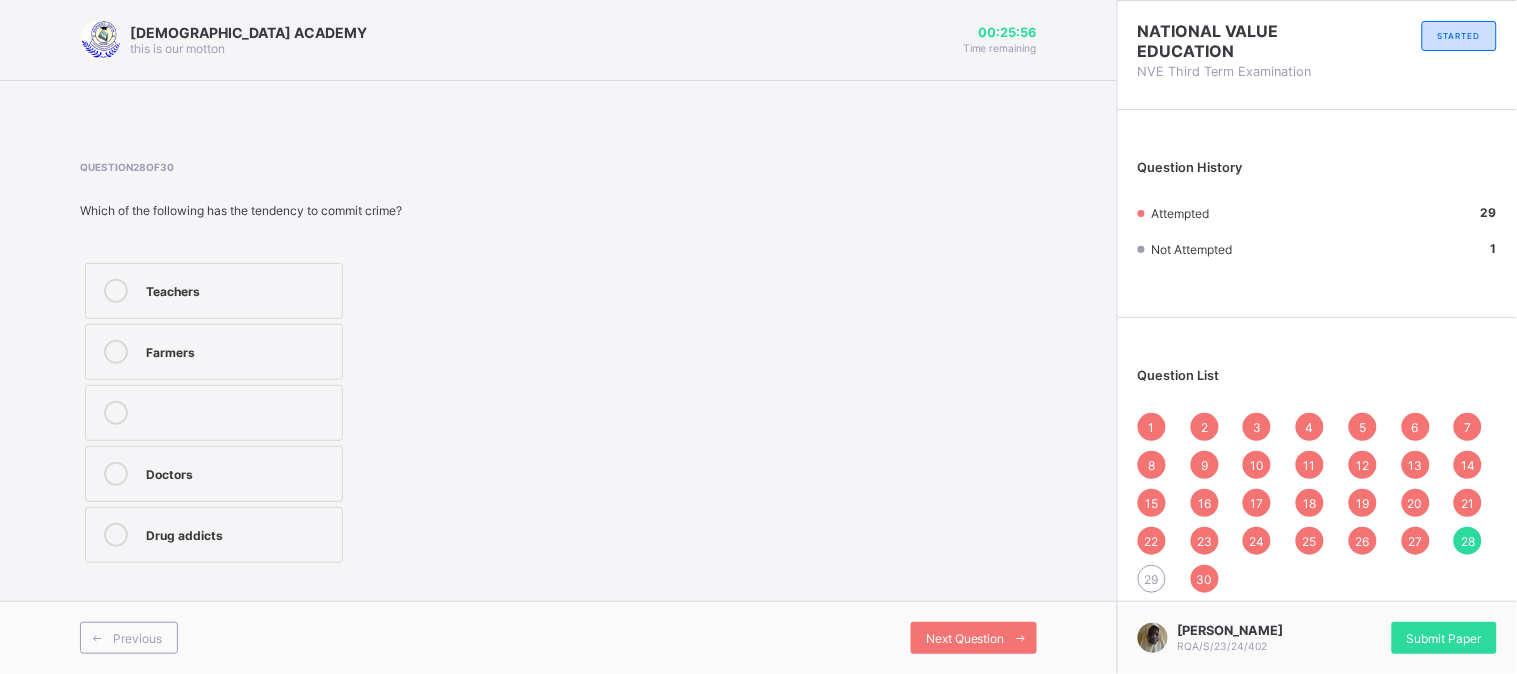 click on "29" at bounding box center [1152, 579] 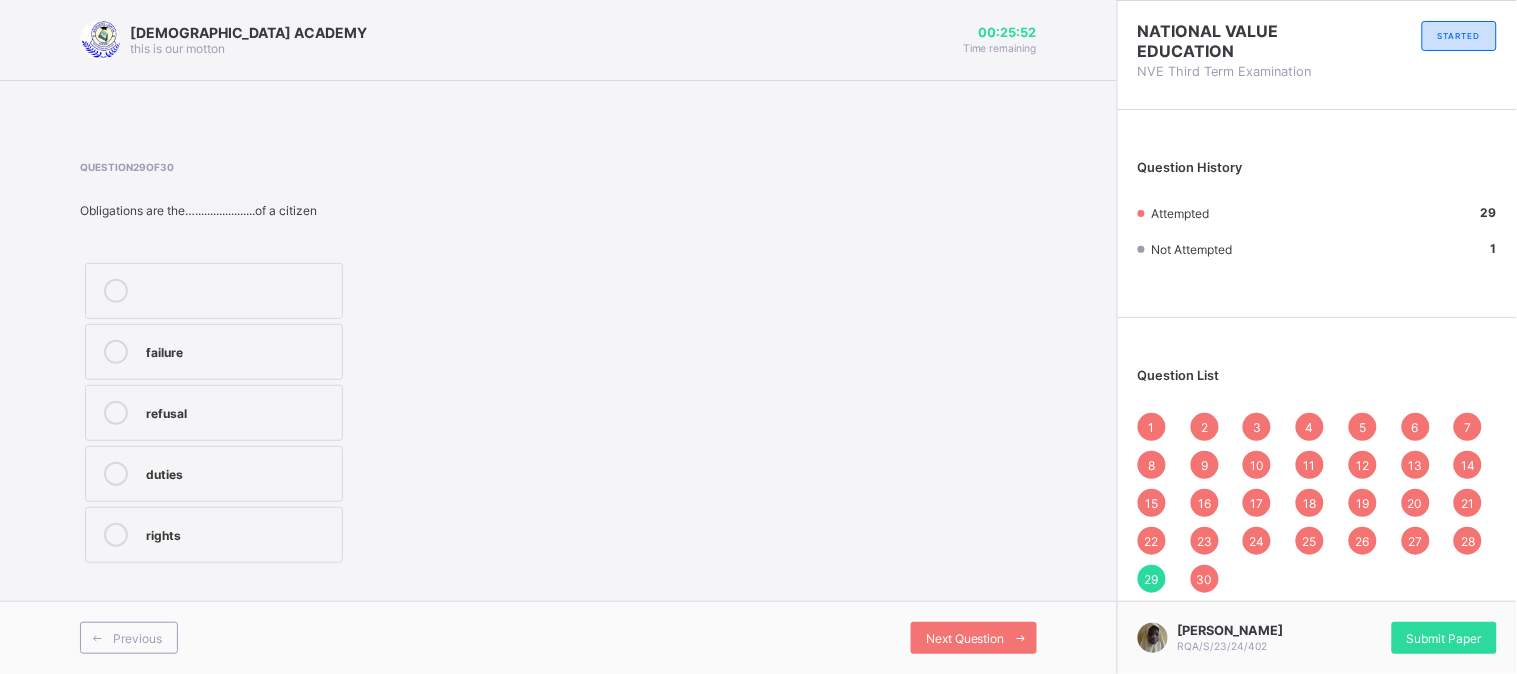 click on "duties" at bounding box center [239, 474] 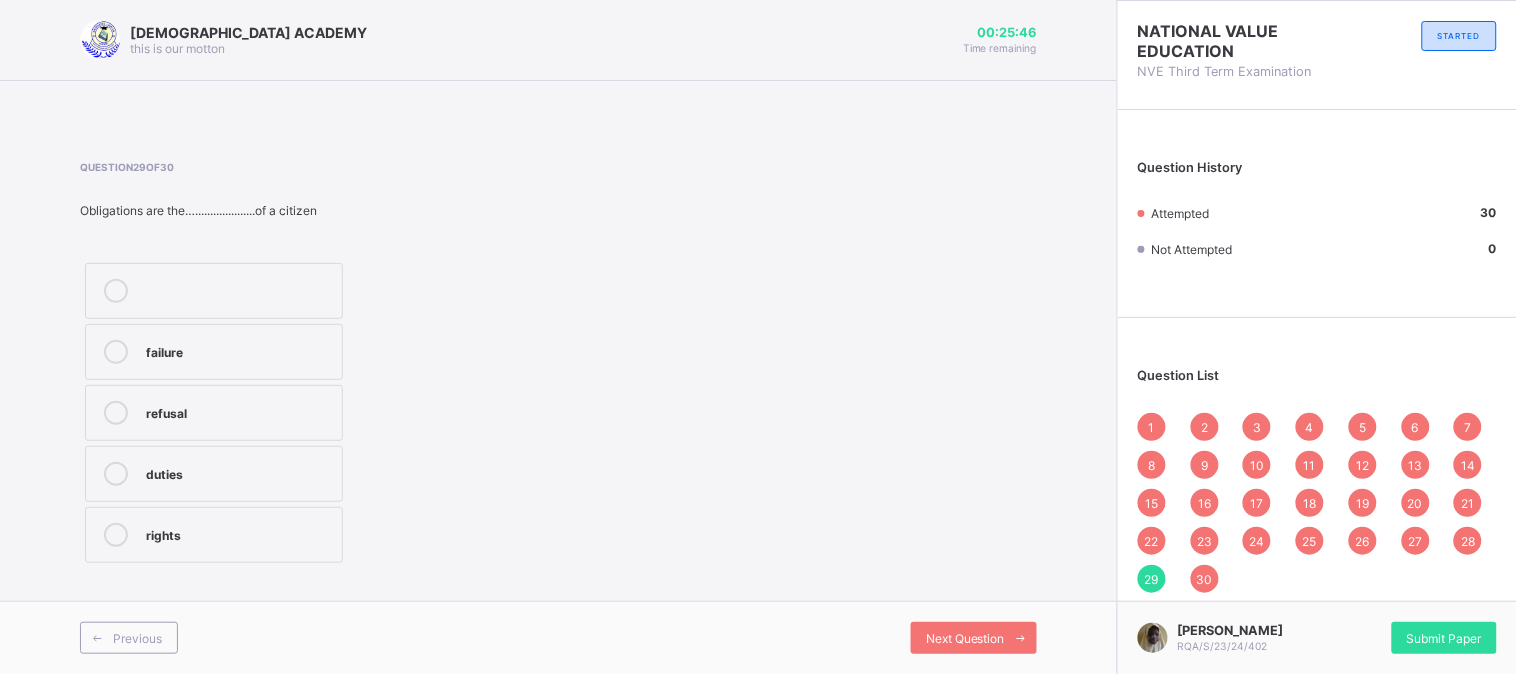 click on "30" at bounding box center [1205, 579] 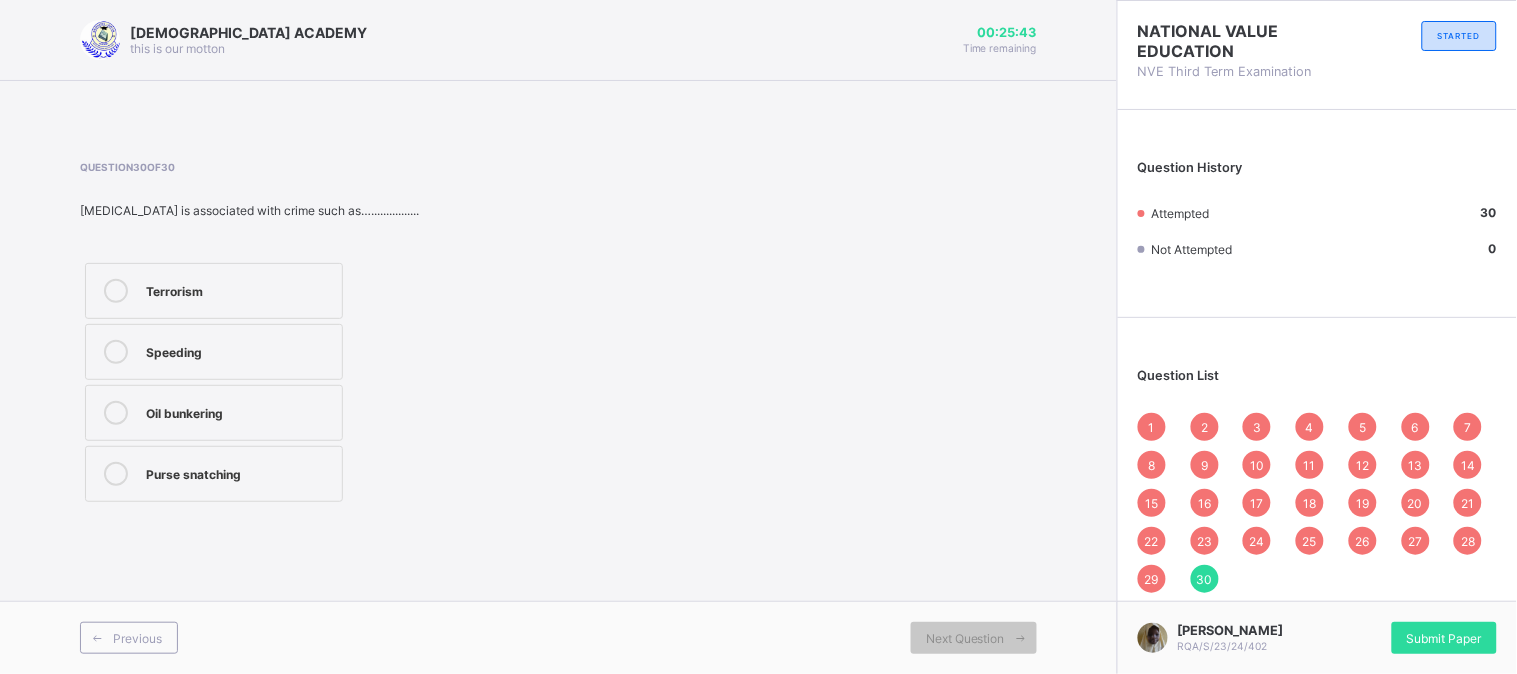 click on "1" at bounding box center [1152, 427] 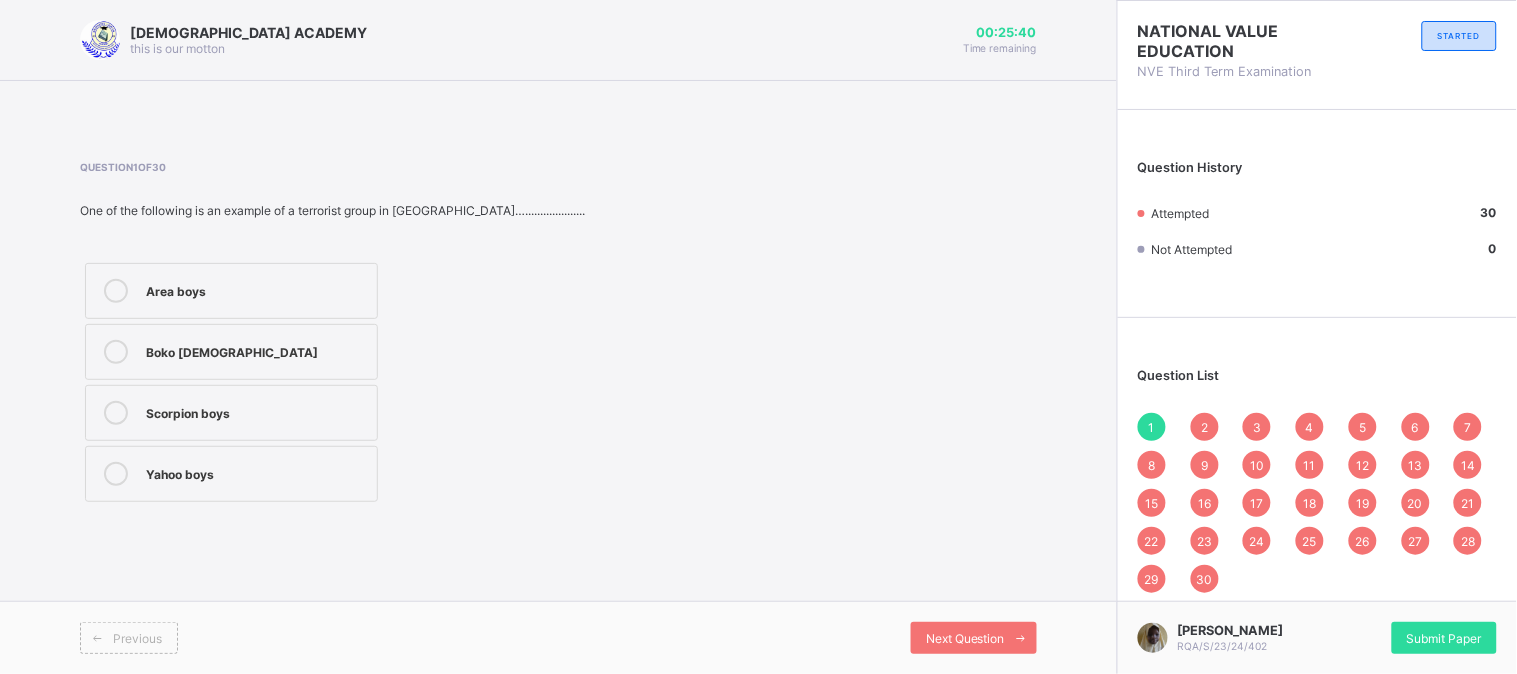 click on "2" at bounding box center (1204, 427) 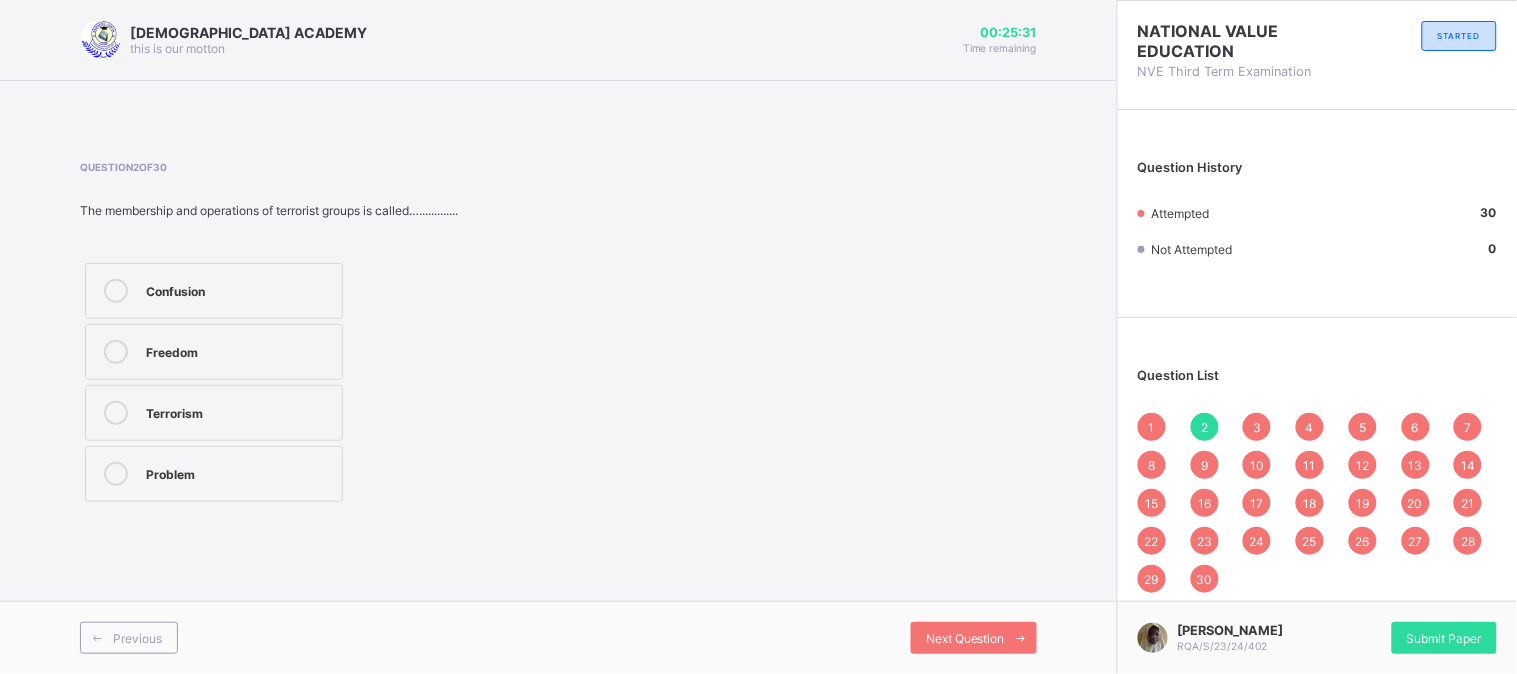 click on "3" at bounding box center (1257, 427) 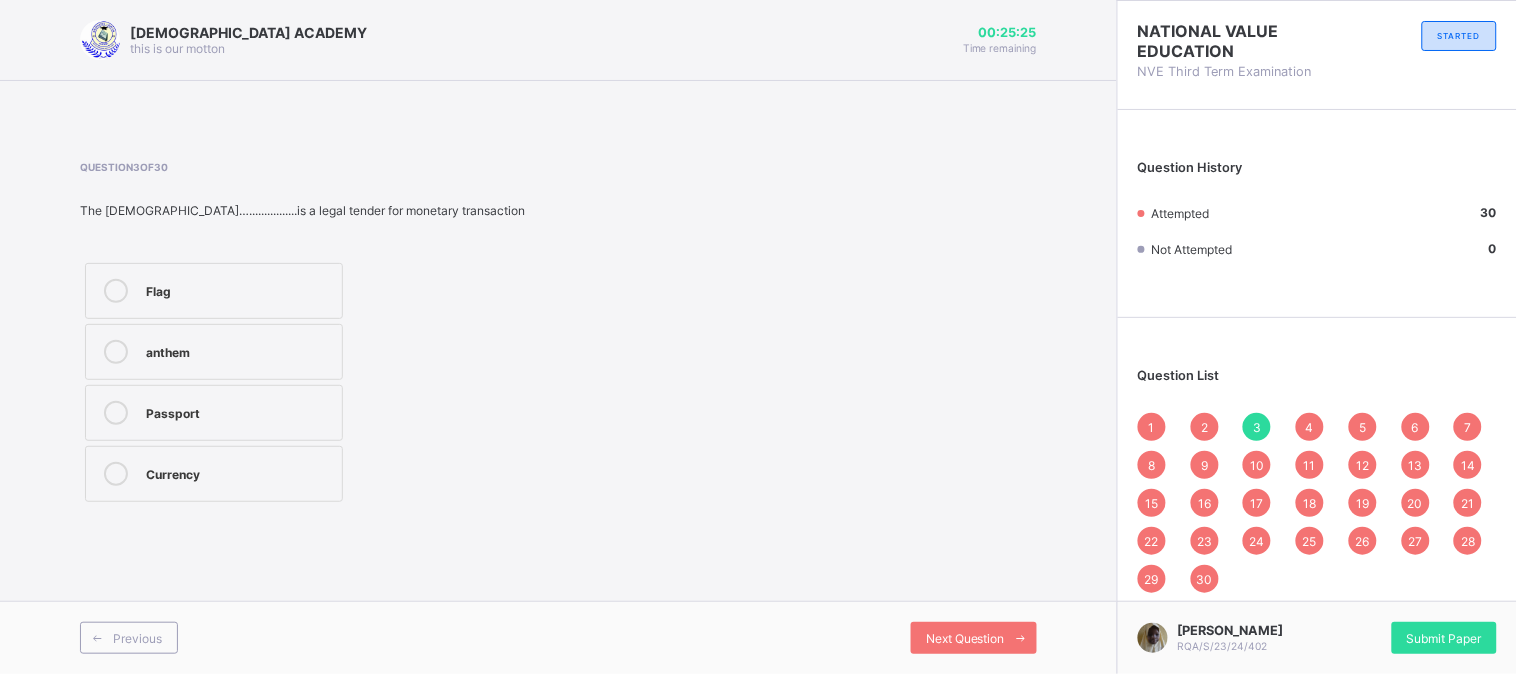 click on "4" at bounding box center (1310, 427) 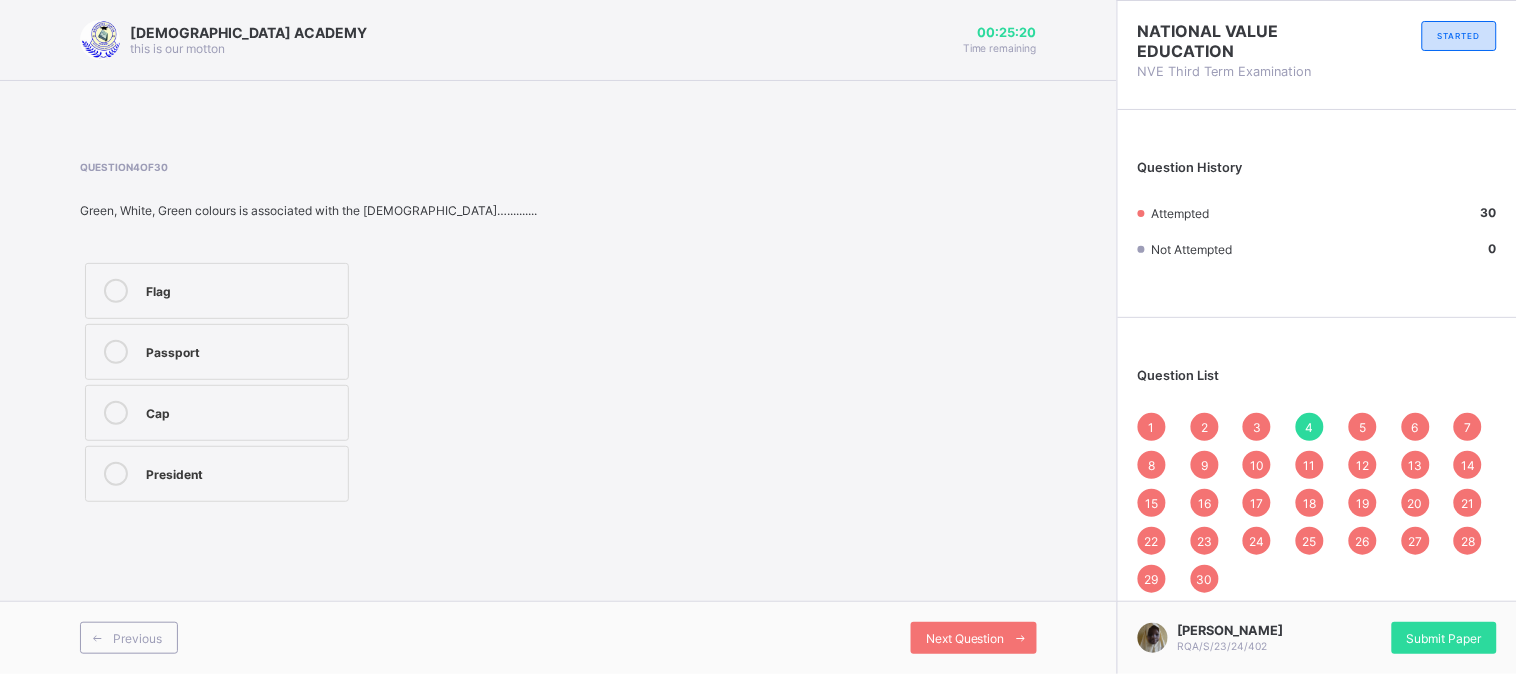 click on "5" at bounding box center (1363, 427) 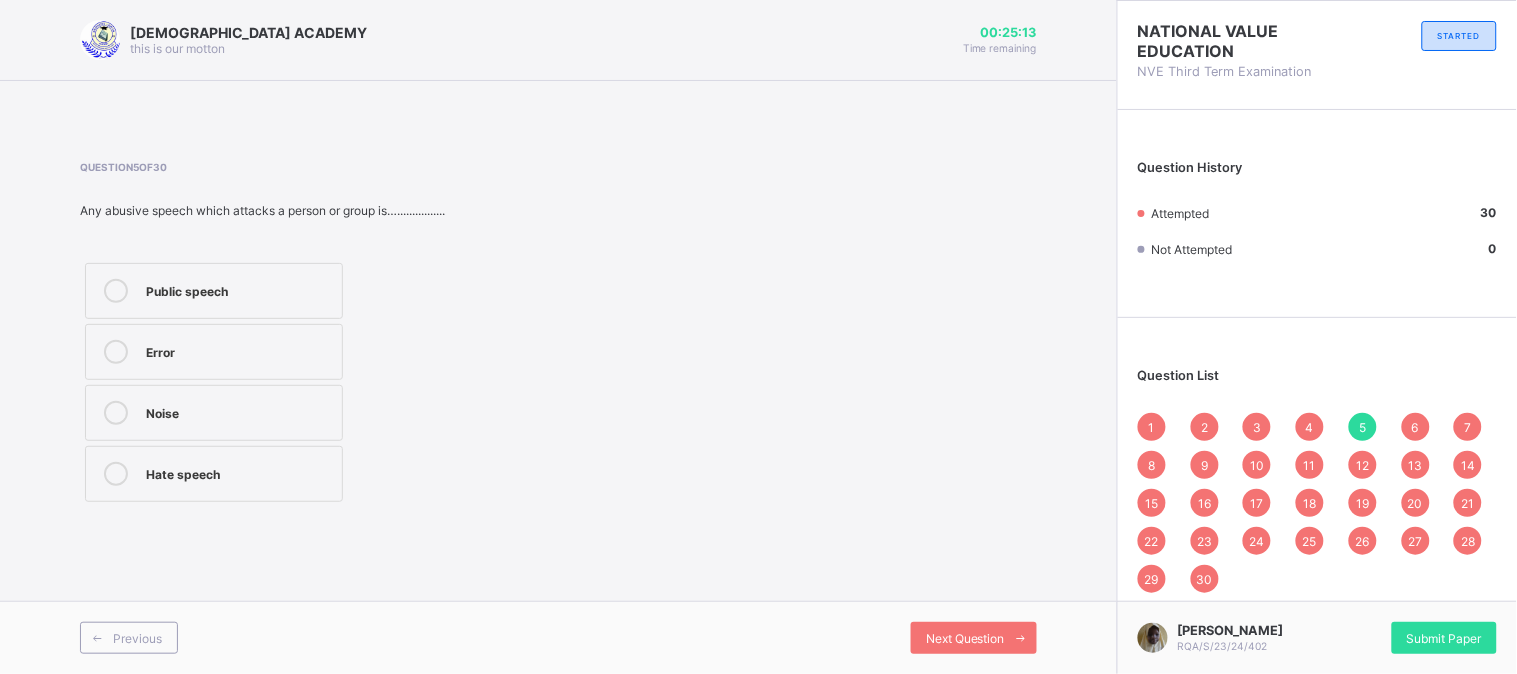click on "6" at bounding box center [1415, 427] 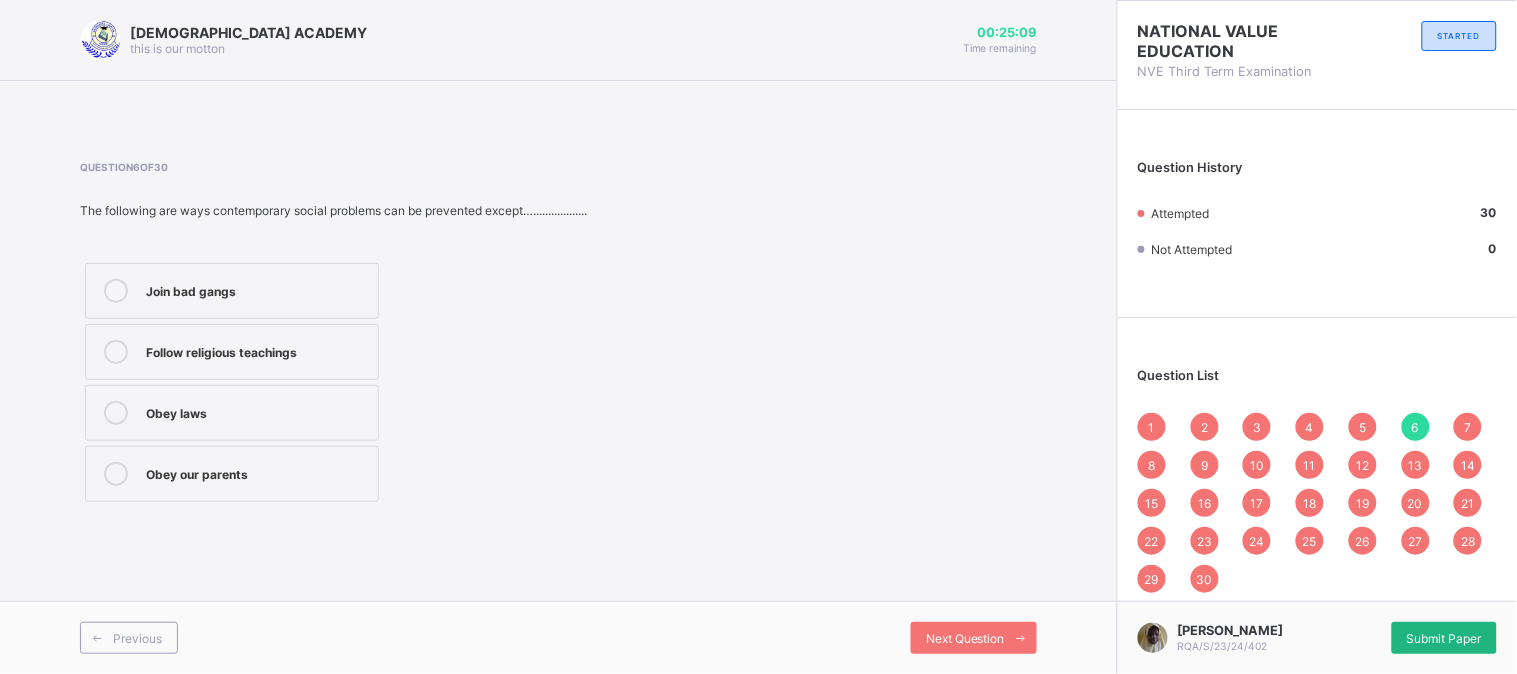 click on "Submit Paper" at bounding box center [1444, 638] 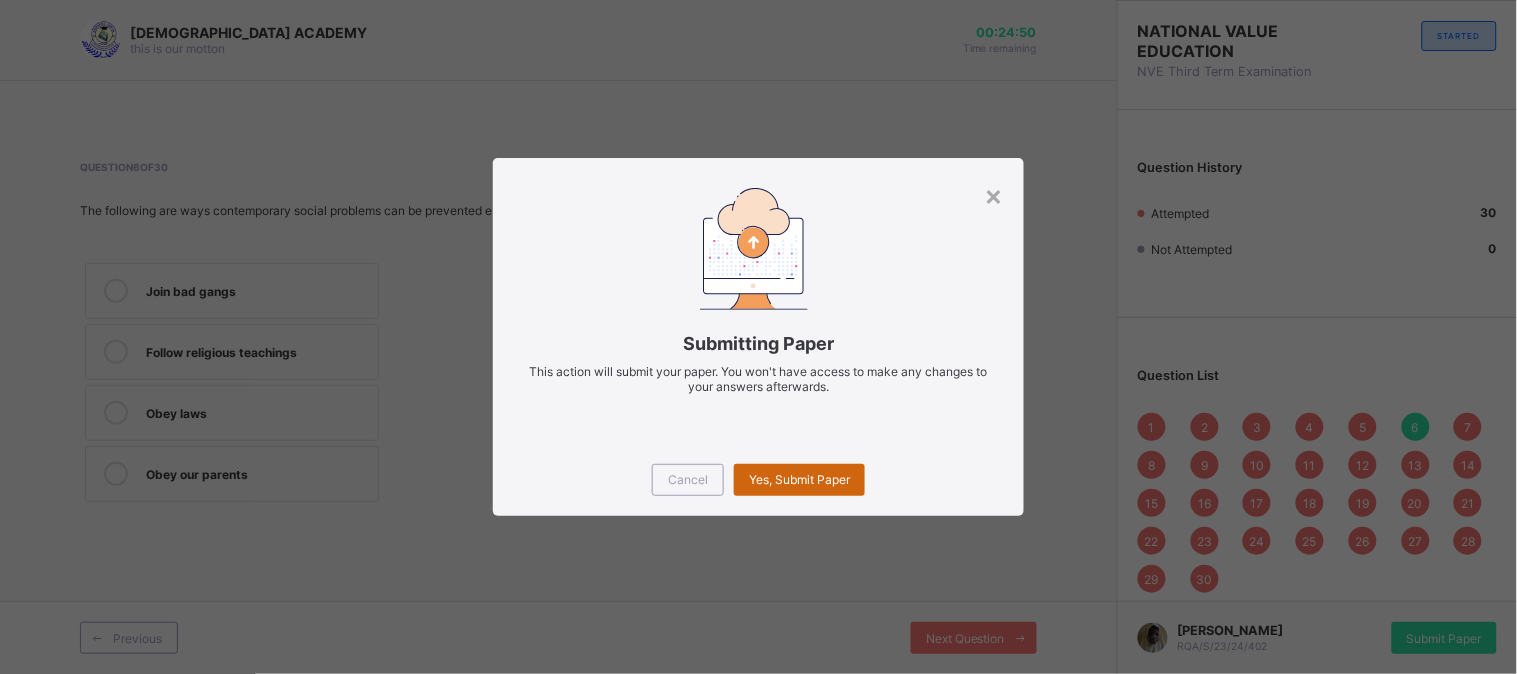 click on "Yes, Submit Paper" at bounding box center (799, 479) 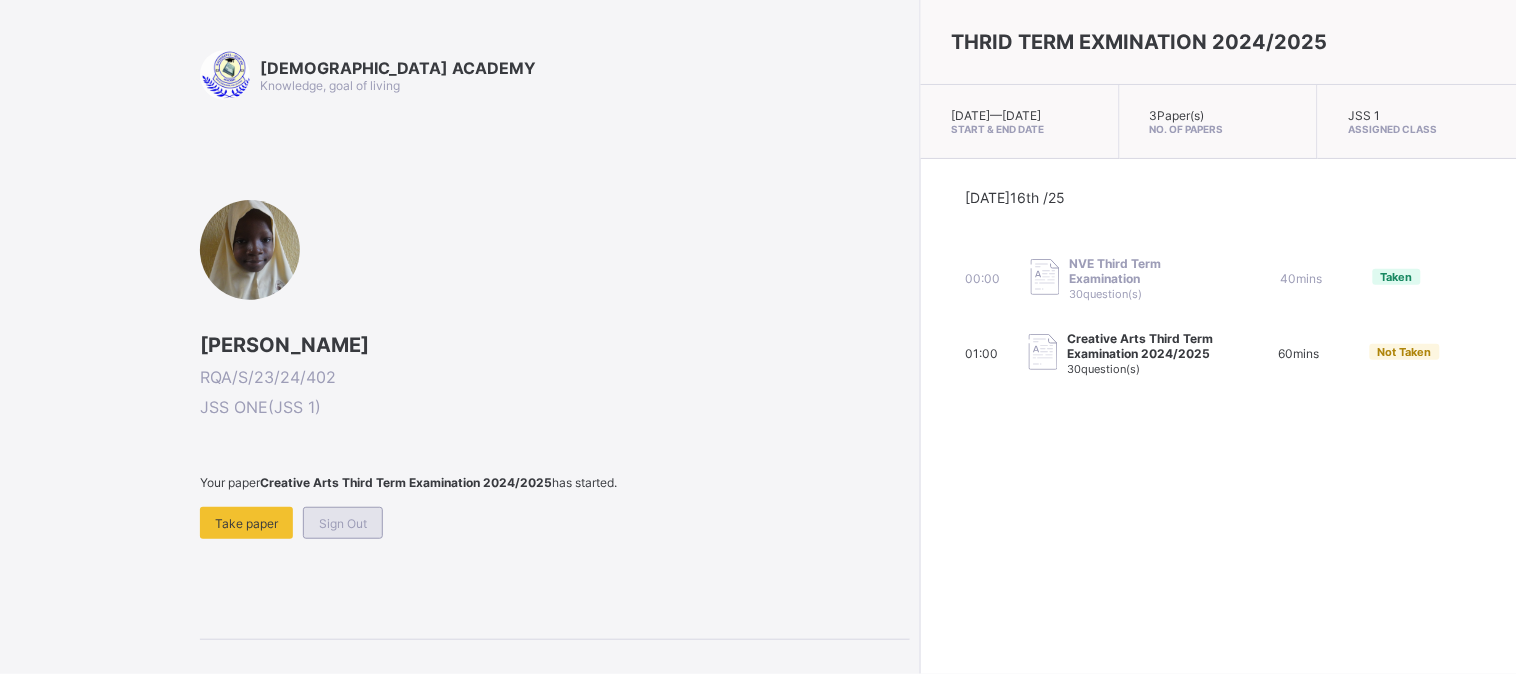 click on "Sign Out" at bounding box center (343, 523) 